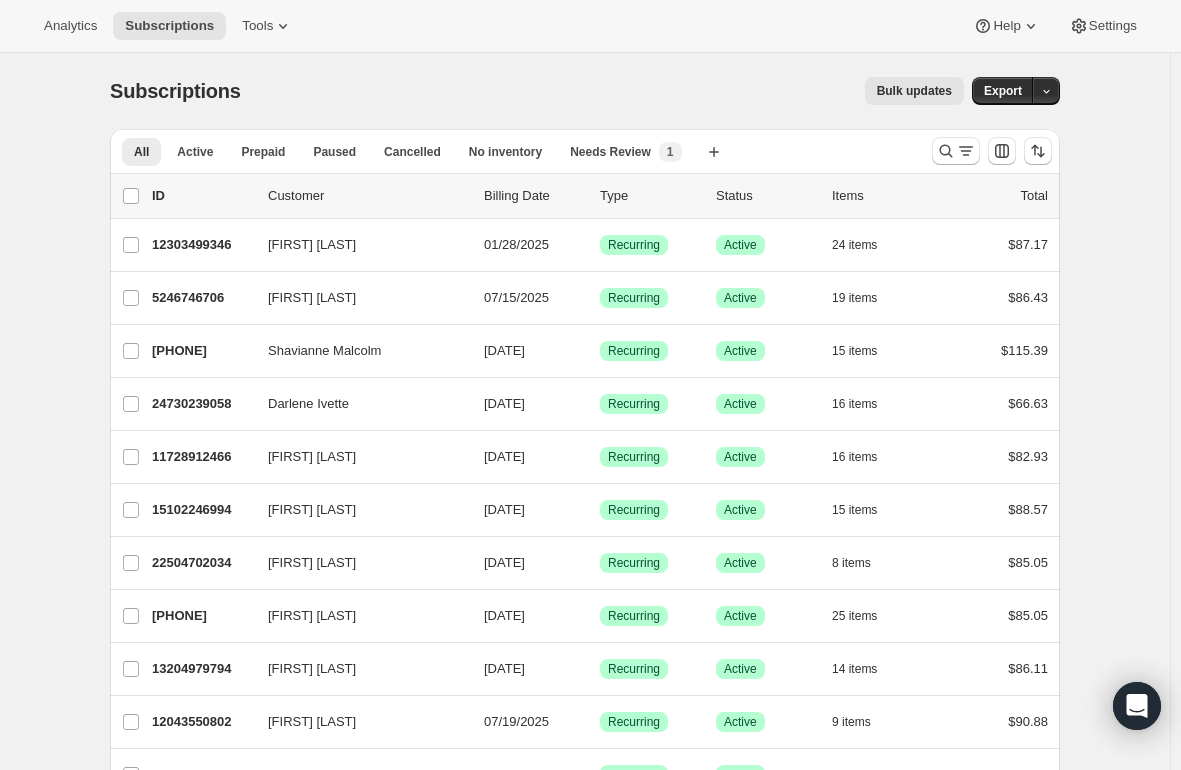 scroll, scrollTop: 0, scrollLeft: 0, axis: both 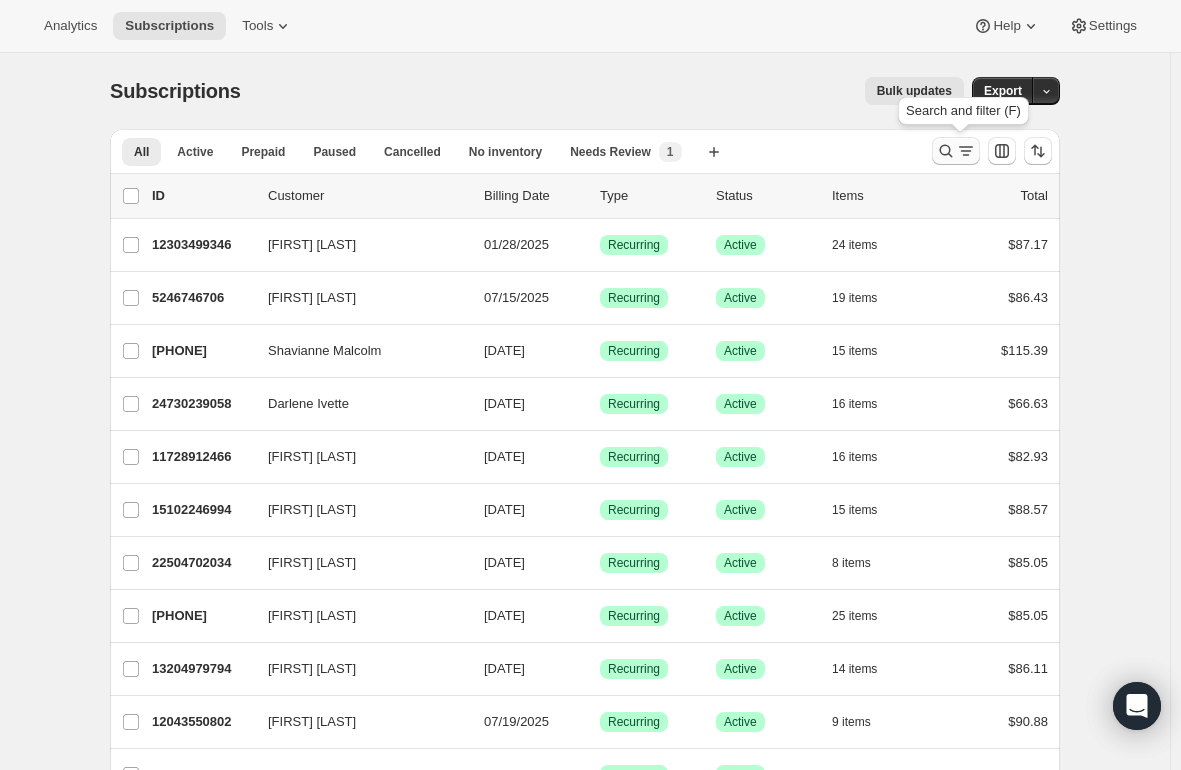 click 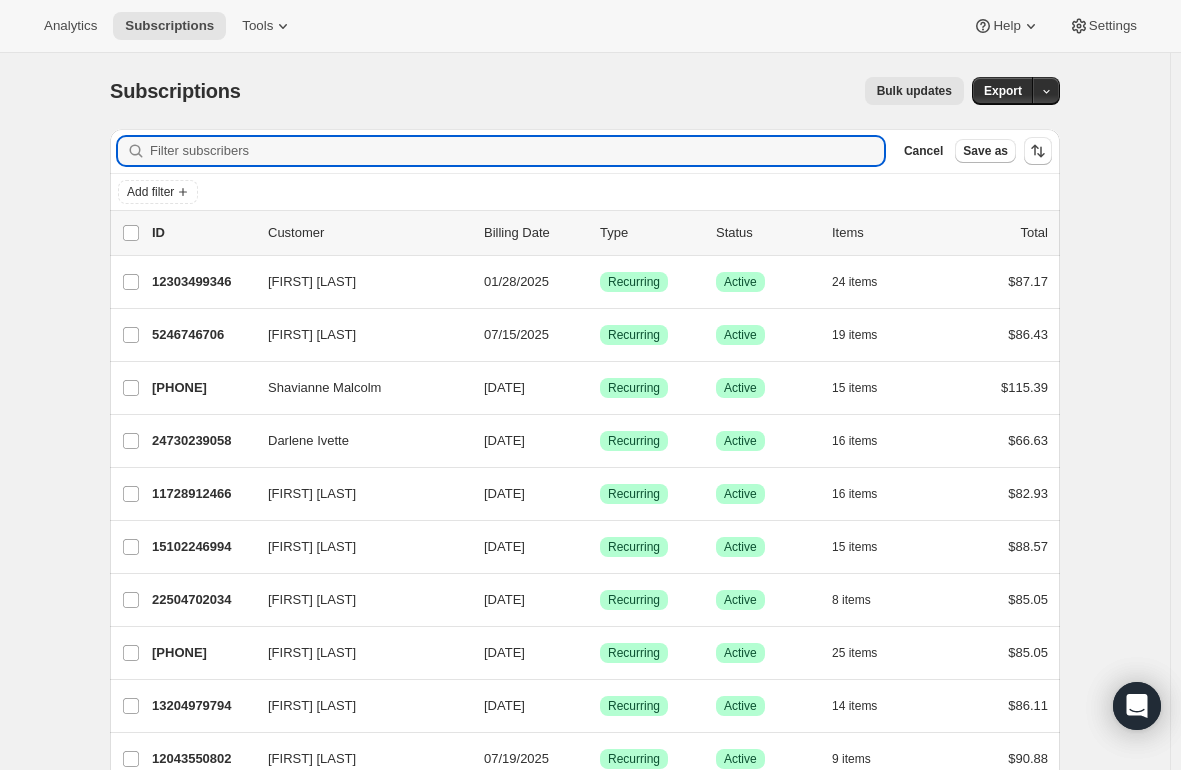 click on "Filter subscribers Cancel Save as" at bounding box center [585, 151] 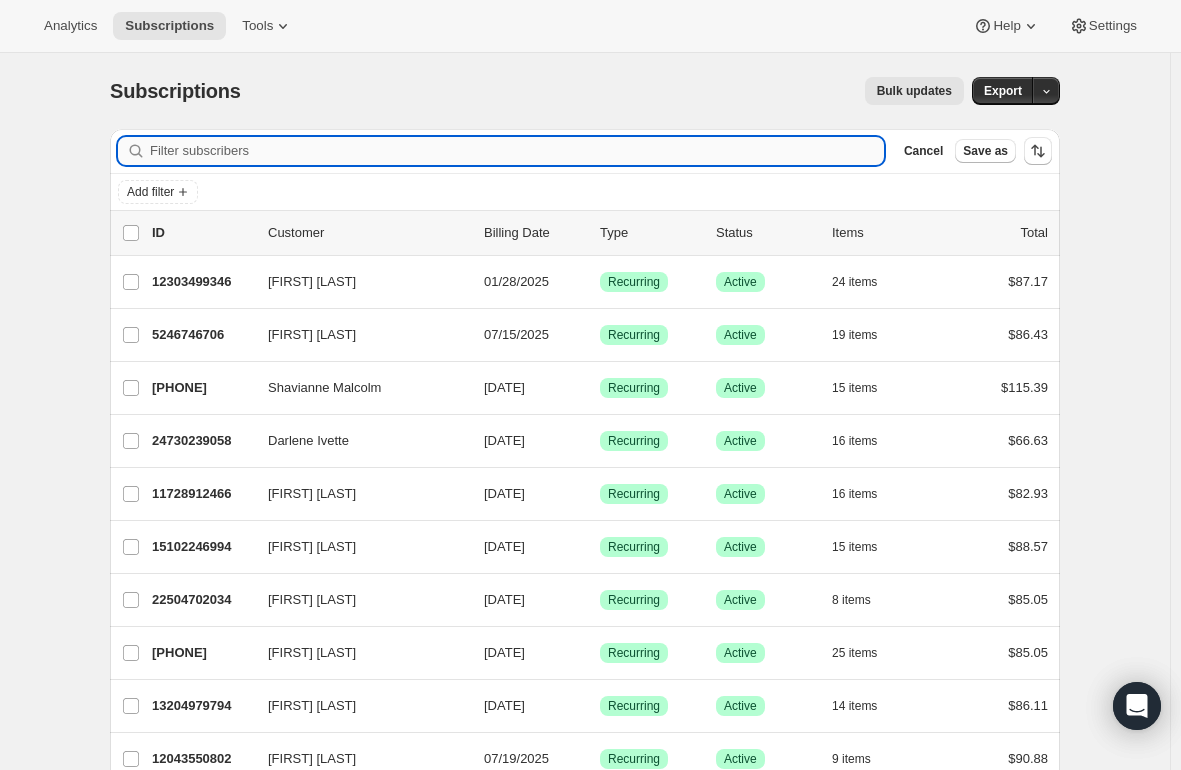 click on "Filter subscribers" at bounding box center [517, 151] 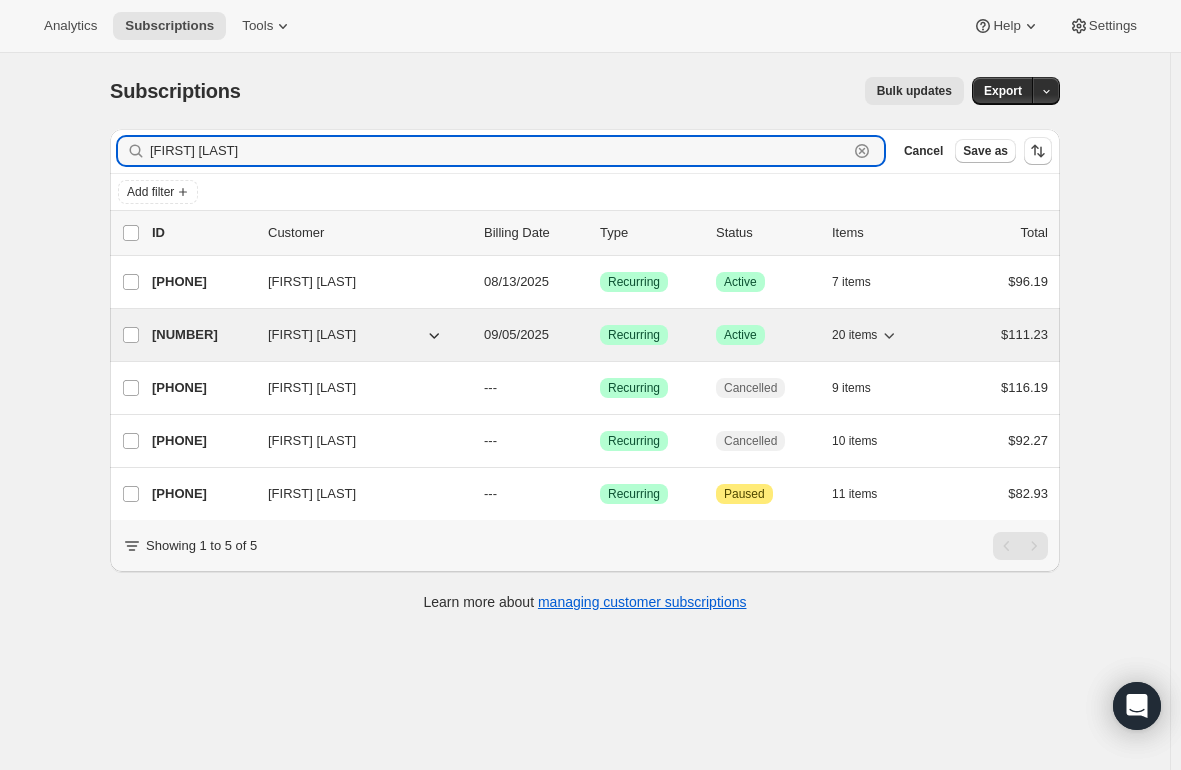 type on "Nicole Ambrose" 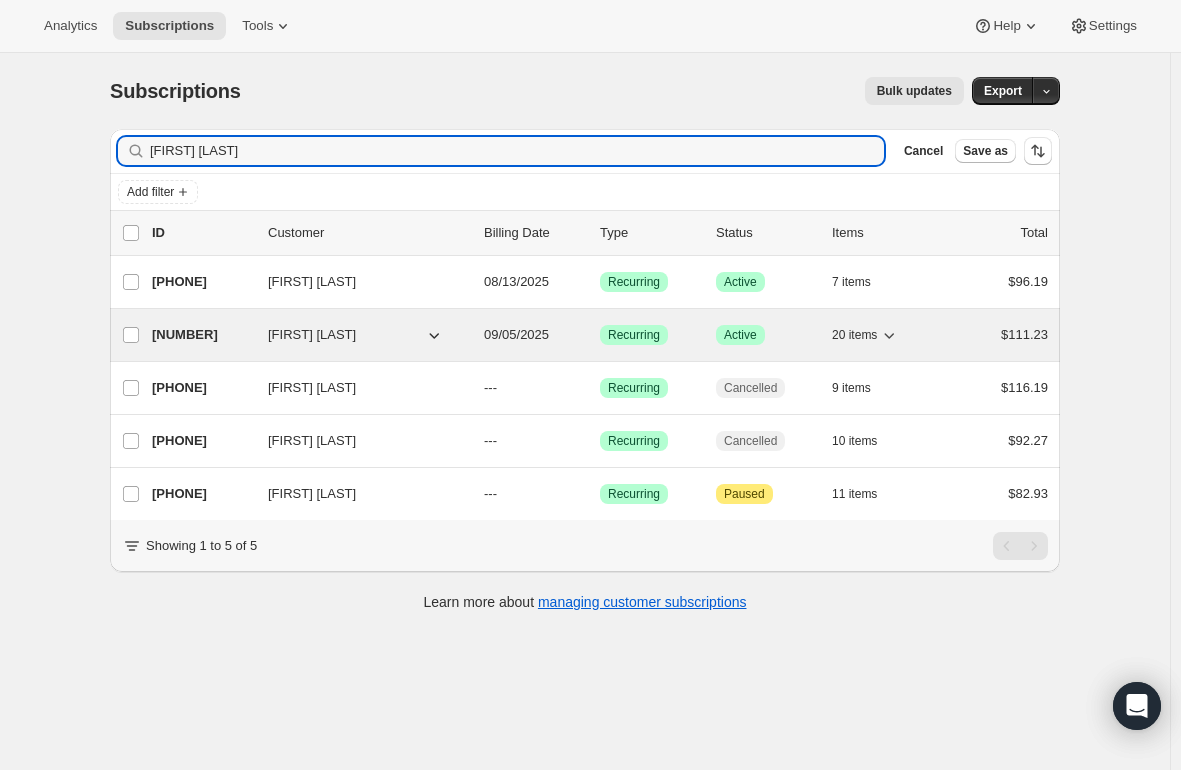 click on "25726845010" at bounding box center (202, 335) 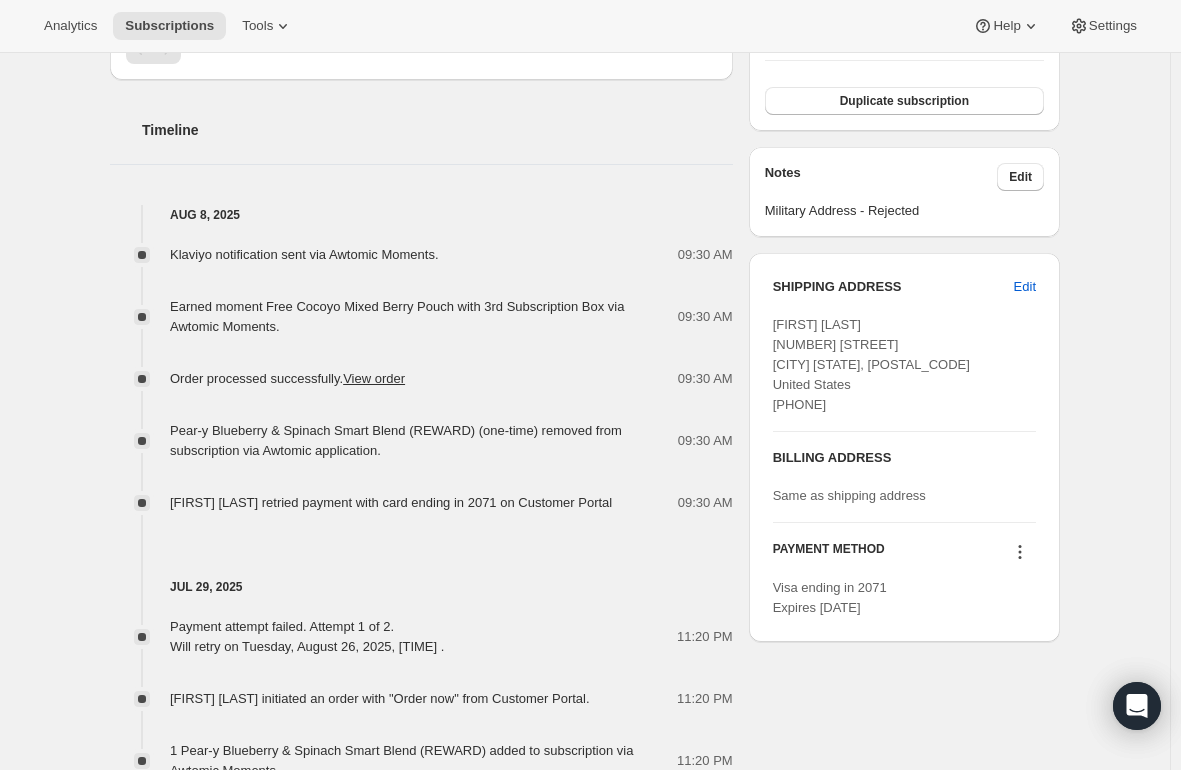 scroll, scrollTop: 700, scrollLeft: 0, axis: vertical 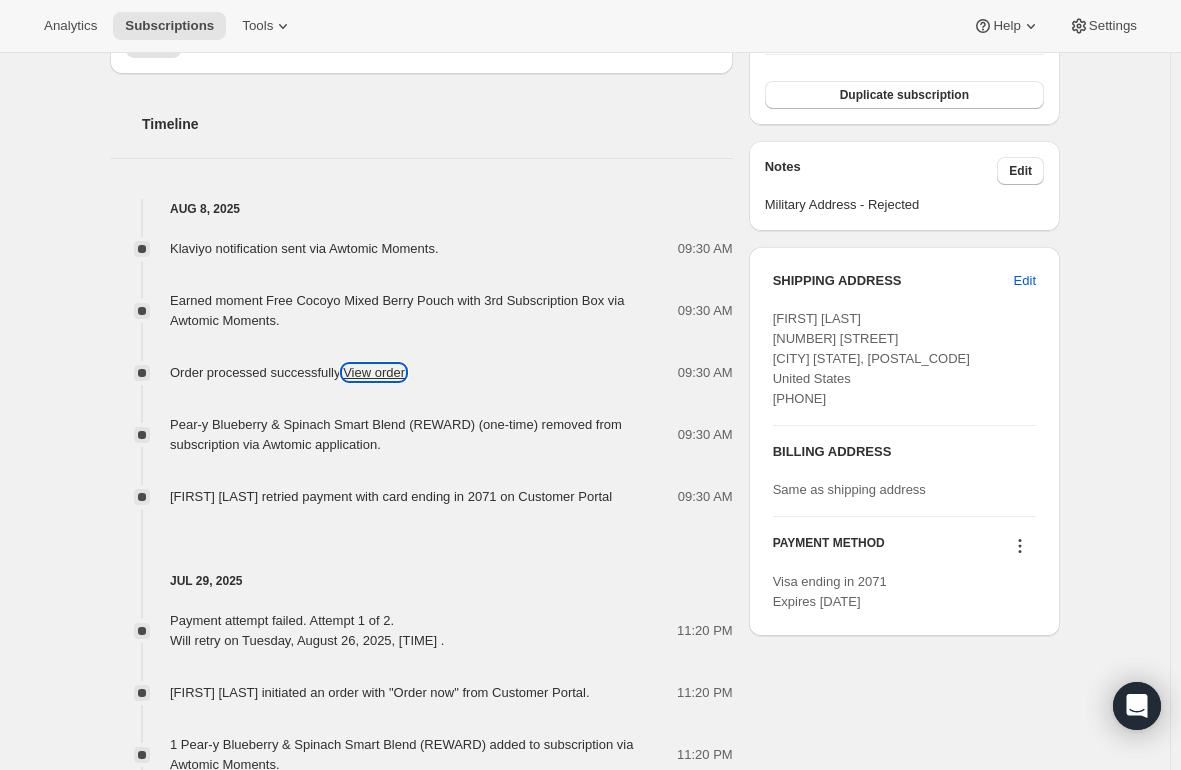 click on "View order" at bounding box center [374, 372] 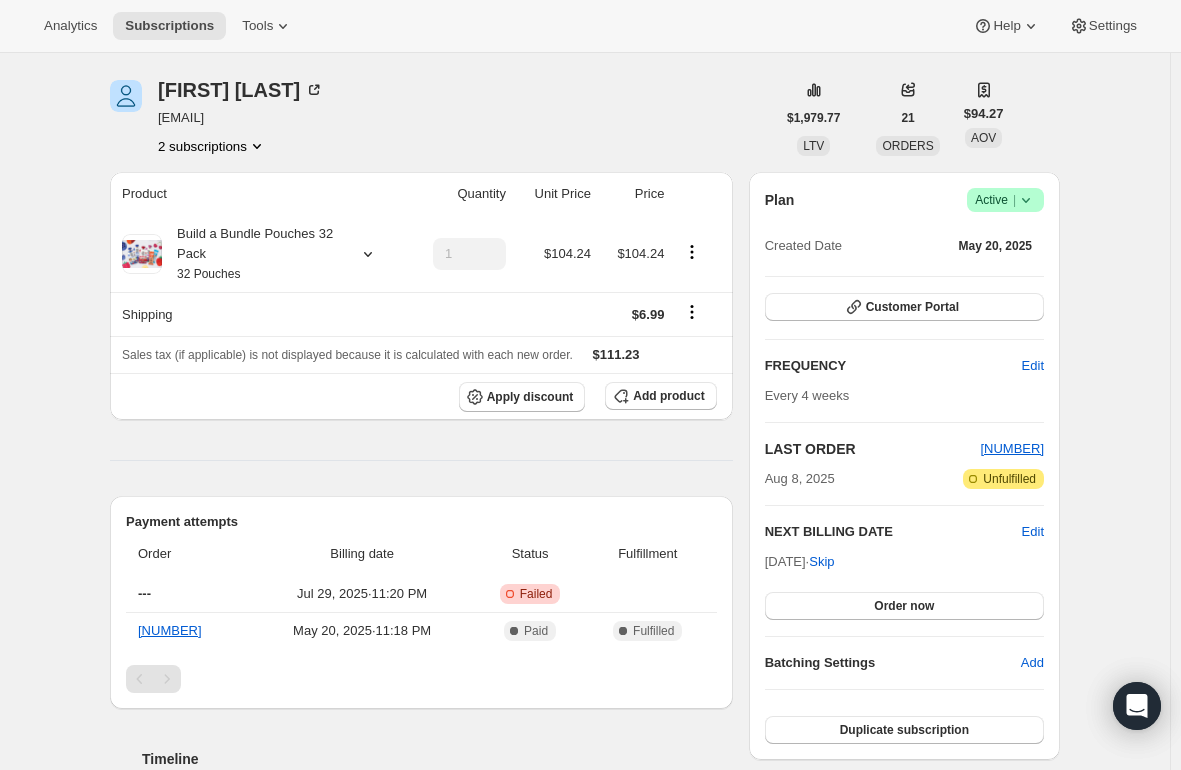 scroll, scrollTop: 100, scrollLeft: 0, axis: vertical 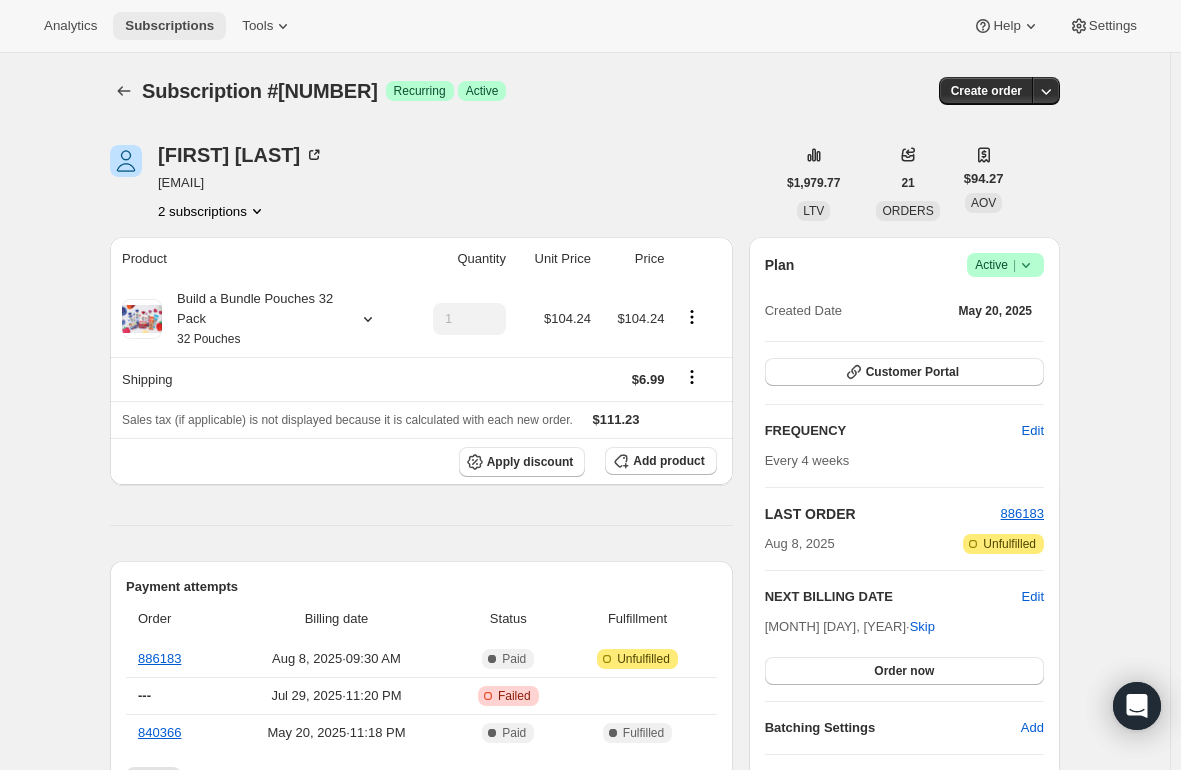 click on "Subscriptions" at bounding box center [169, 26] 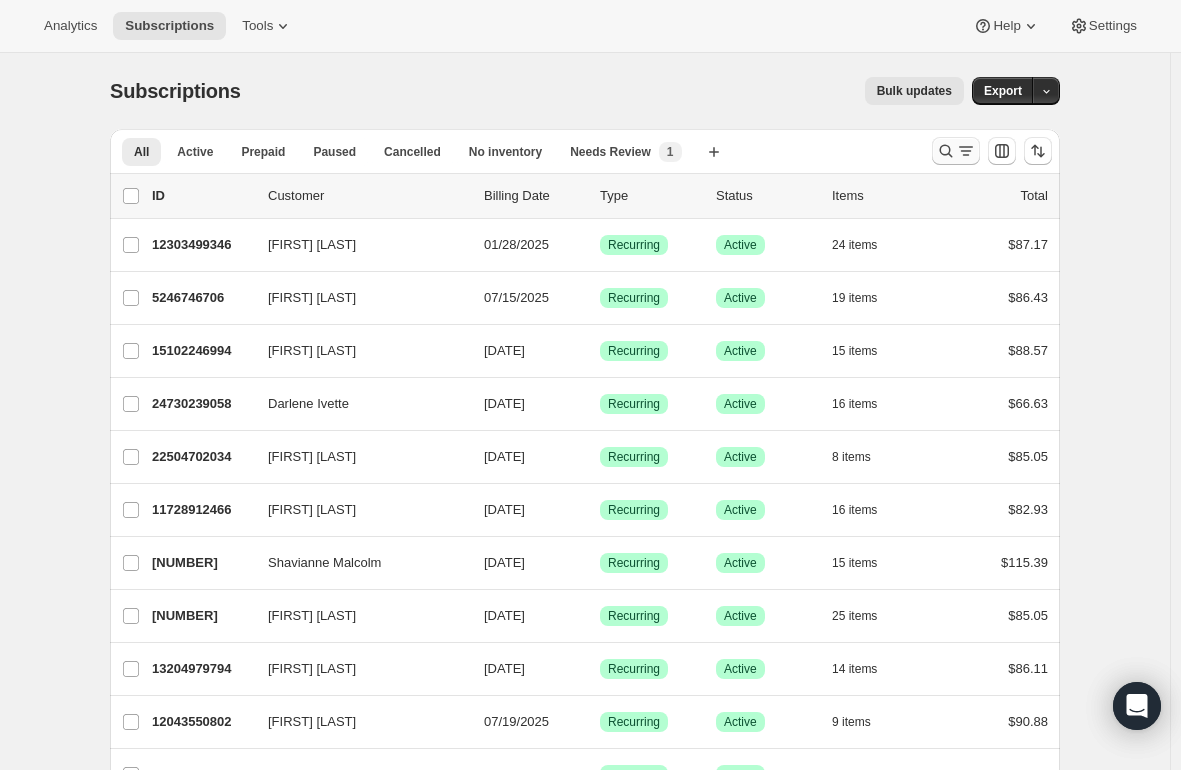 click 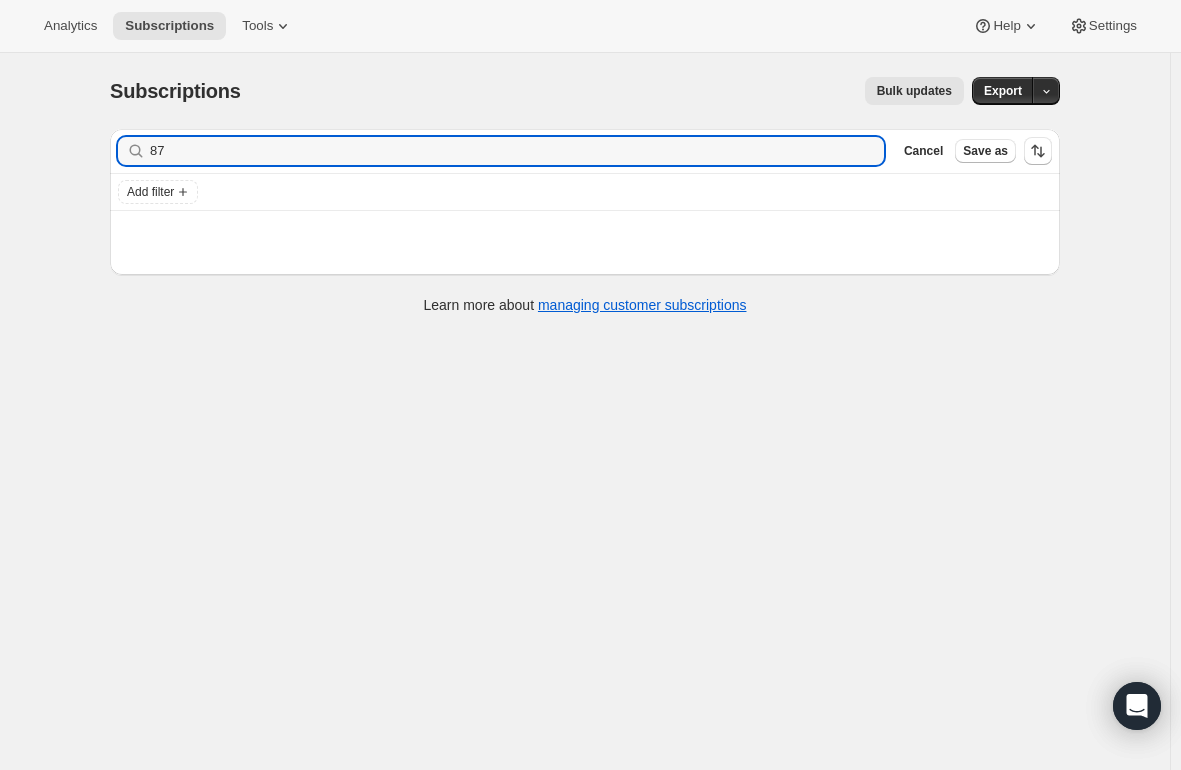 type on "8" 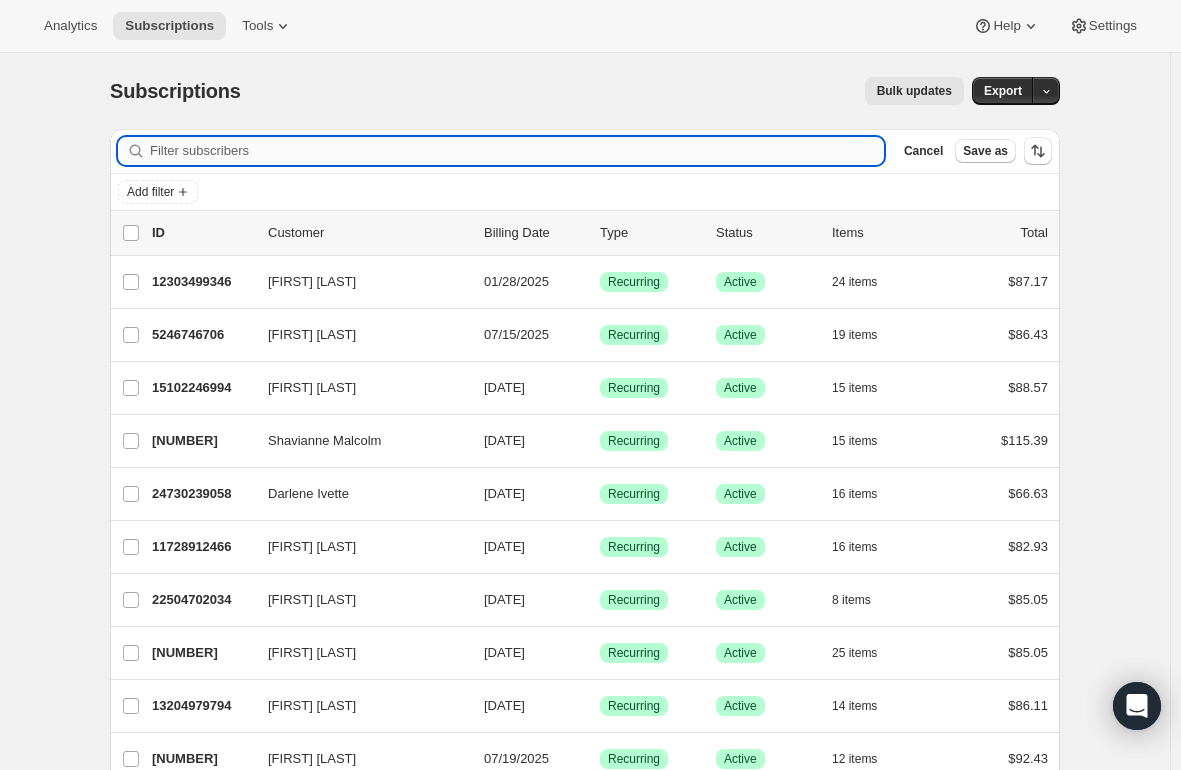 click on "Filter subscribers" at bounding box center (517, 151) 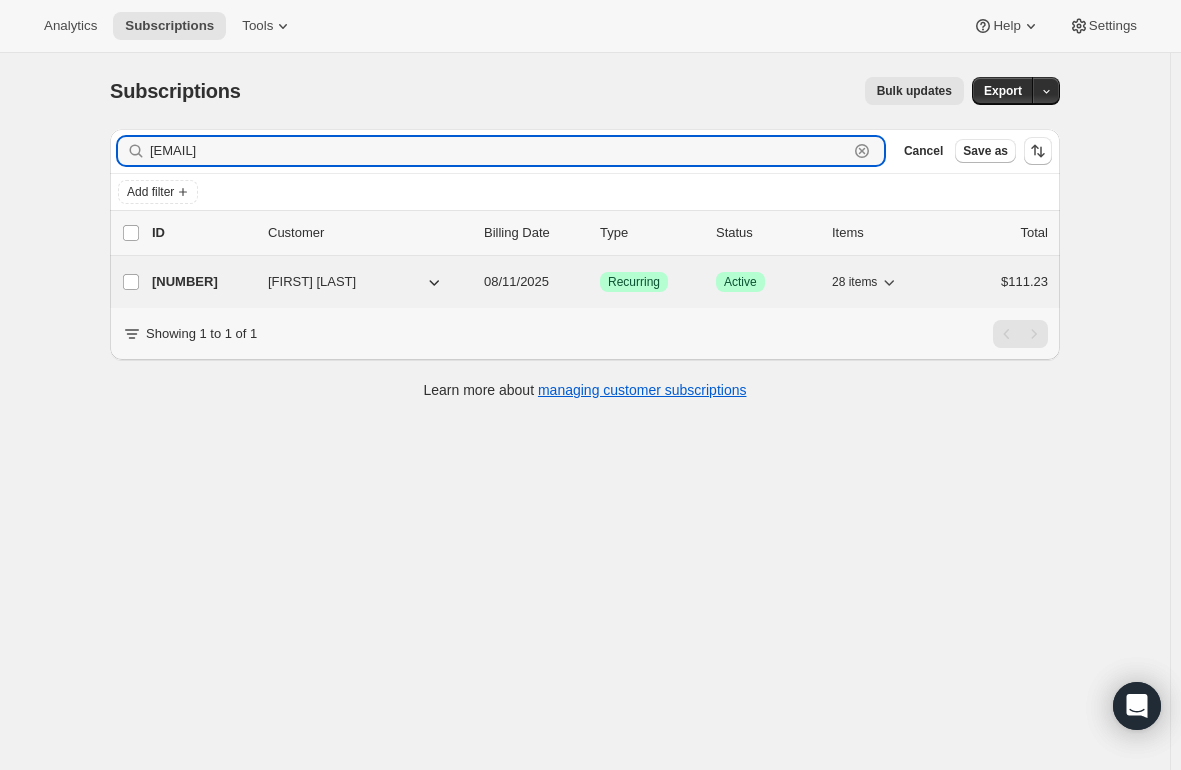 type on "[EMAIL]" 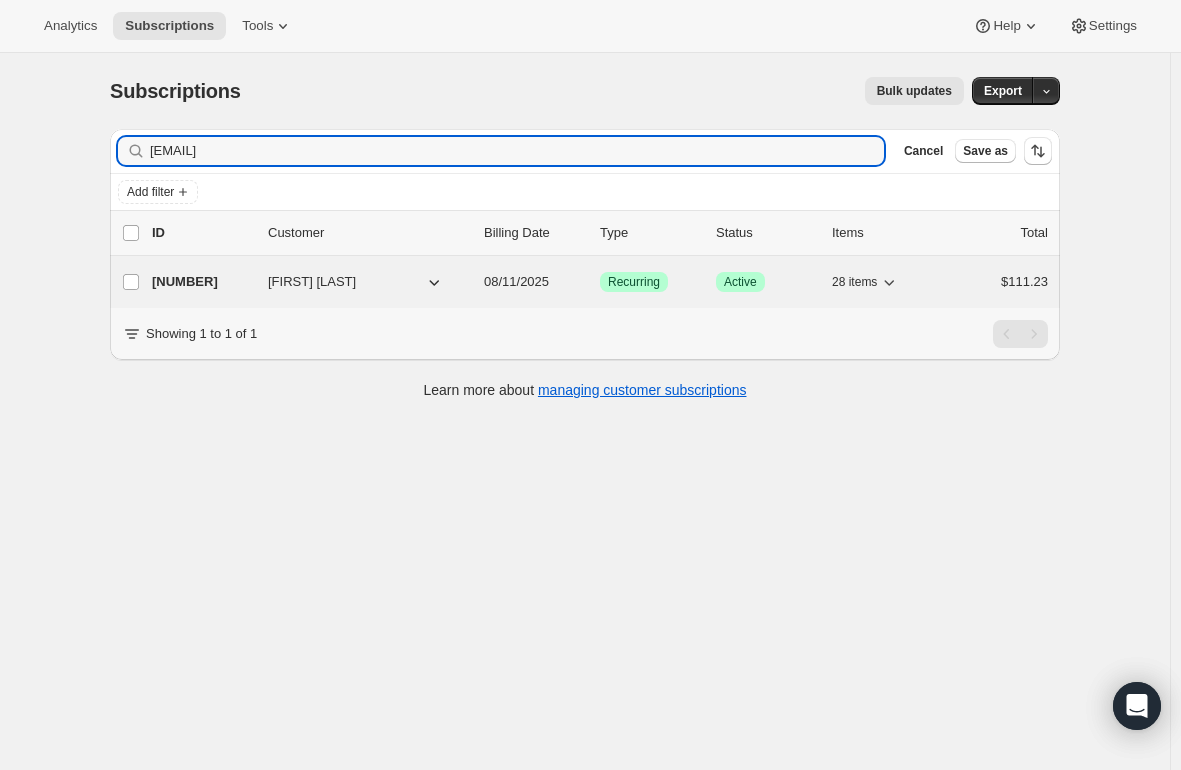 click on "[NUMBER]" at bounding box center (202, 282) 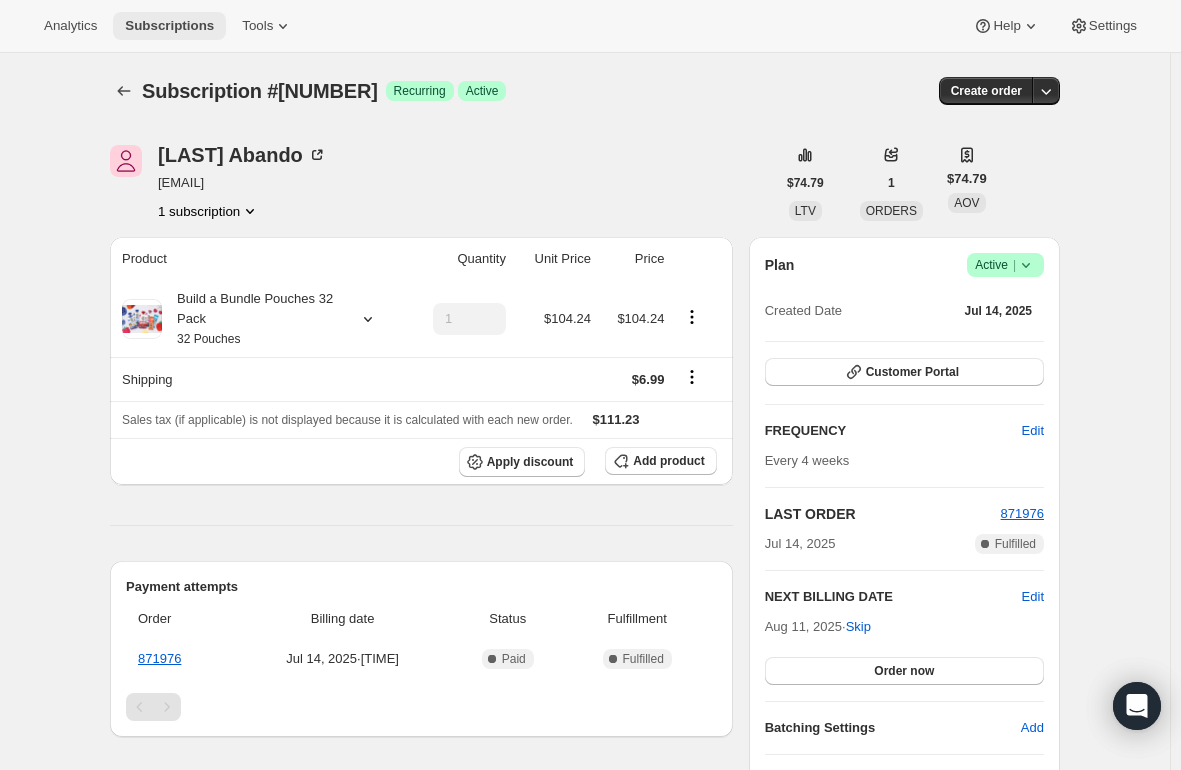 click on "Subscriptions" at bounding box center [169, 26] 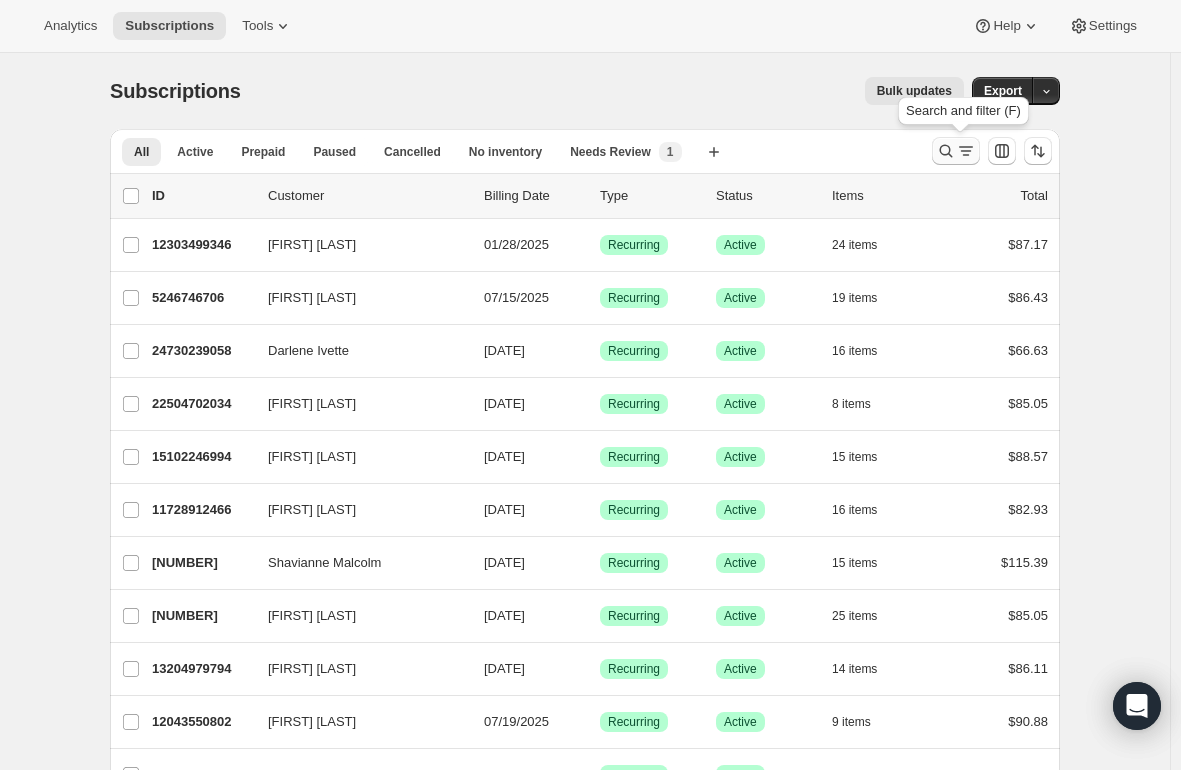 click 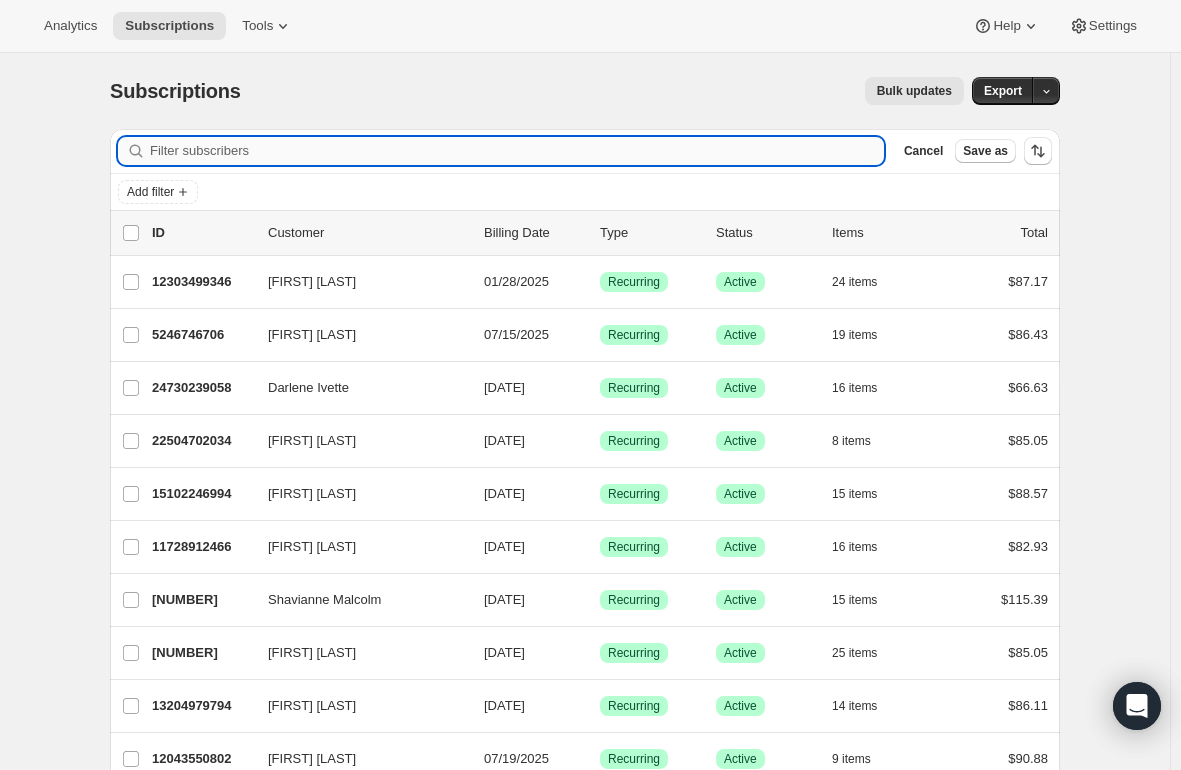 click on "Filter subscribers" at bounding box center [517, 151] 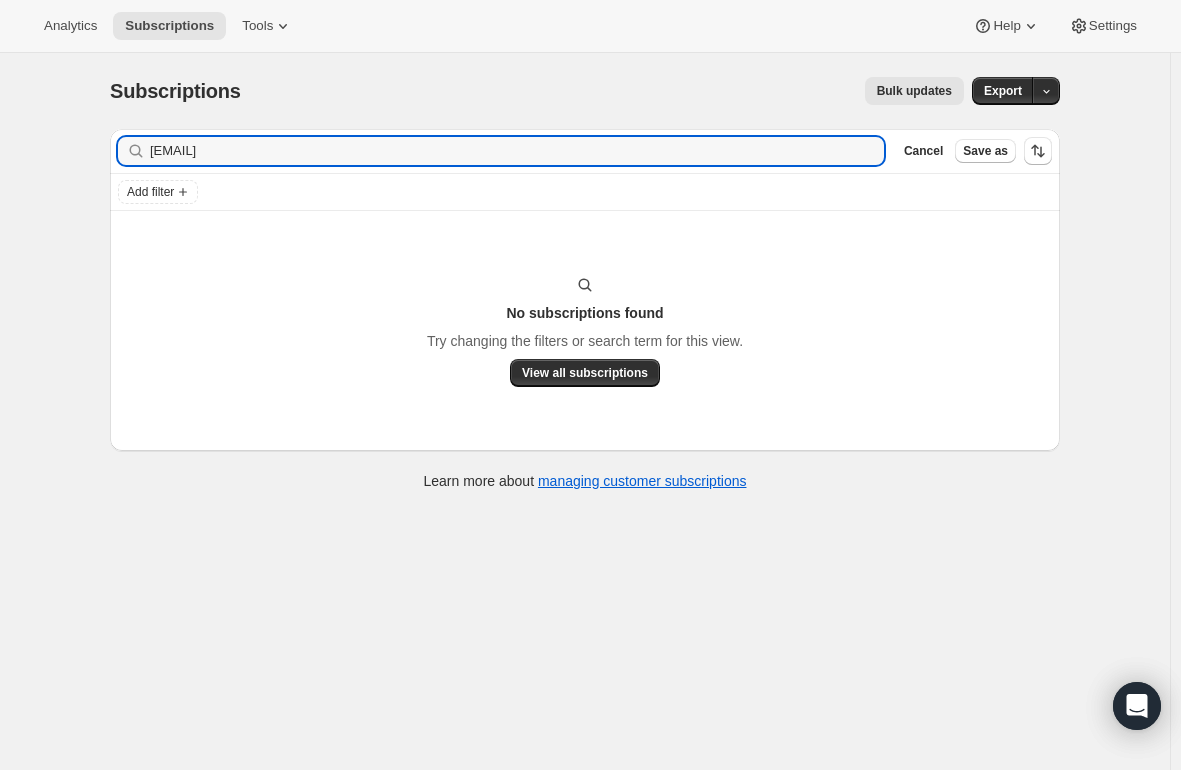 drag, startPoint x: 341, startPoint y: 147, endPoint x: 48, endPoint y: 149, distance: 293.00684 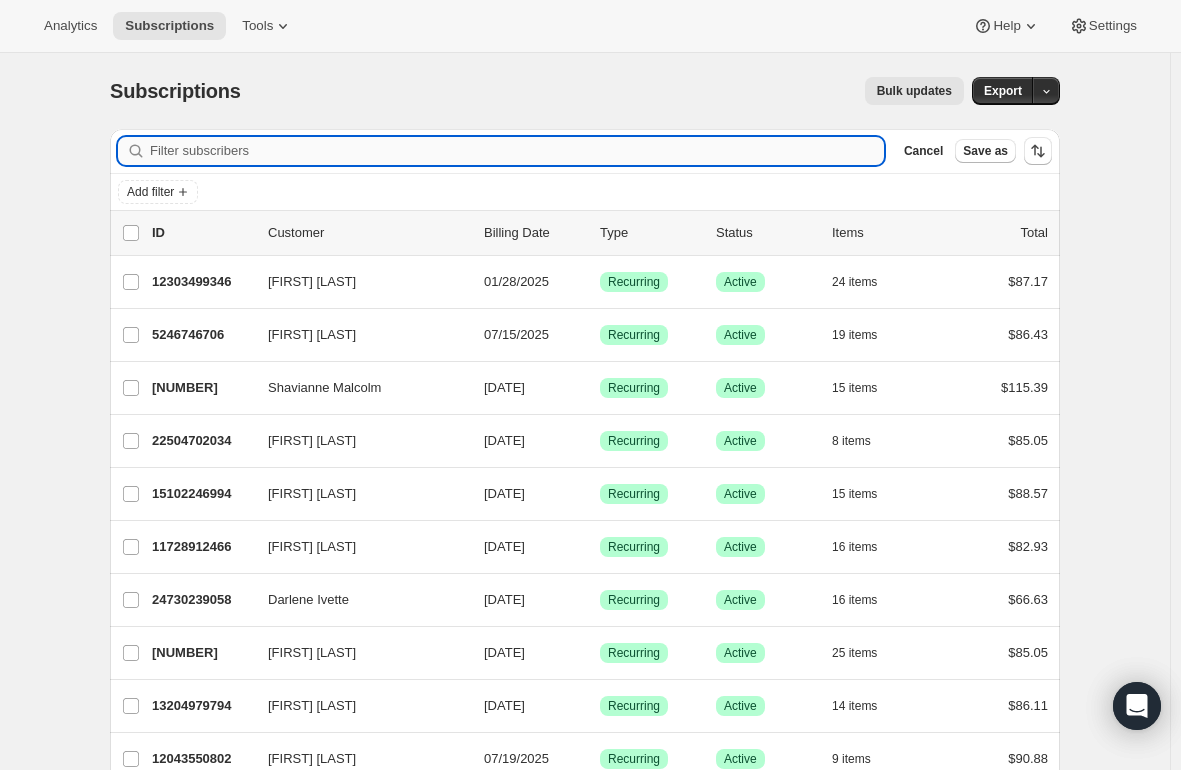click on "Filter subscribers" at bounding box center (517, 151) 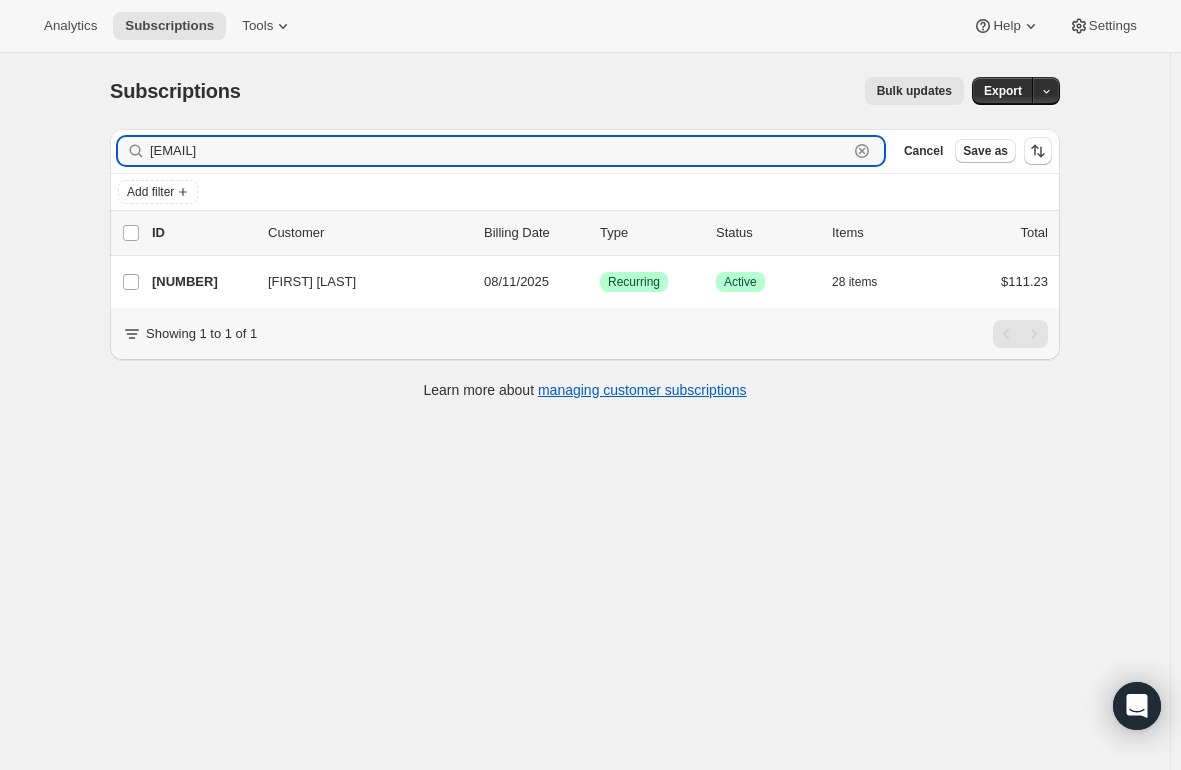 type on "[EMAIL]" 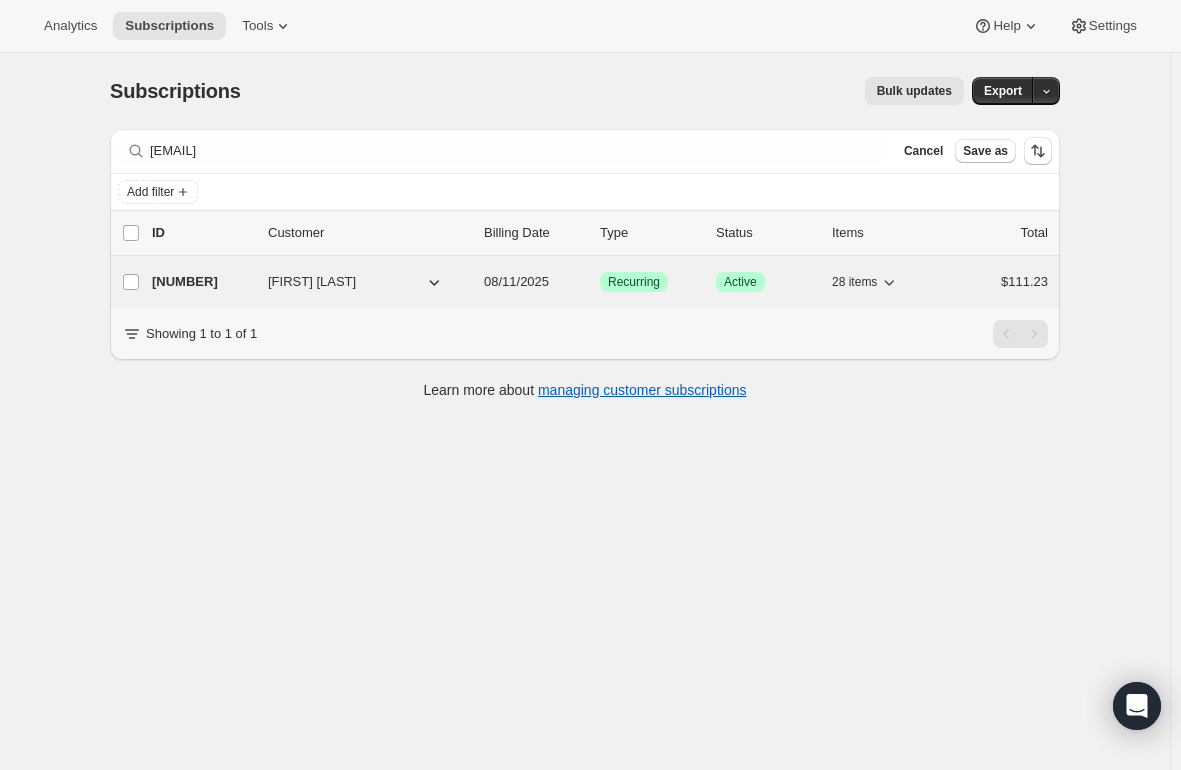 click on "[NUMBER]" at bounding box center [202, 282] 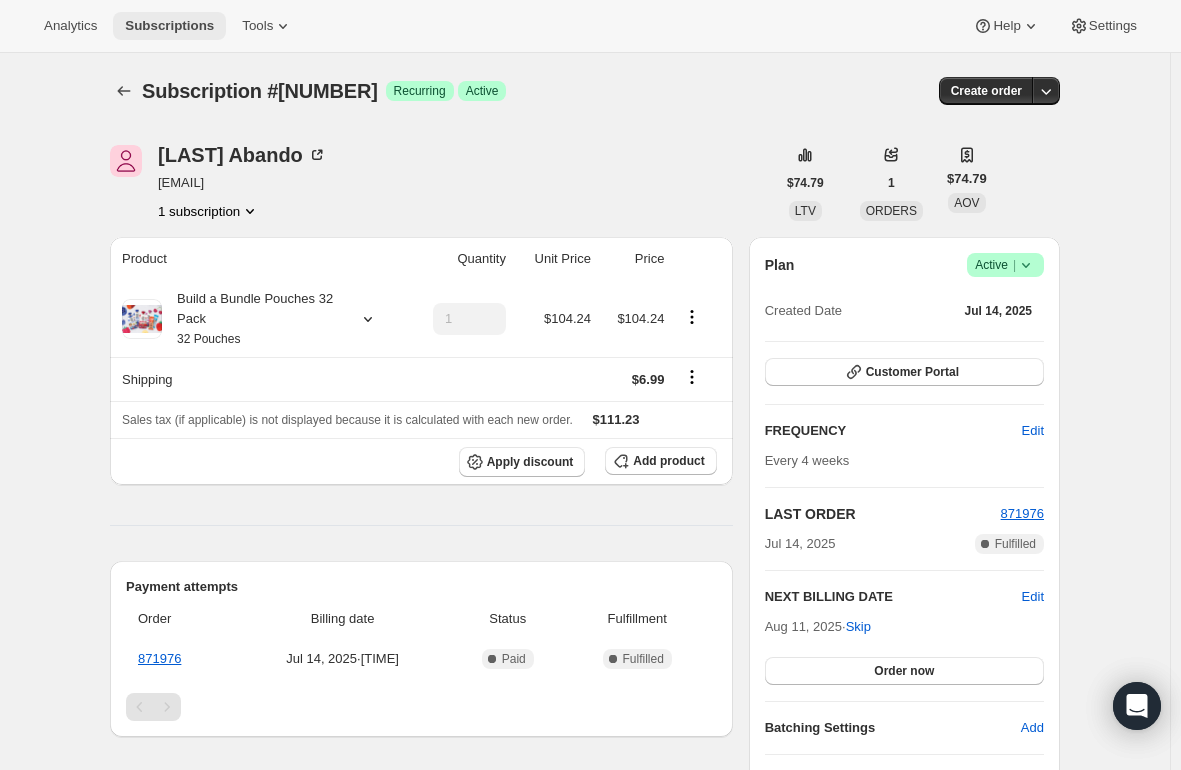 click on "Subscriptions" at bounding box center (169, 26) 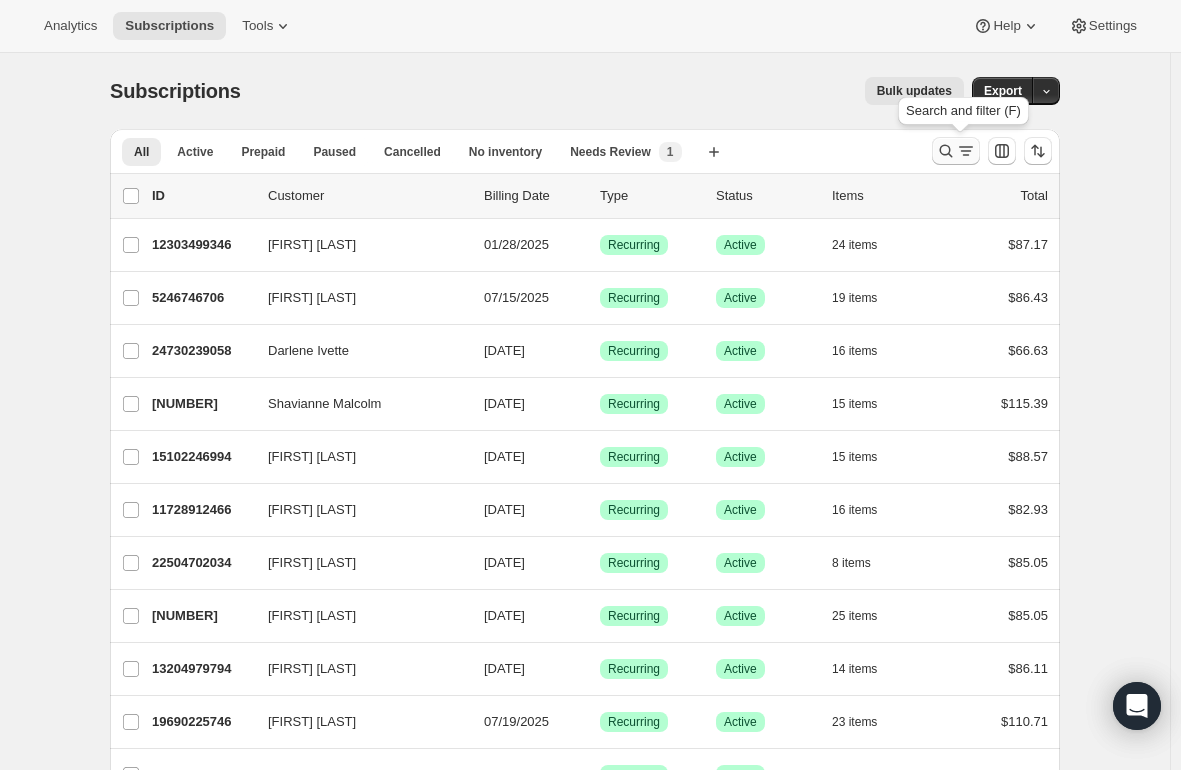 click 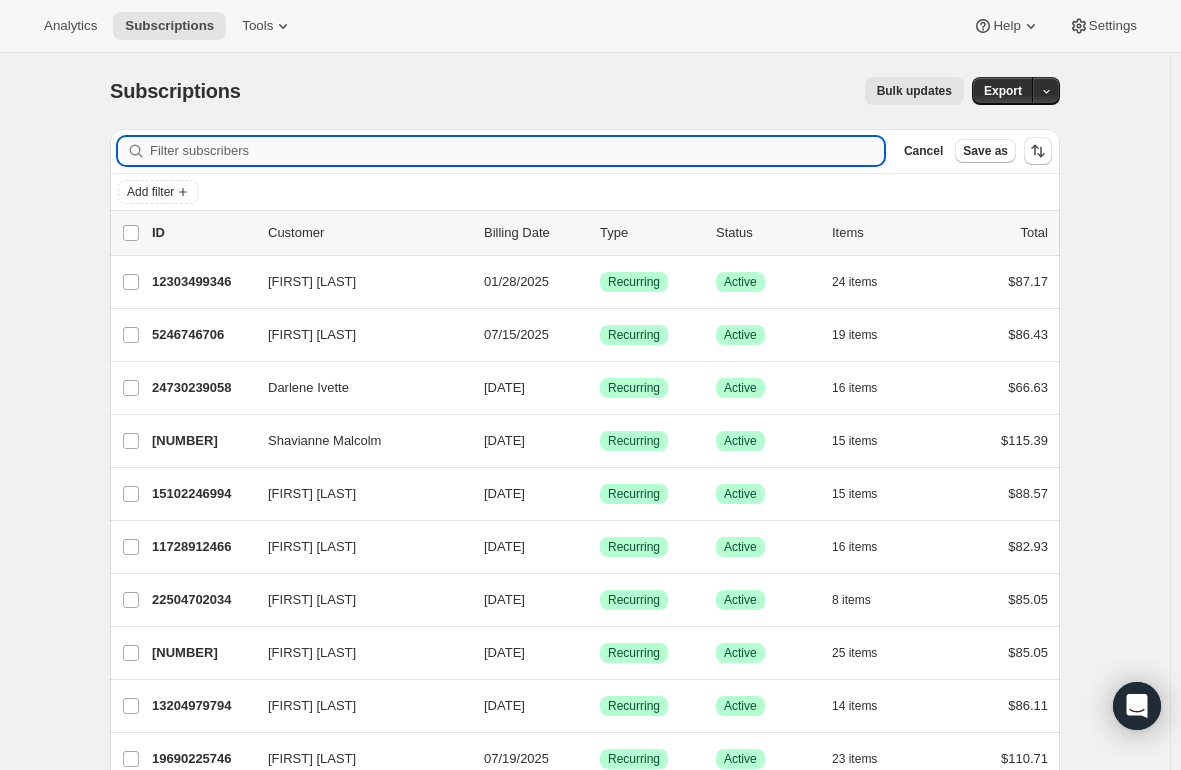 click on "Filter subscribers" at bounding box center (517, 151) 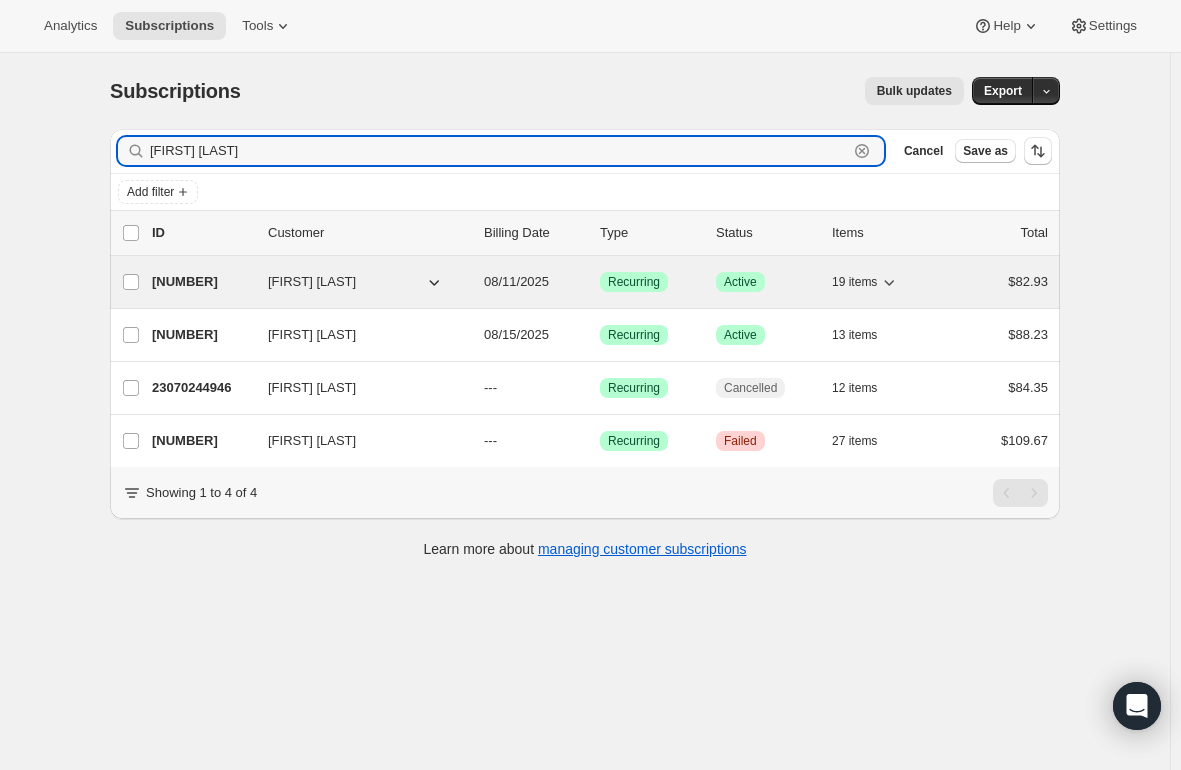 type on "[FIRST] [LAST]" 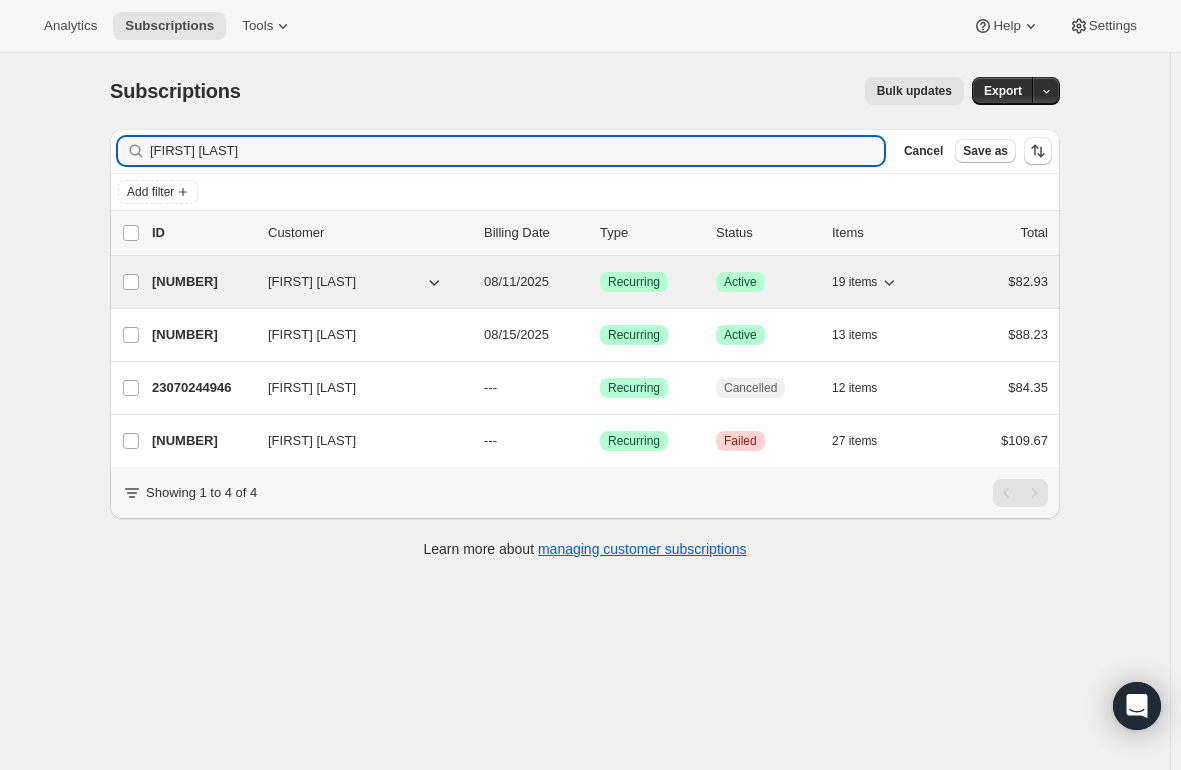 click on "[NUMBER]" at bounding box center [202, 282] 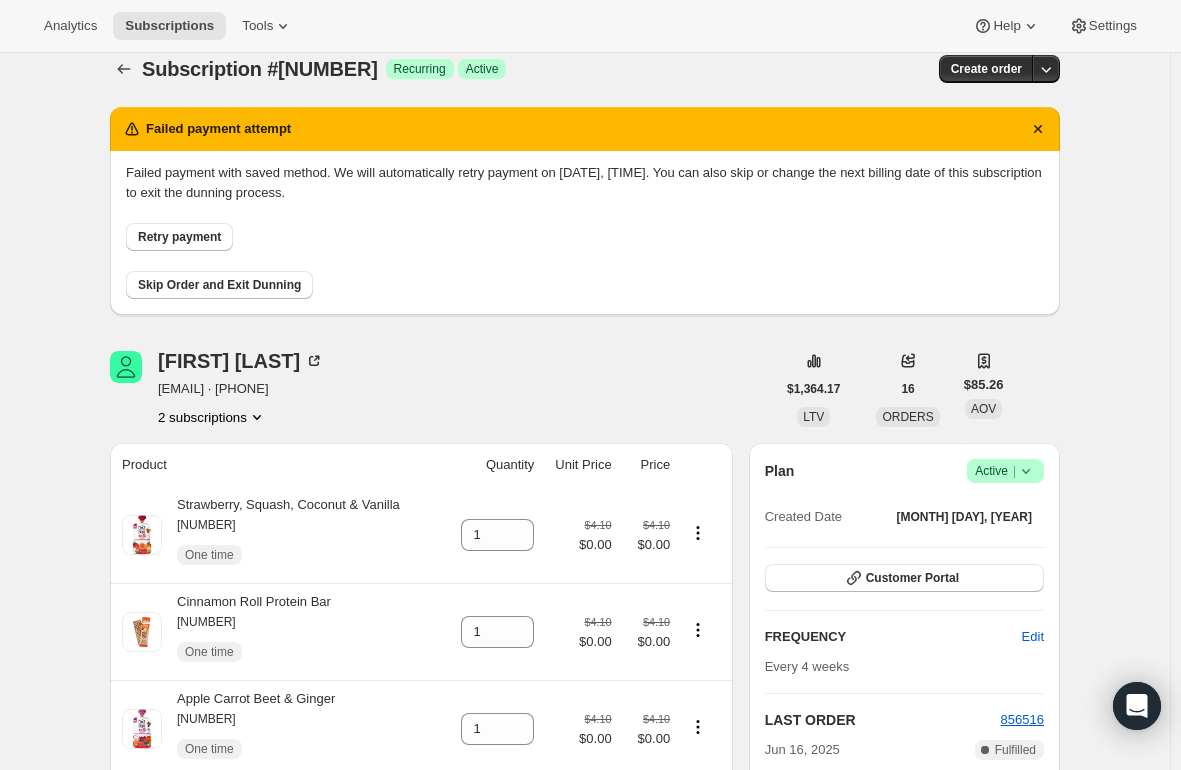 scroll, scrollTop: 0, scrollLeft: 0, axis: both 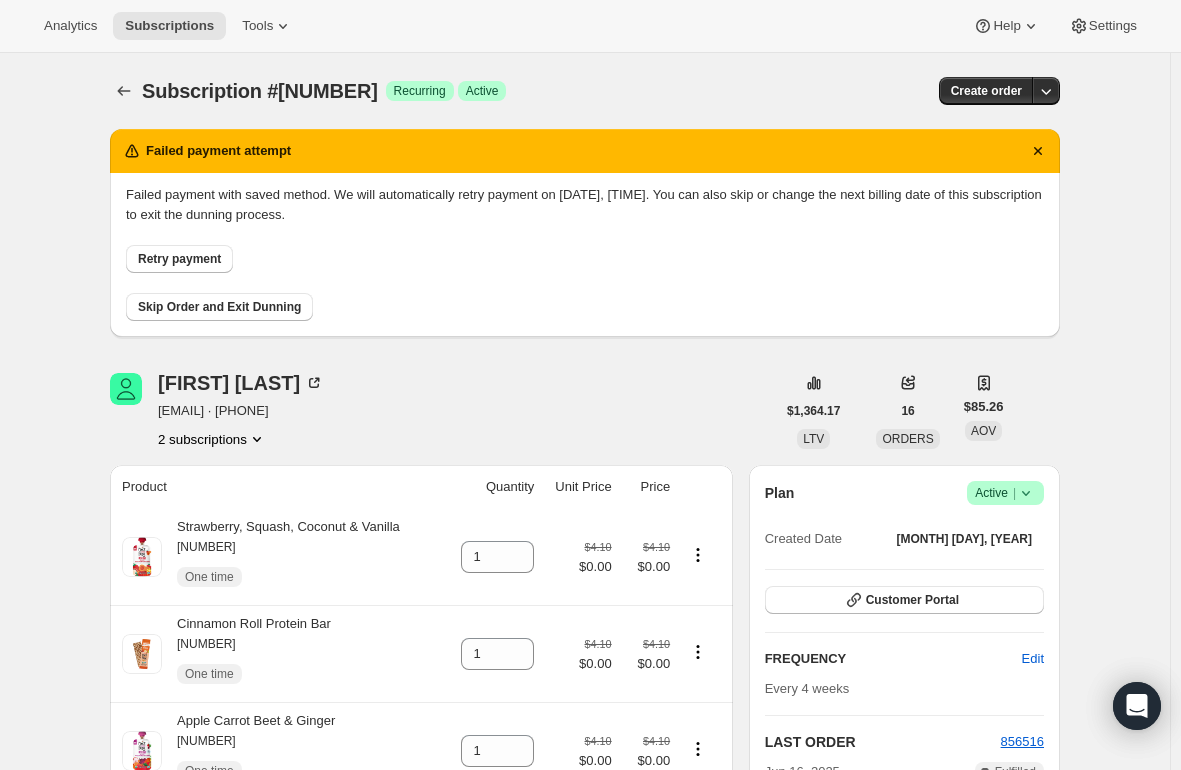 click on "2 subscriptions" at bounding box center [212, 439] 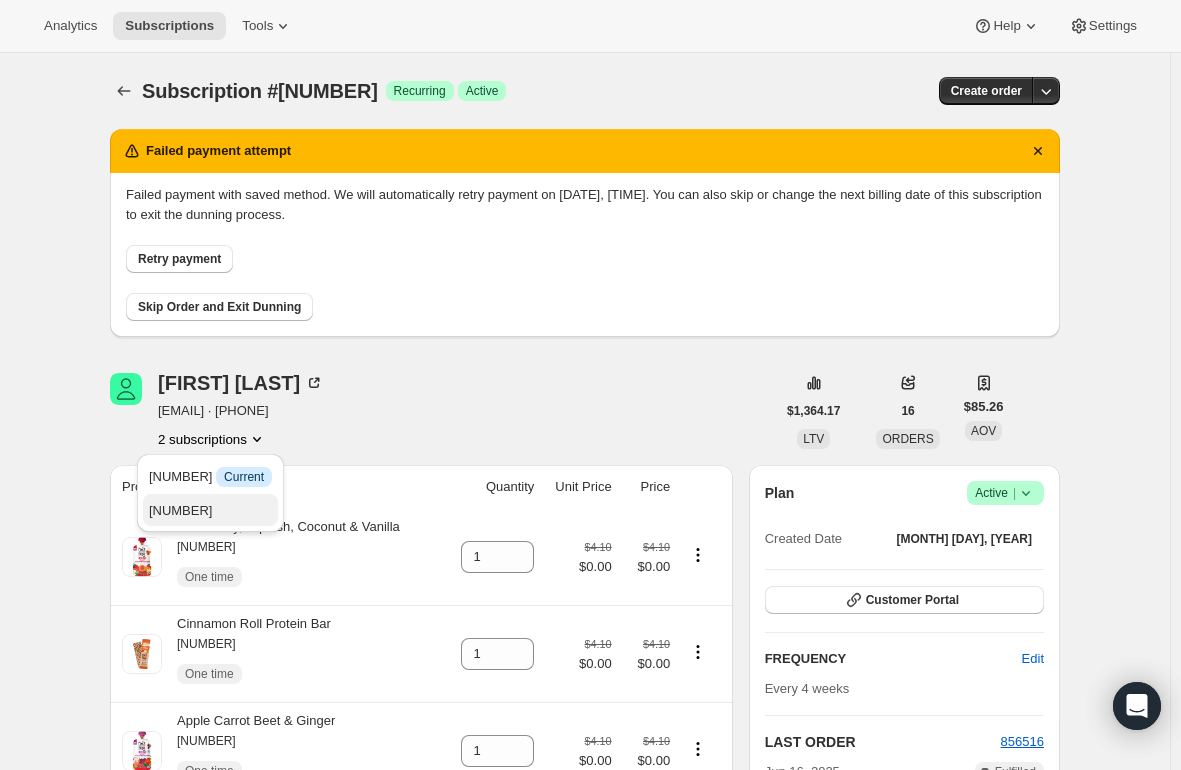 click on "[NUMBER]" at bounding box center [181, 510] 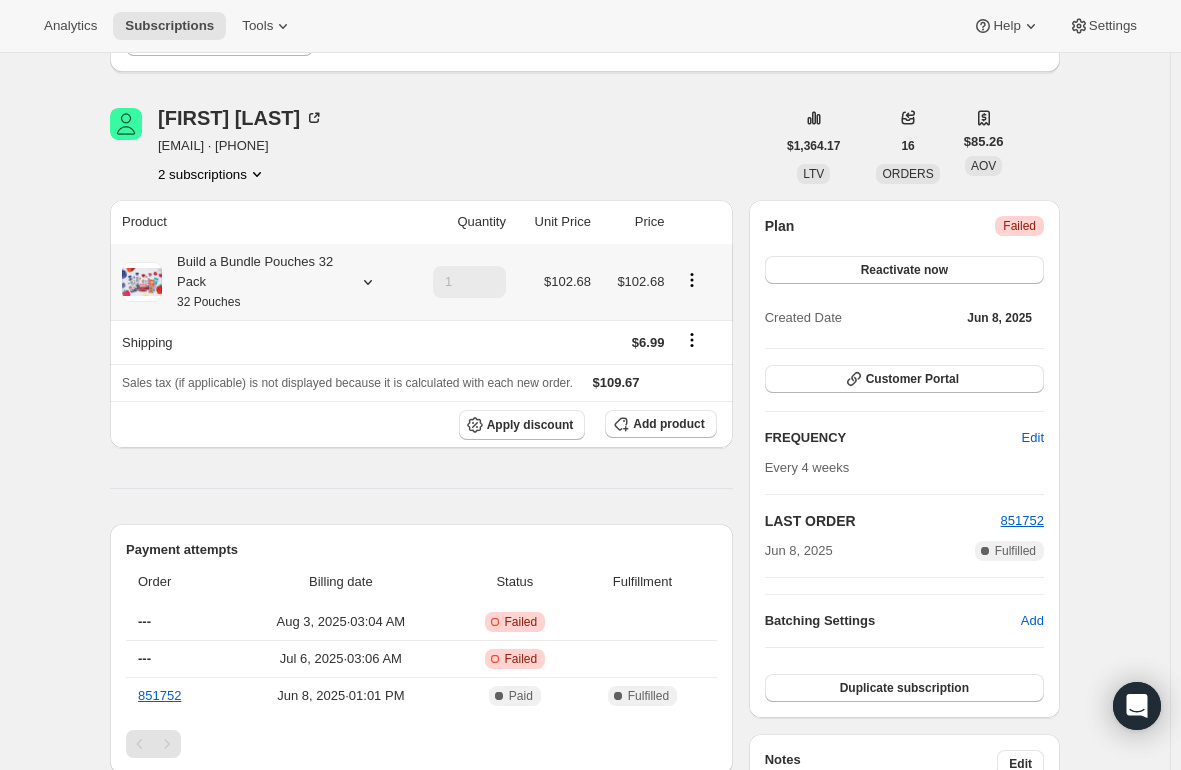 scroll, scrollTop: 300, scrollLeft: 0, axis: vertical 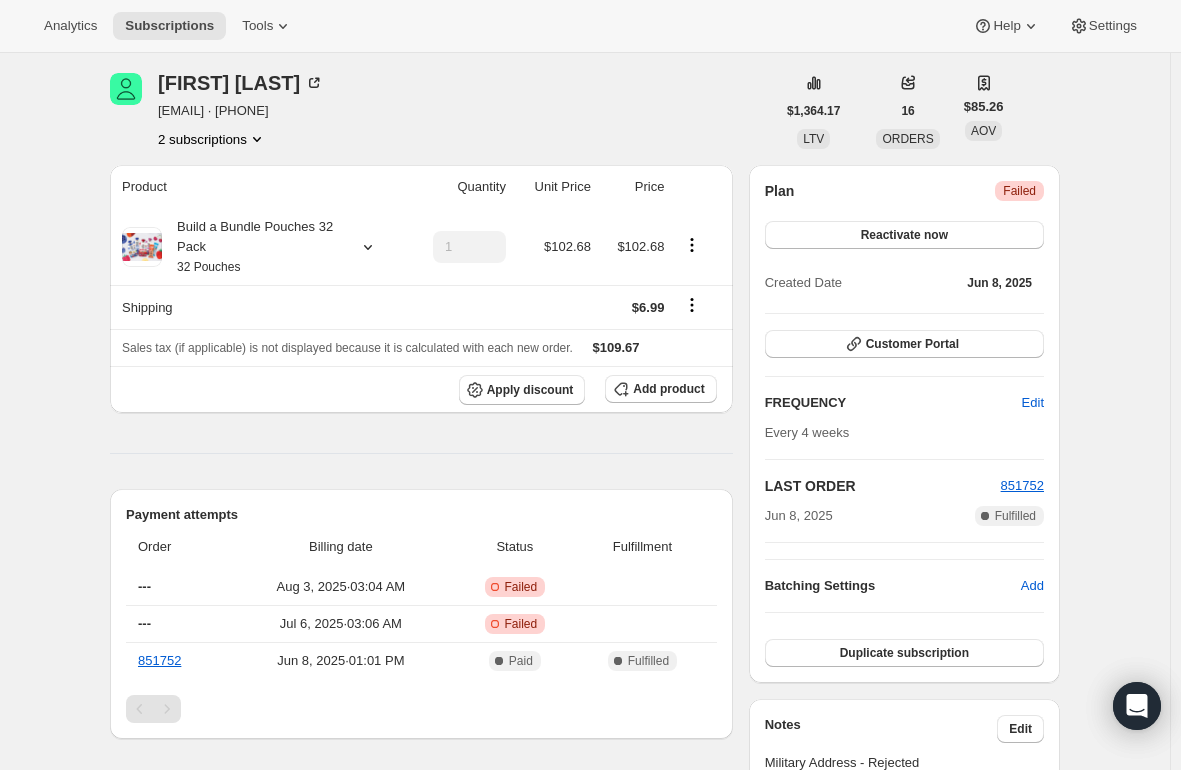click on "2 subscriptions" at bounding box center [212, 139] 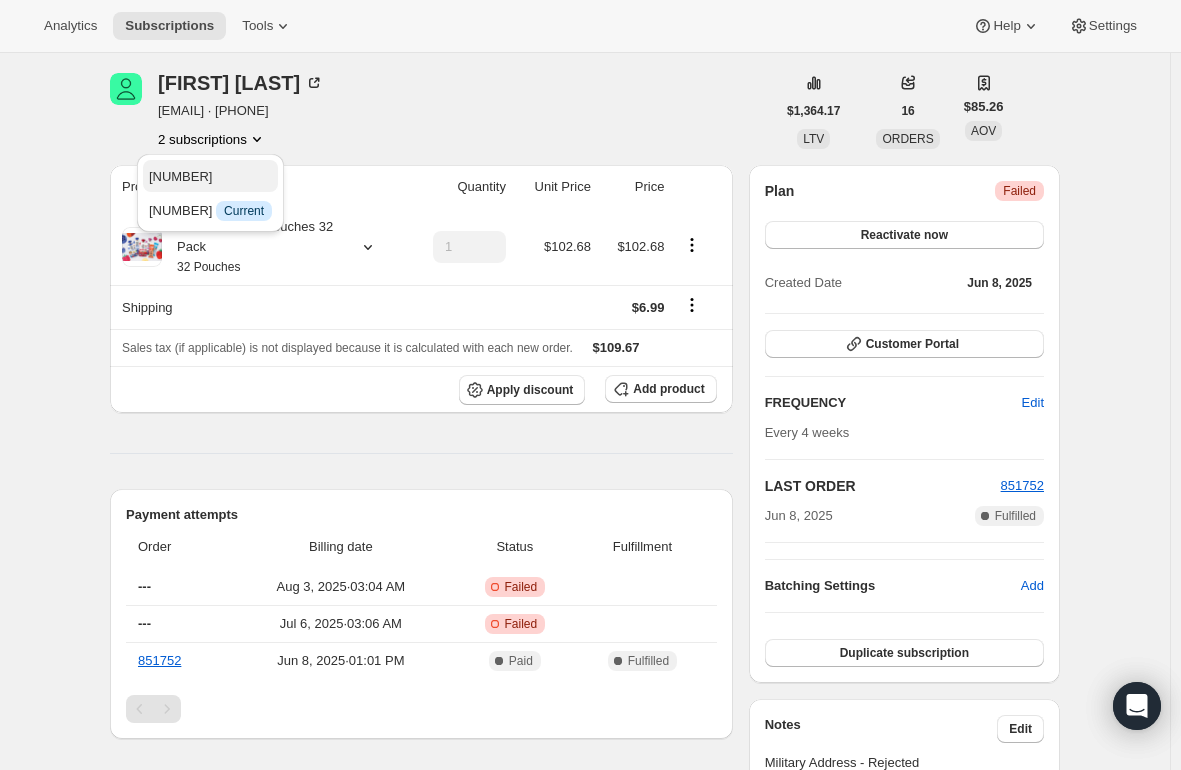 click on "[NUMBER]" at bounding box center (181, 176) 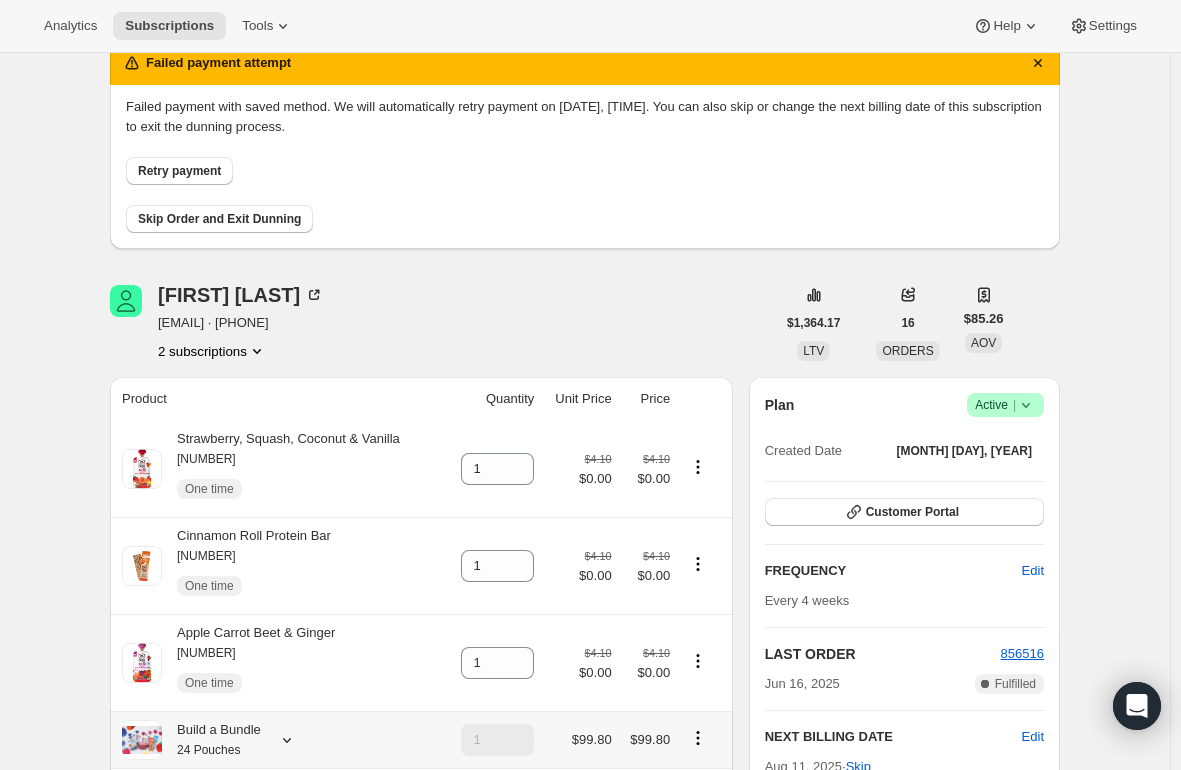 scroll, scrollTop: 300, scrollLeft: 0, axis: vertical 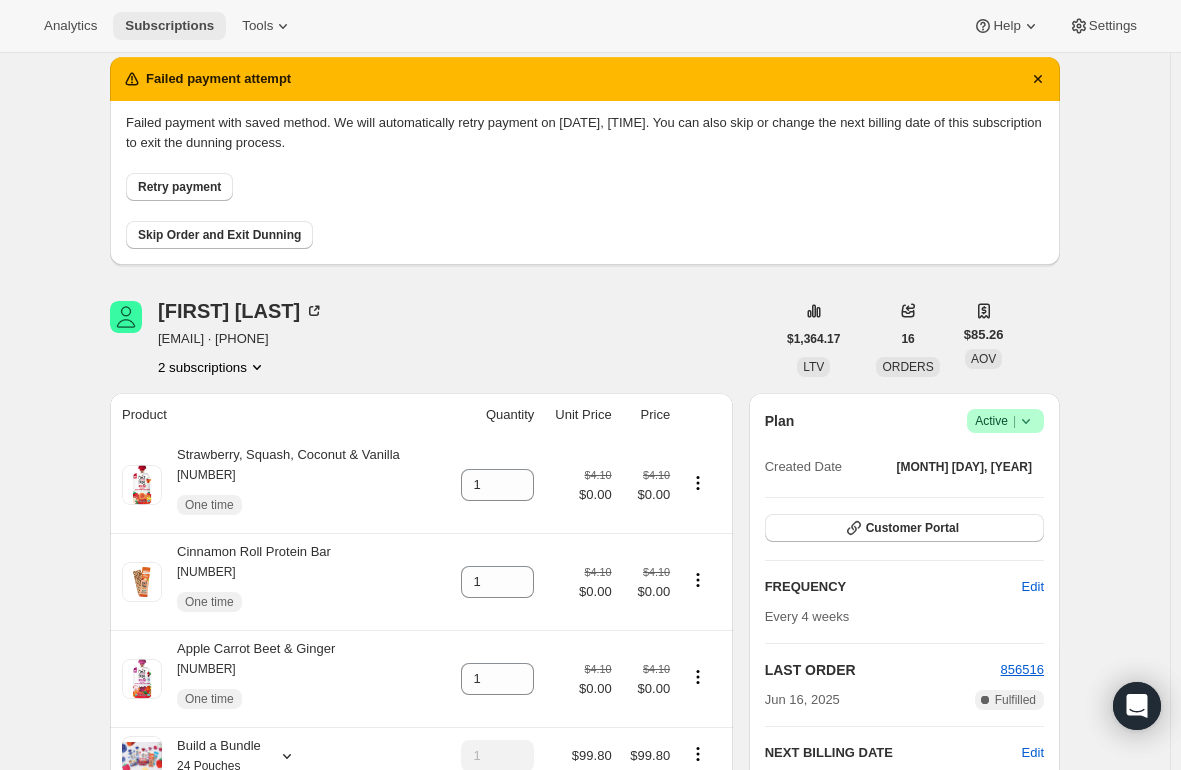 click on "Subscriptions" at bounding box center [169, 26] 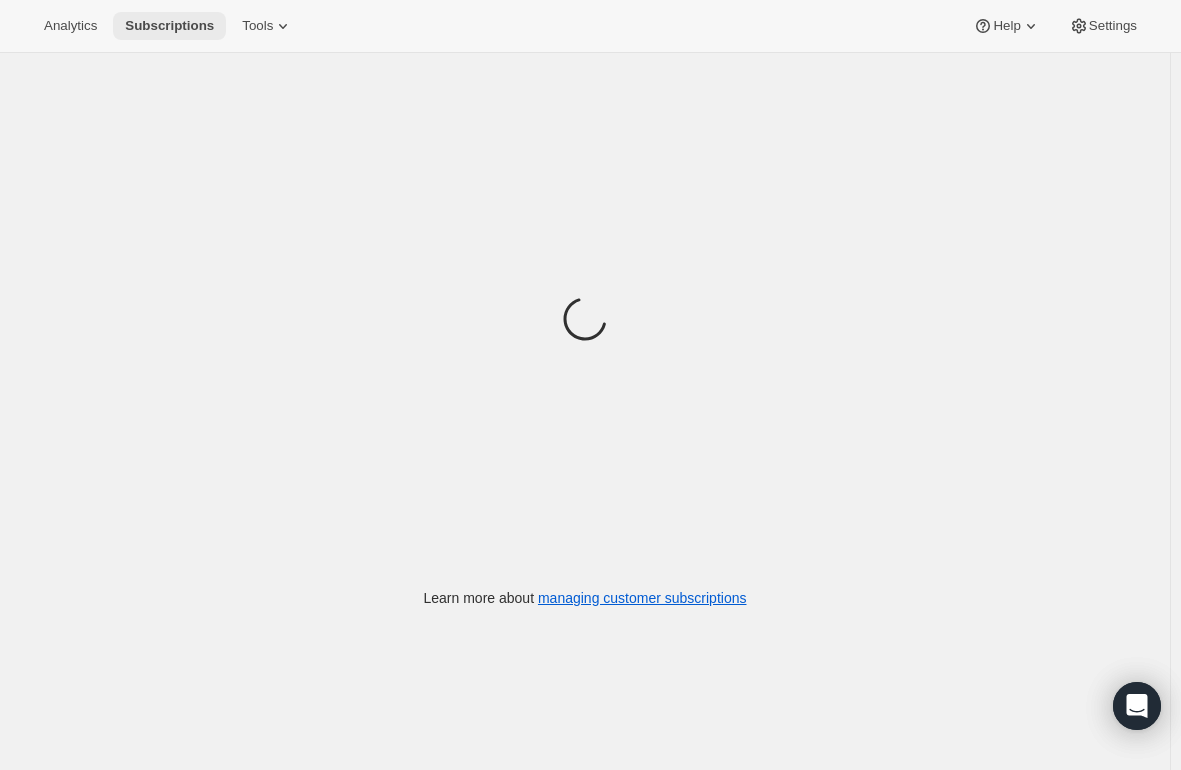 scroll, scrollTop: 0, scrollLeft: 0, axis: both 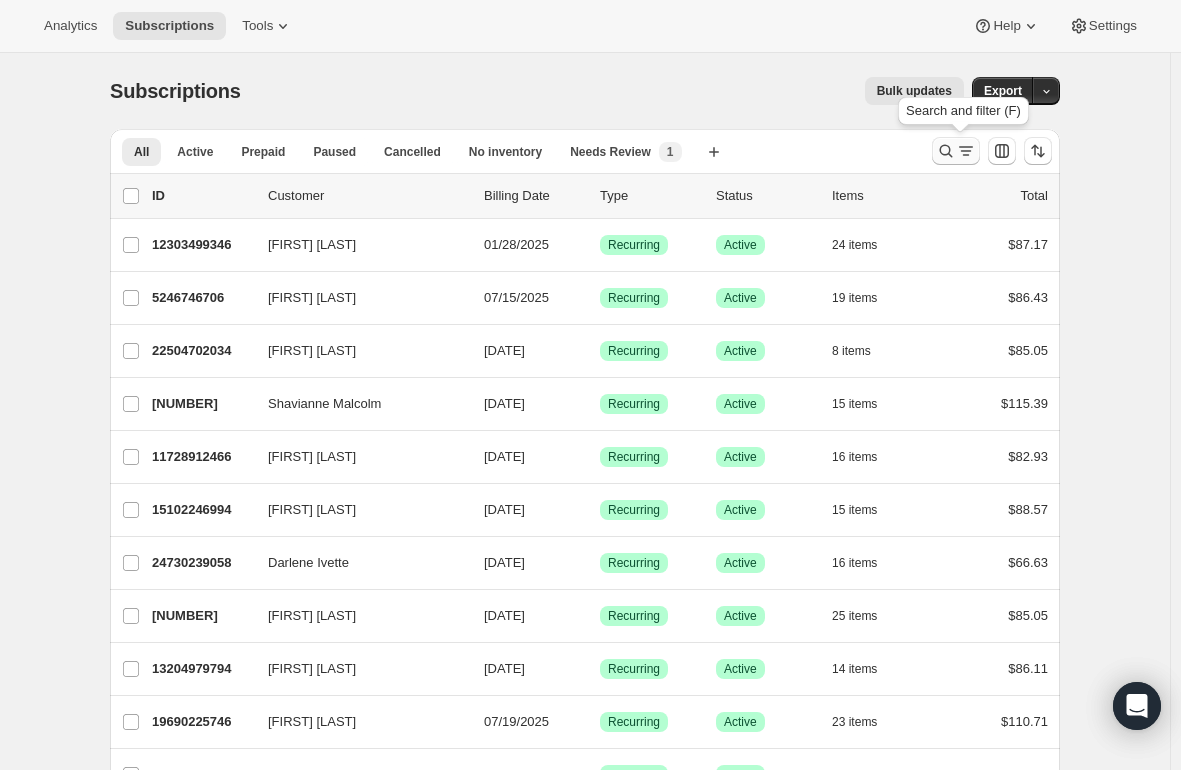 click at bounding box center (956, 151) 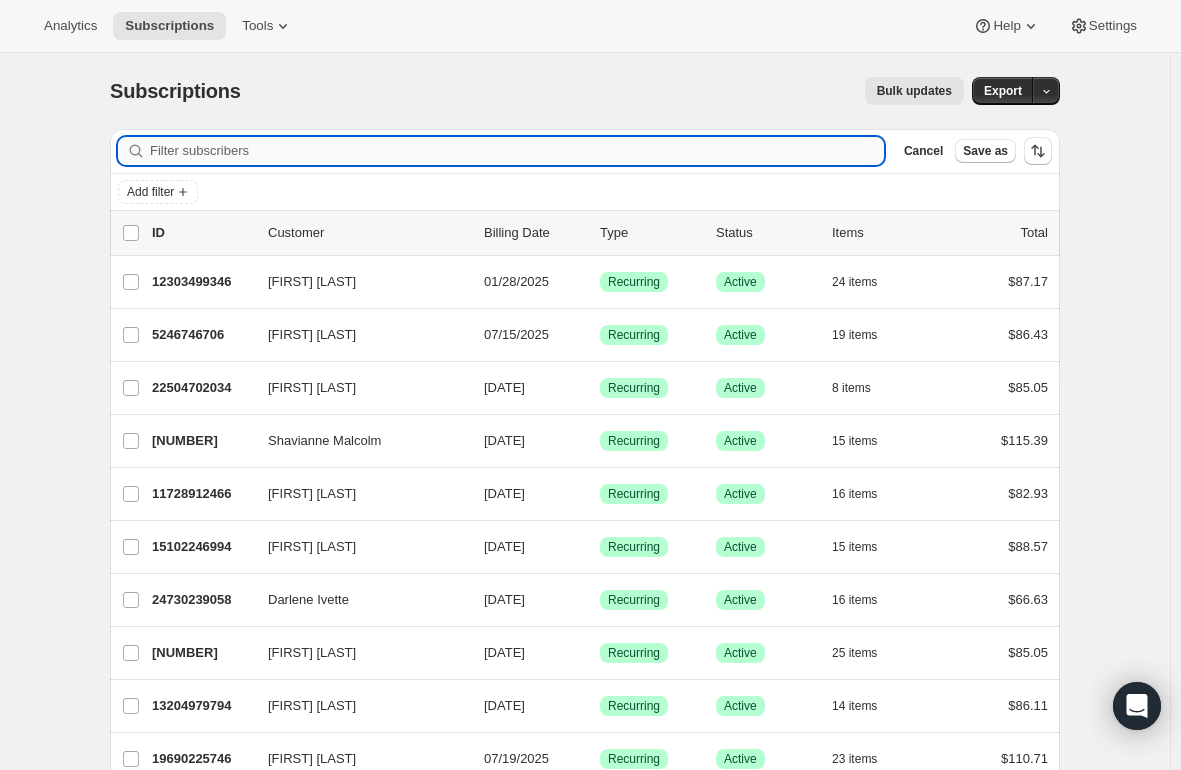 click on "Filter subscribers" at bounding box center [517, 151] 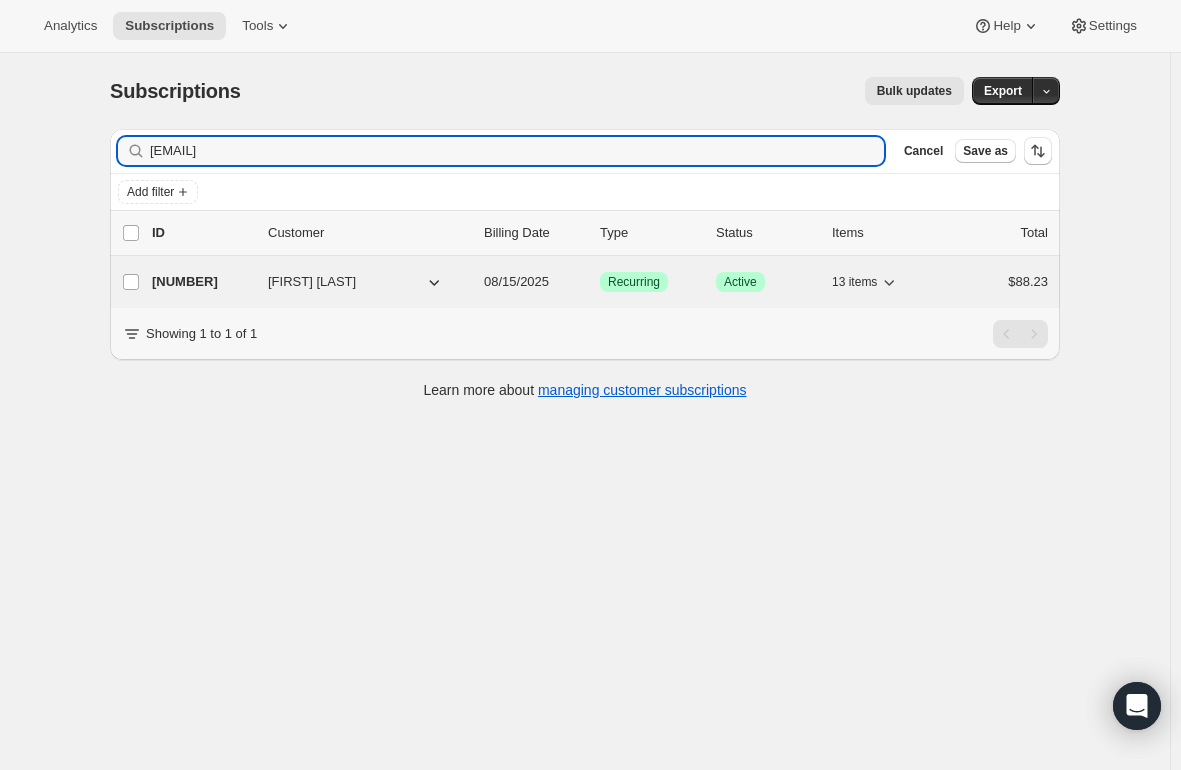 type on "[EMAIL]" 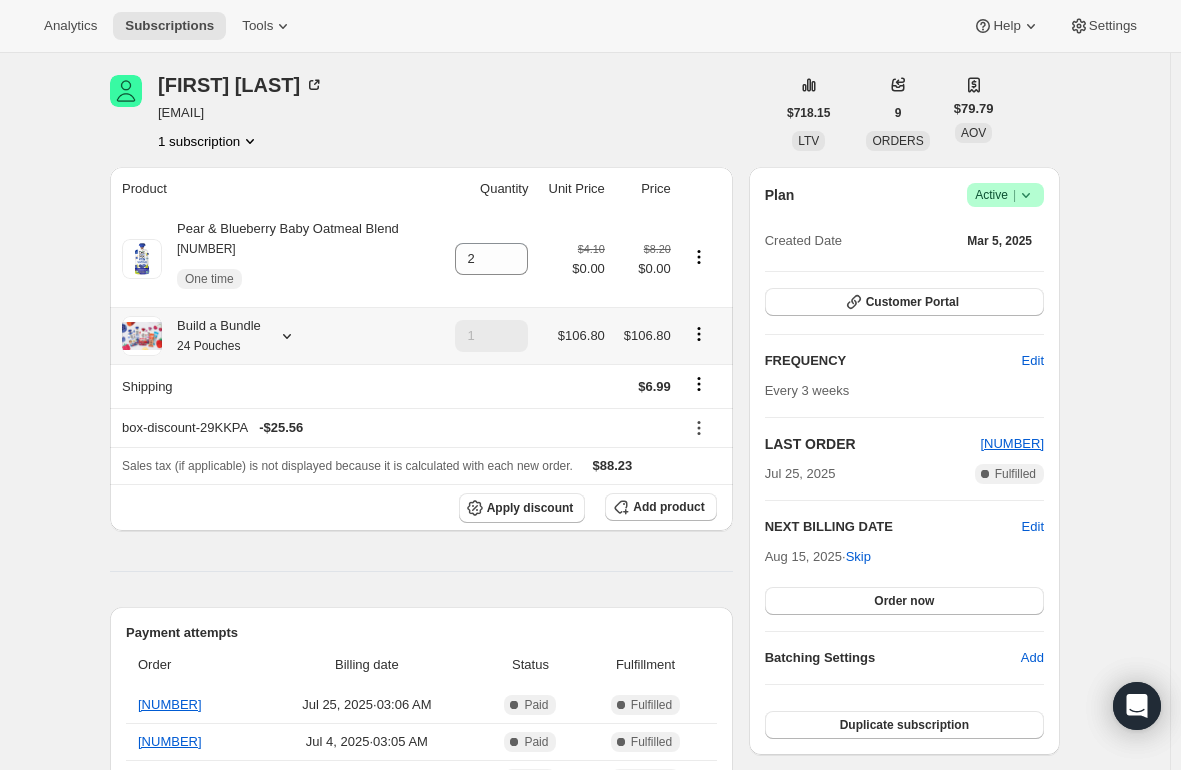 scroll, scrollTop: 100, scrollLeft: 0, axis: vertical 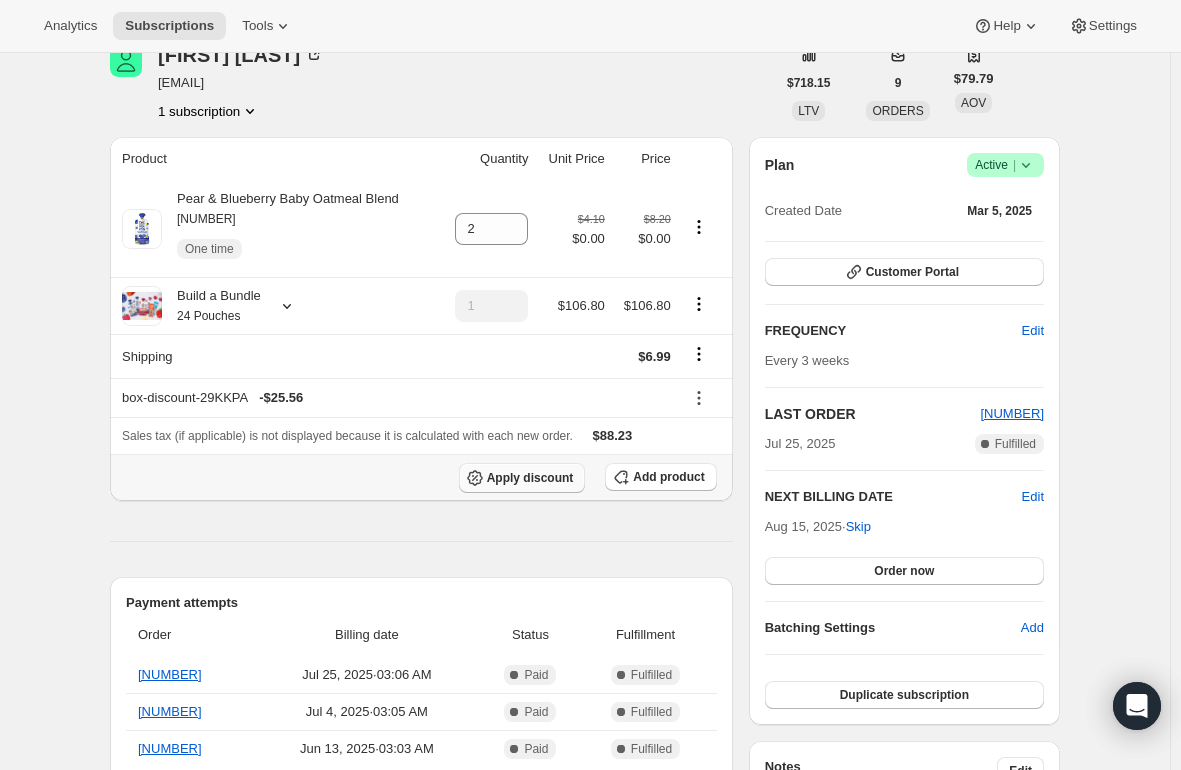 click on "Apply discount" at bounding box center [530, 478] 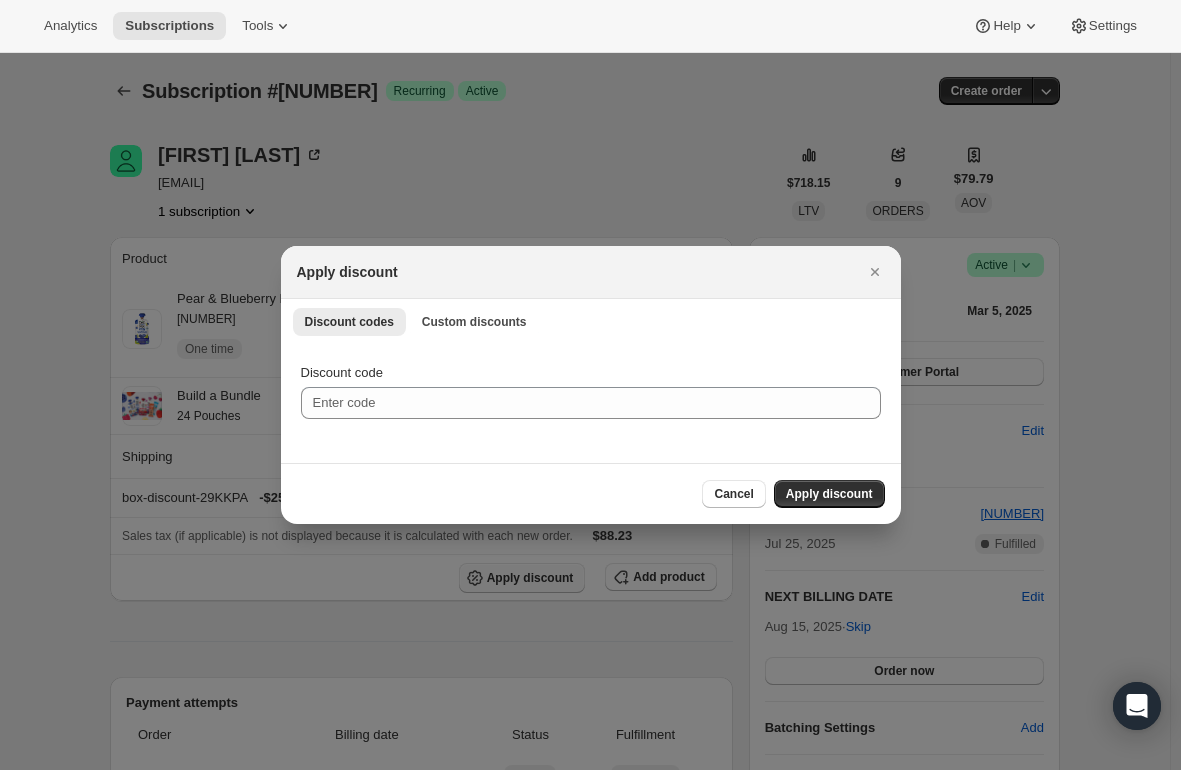 scroll, scrollTop: 0, scrollLeft: 0, axis: both 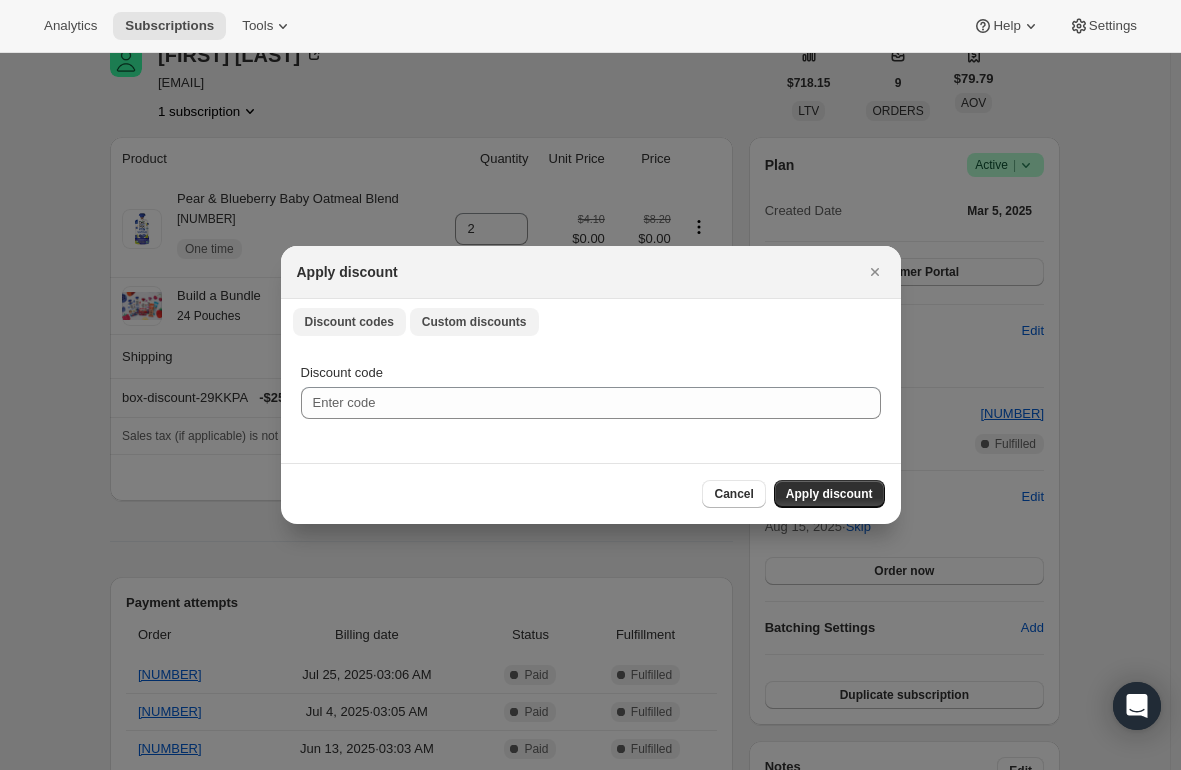 click on "Custom discounts" at bounding box center (474, 322) 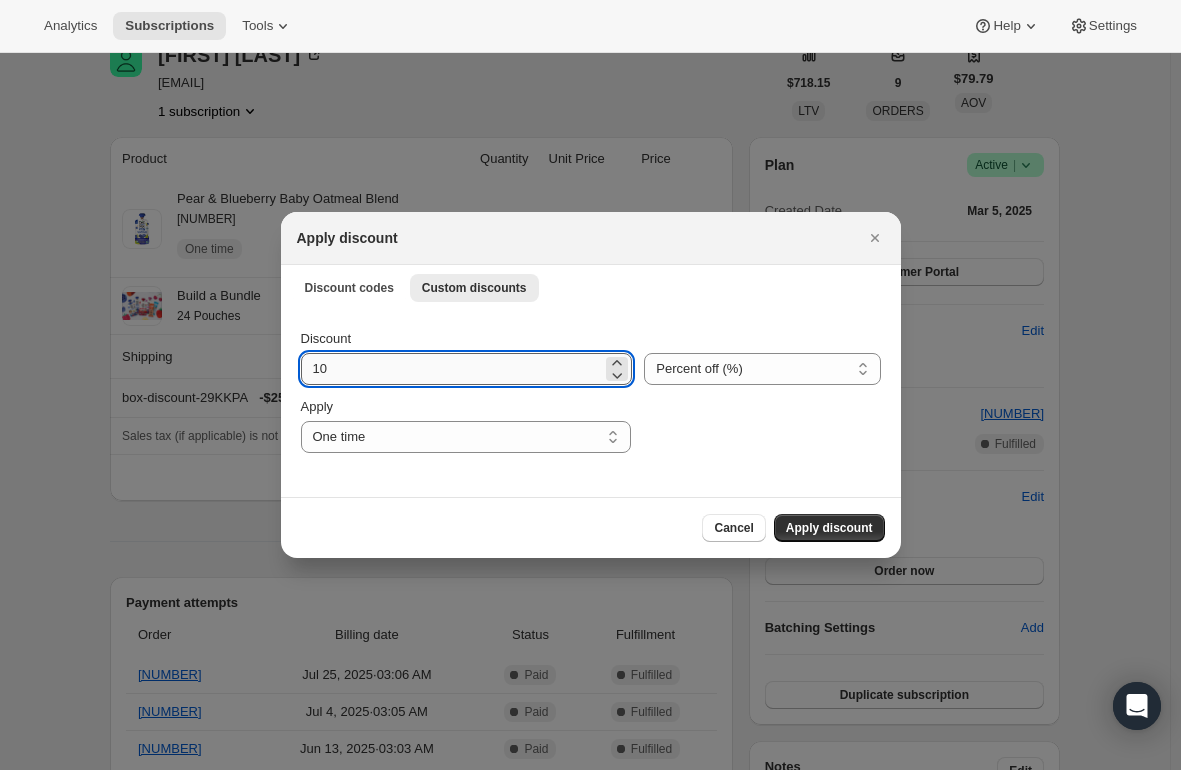 click on "10" at bounding box center (452, 369) 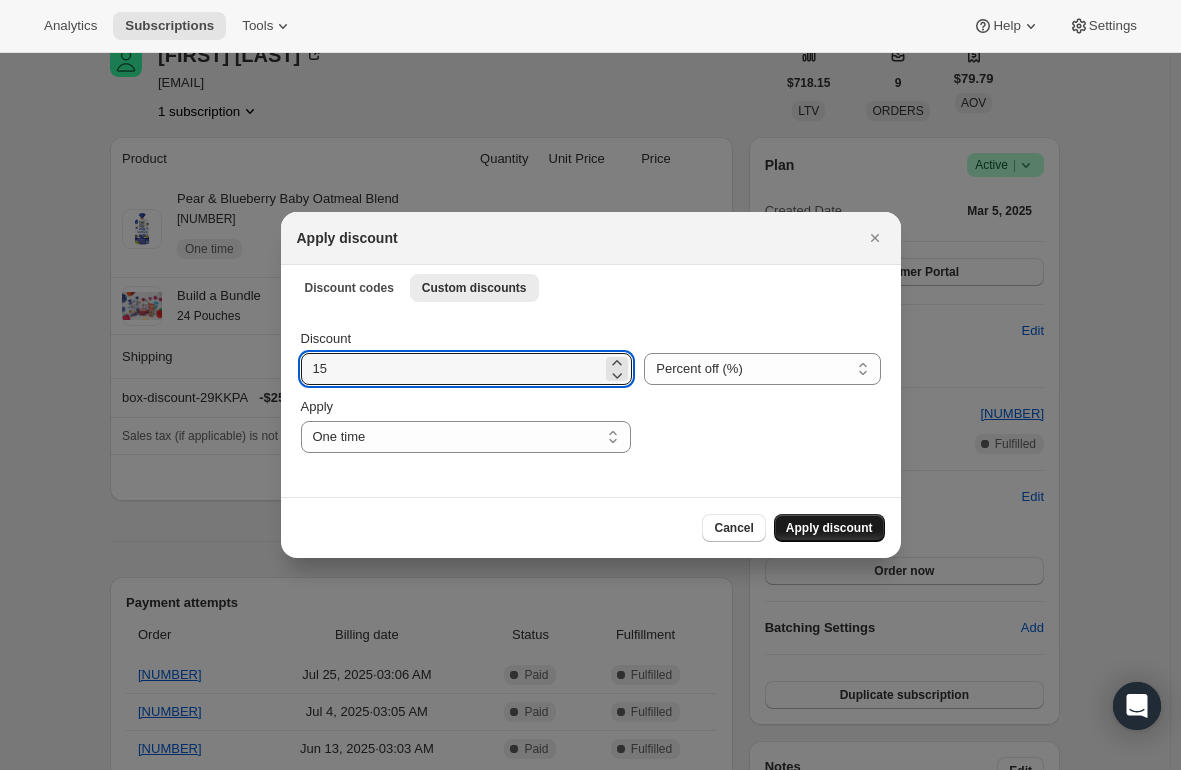 type on "15" 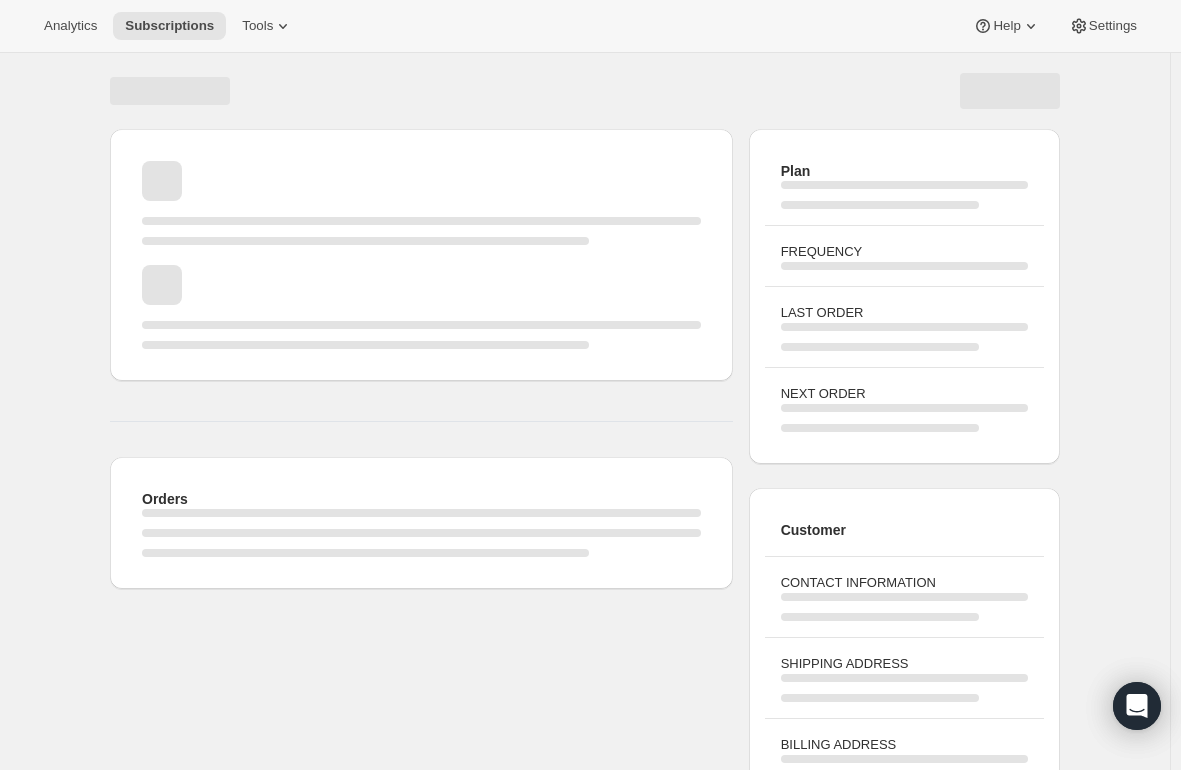 scroll, scrollTop: 100, scrollLeft: 0, axis: vertical 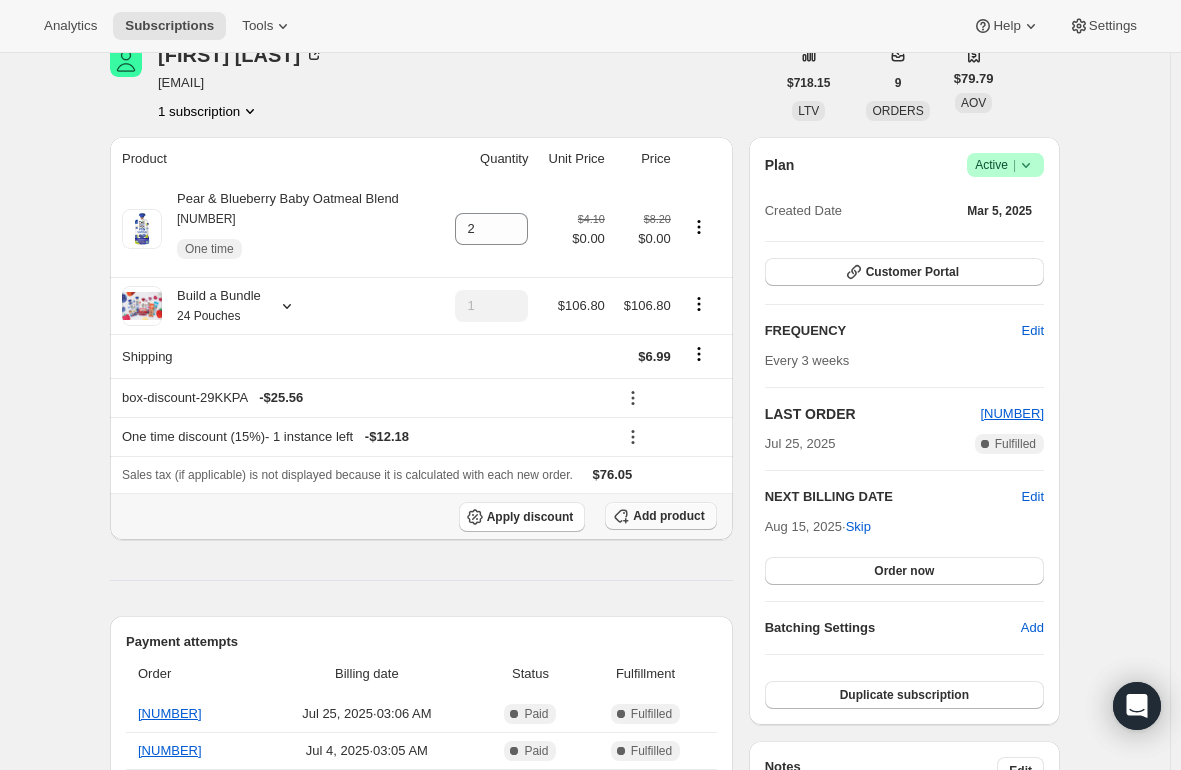 click on "Add product" at bounding box center (668, 516) 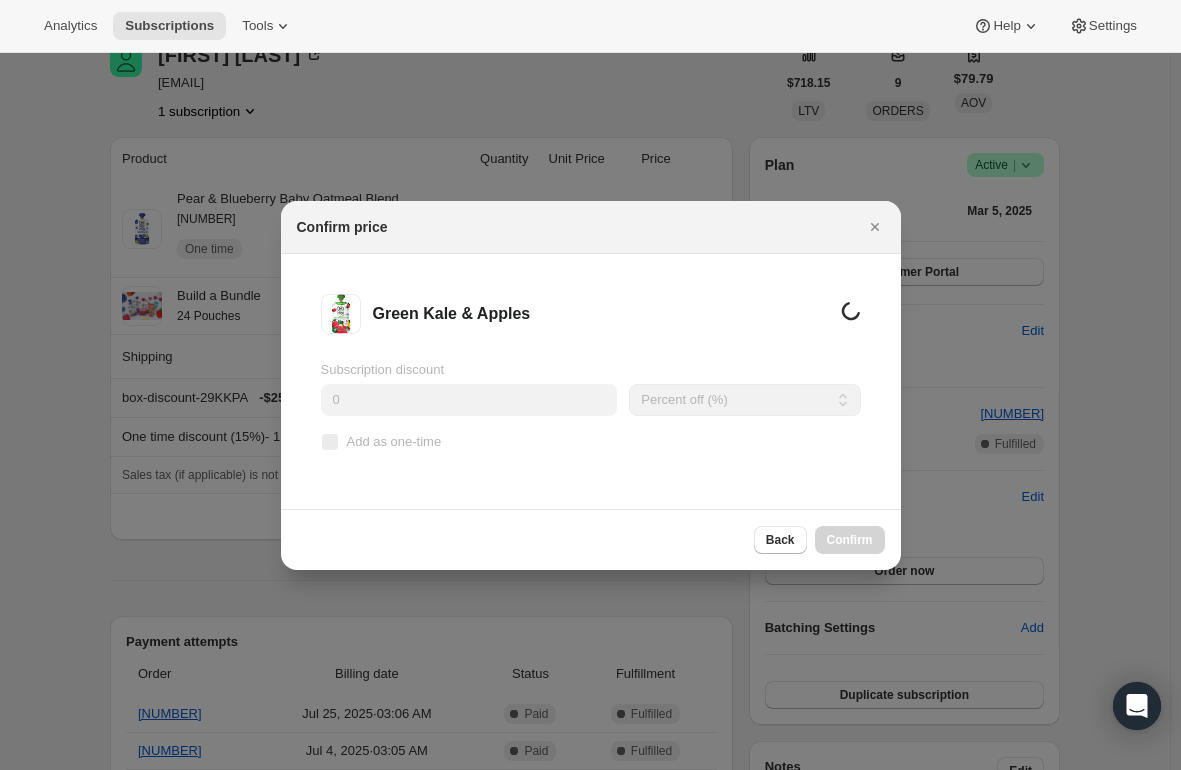 scroll, scrollTop: 0, scrollLeft: 0, axis: both 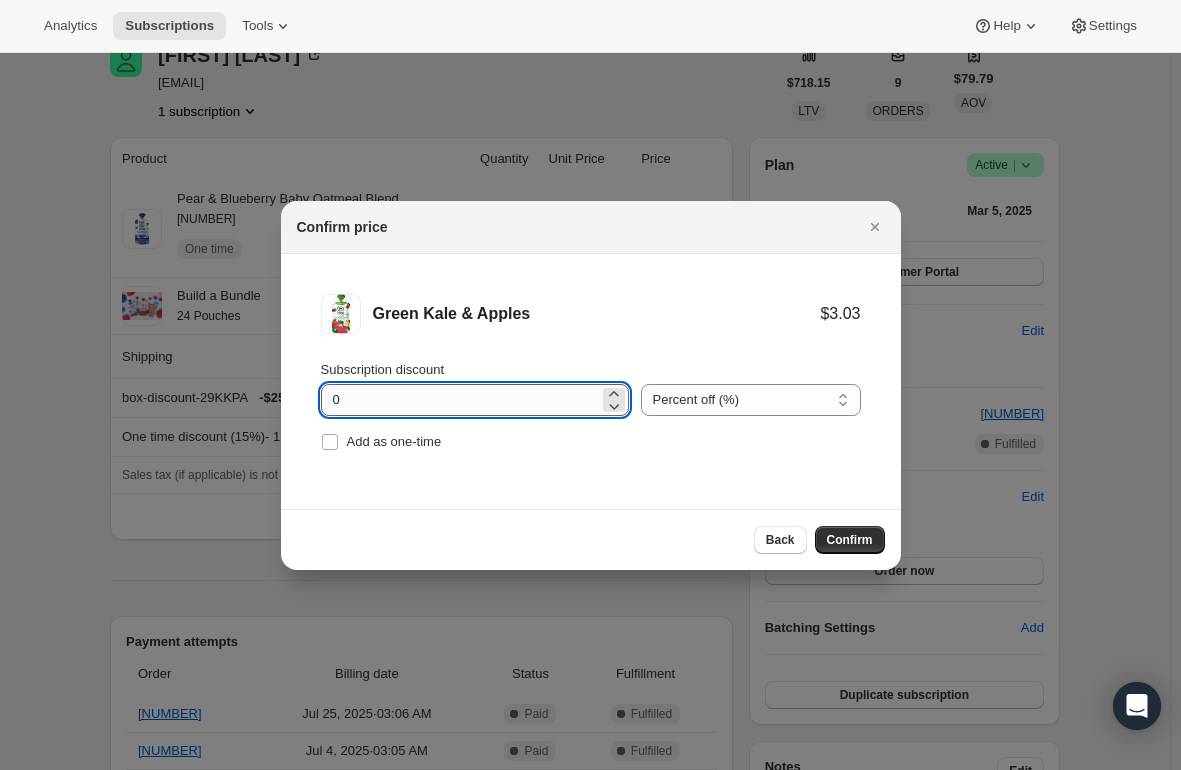click on "0" at bounding box center (460, 400) 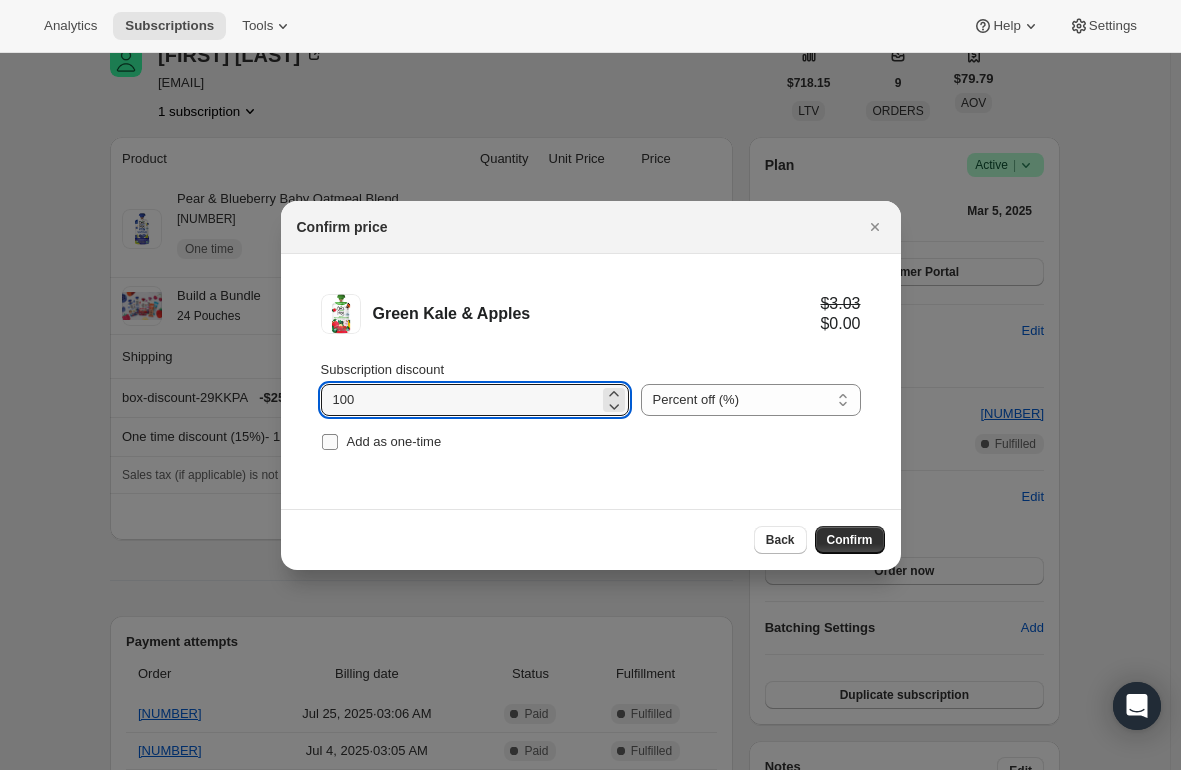 type on "100" 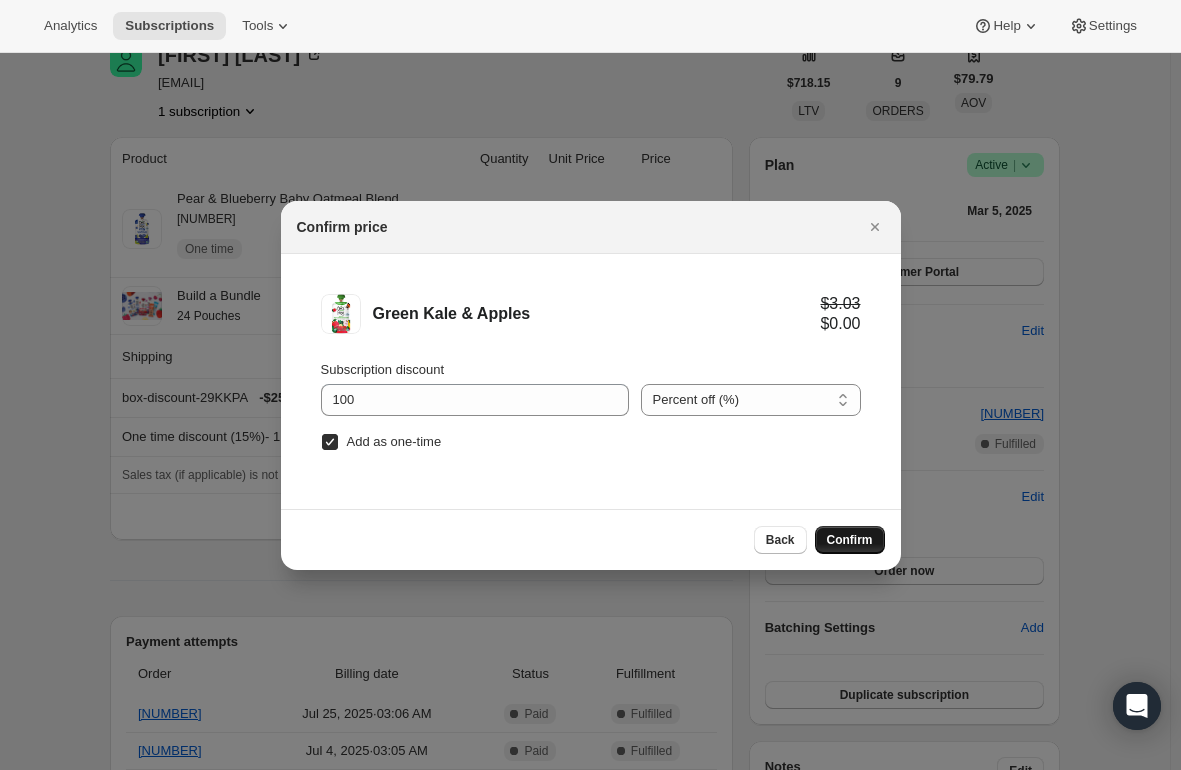 click on "Confirm" at bounding box center [850, 540] 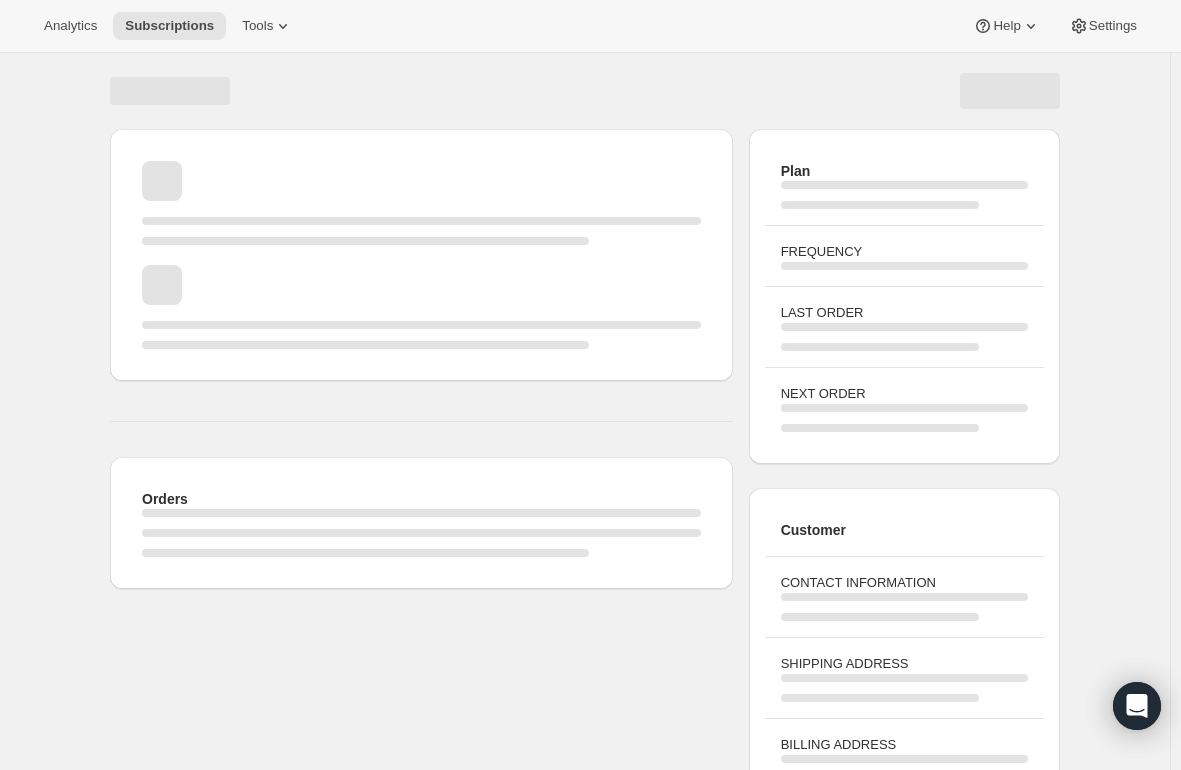 scroll, scrollTop: 100, scrollLeft: 0, axis: vertical 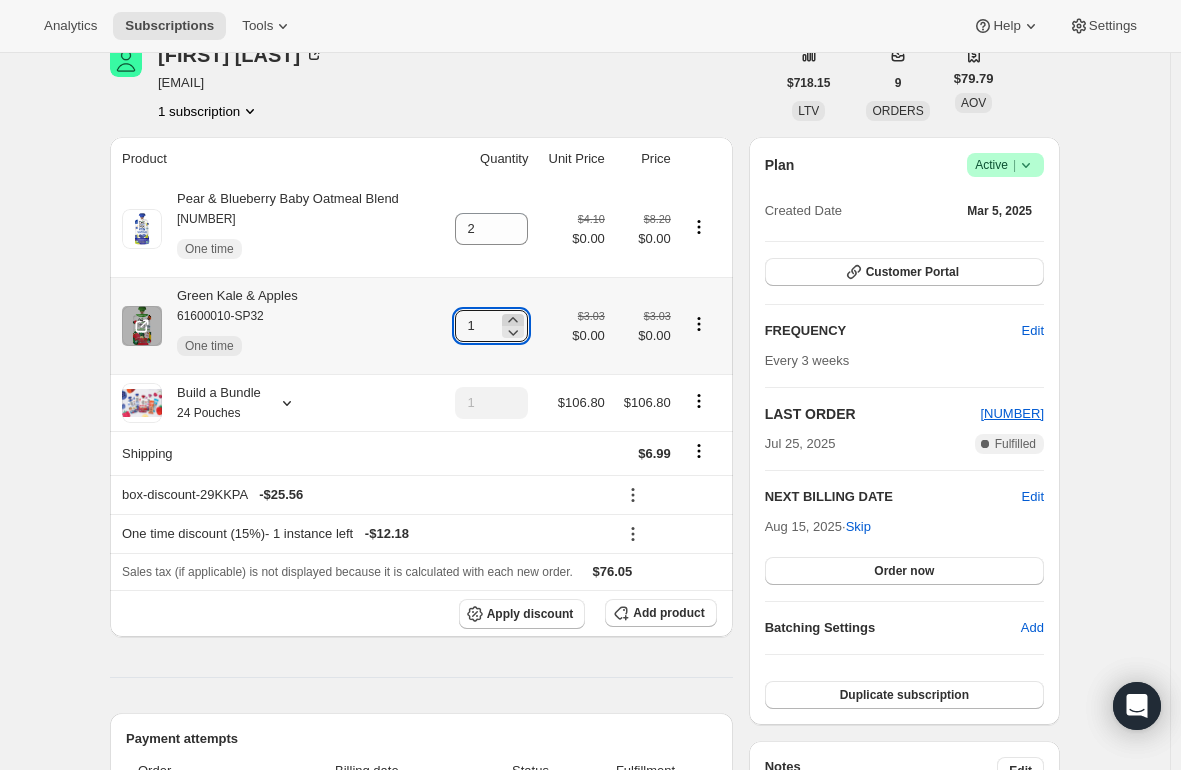 click 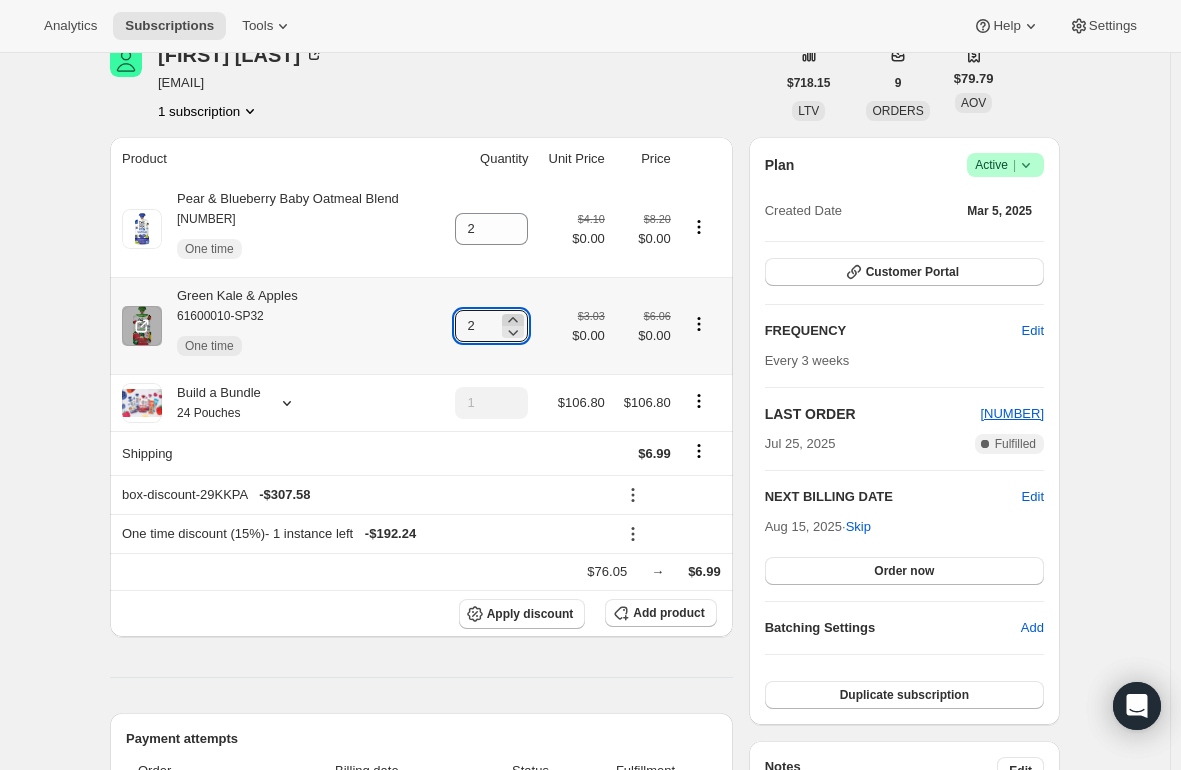 click 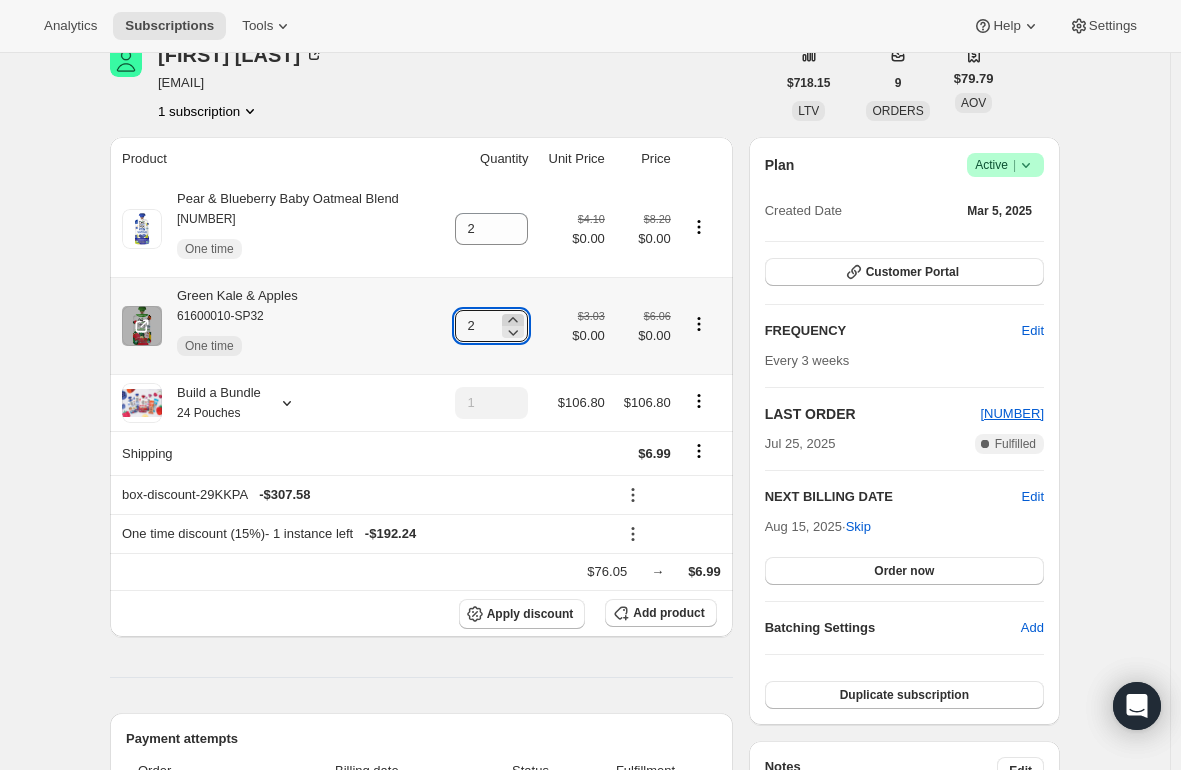 type on "3" 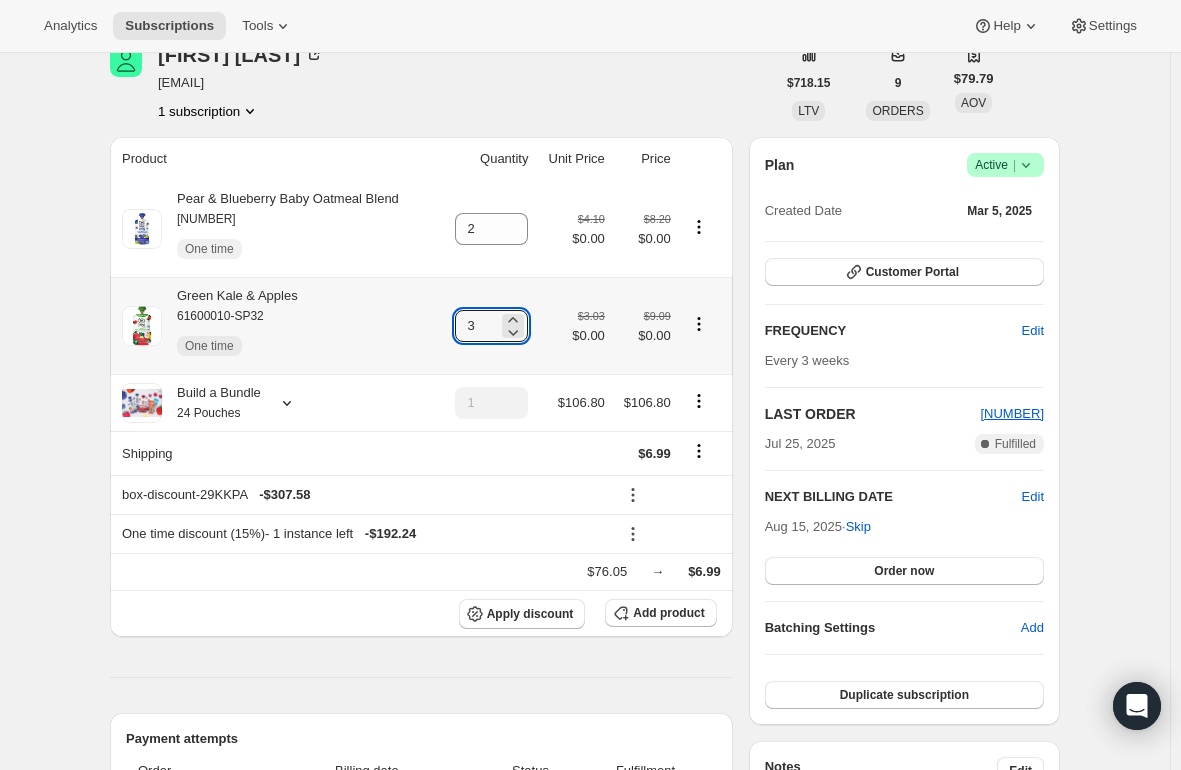 click on "[PRODUCT_NAME] One time" at bounding box center (230, 326) 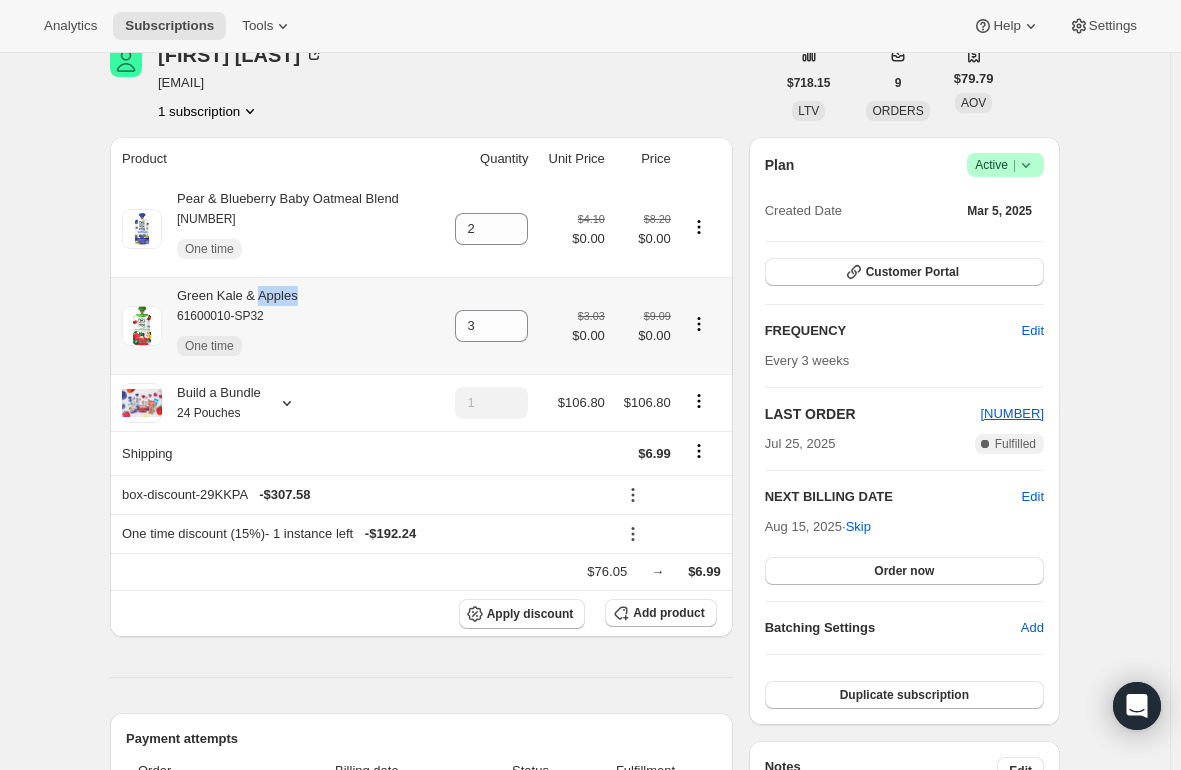 click on "[PRODUCT_NAME] One time" at bounding box center [230, 326] 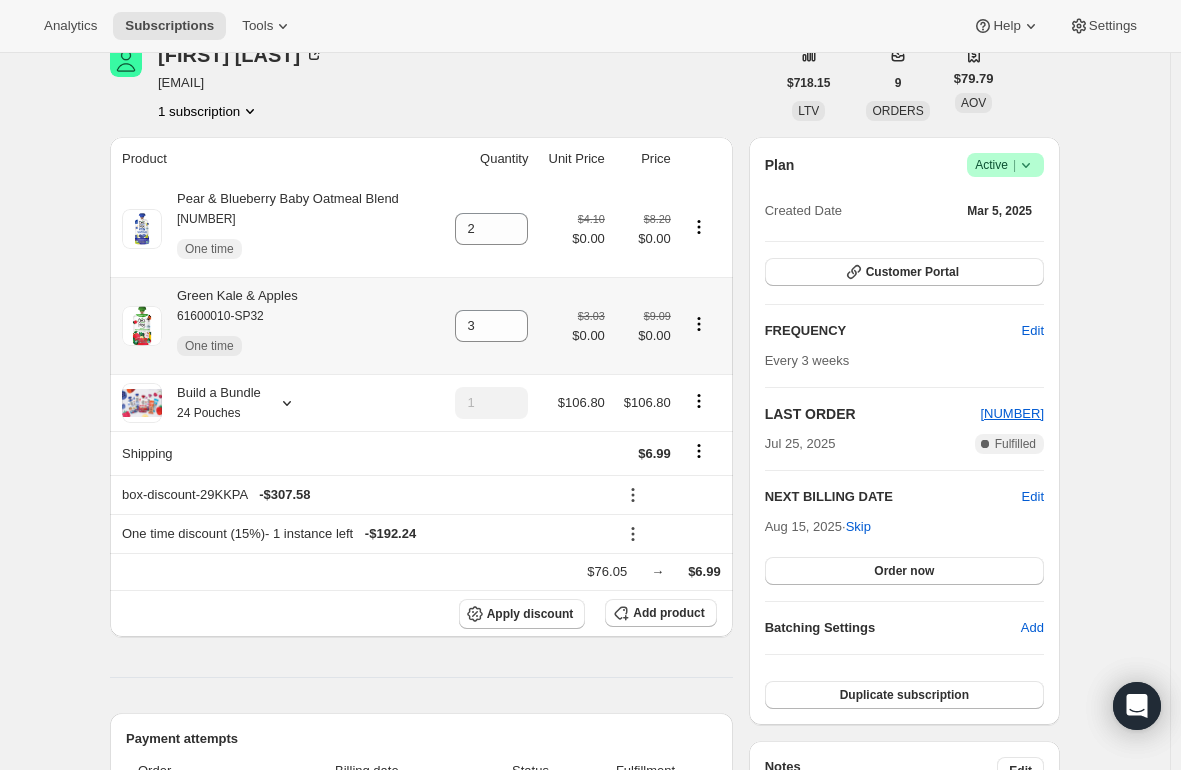 click on "[PRODUCT_NAME] One time" at bounding box center (230, 326) 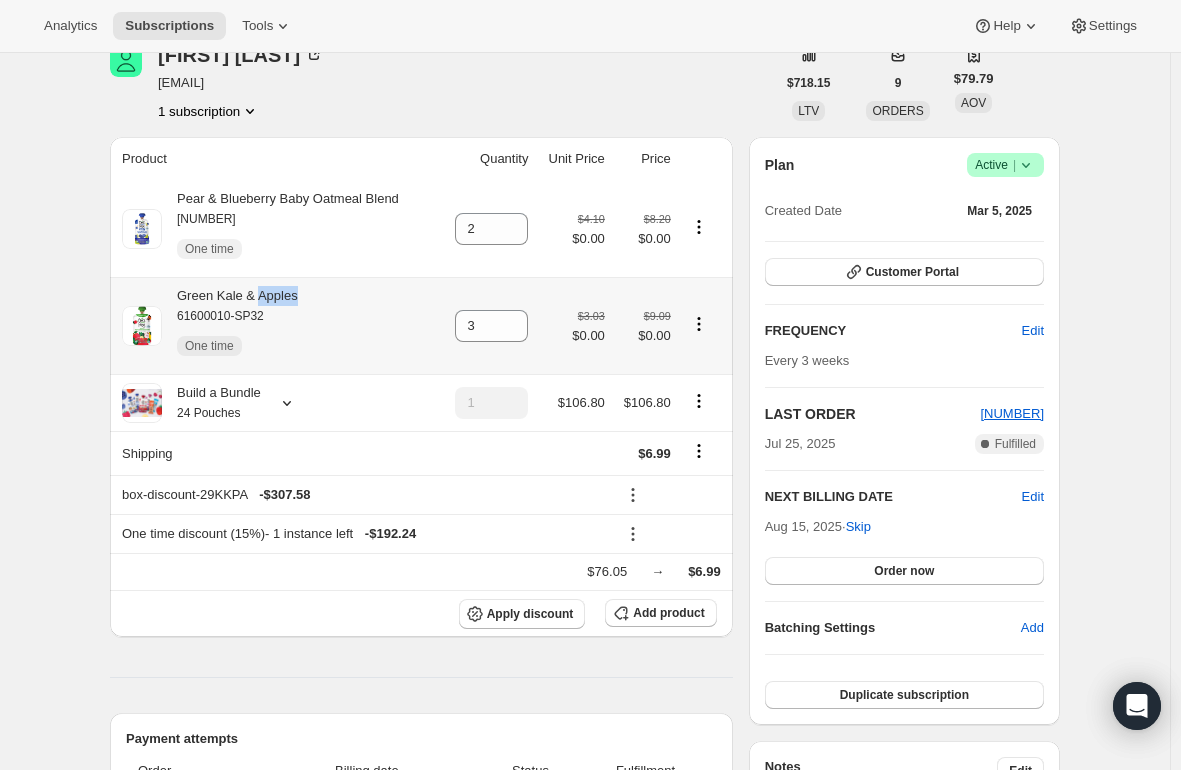click on "[PRODUCT_NAME] One time" at bounding box center (230, 326) 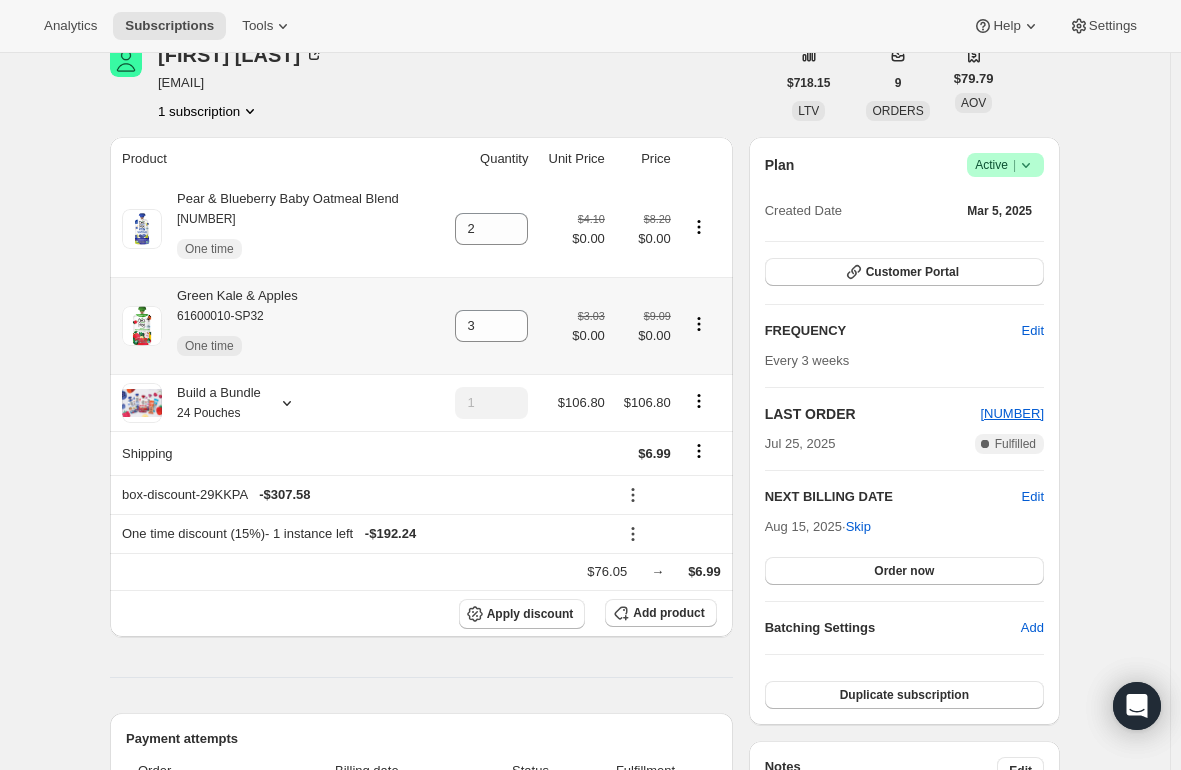 click on "[PRODUCT_NAME] One time" at bounding box center [230, 326] 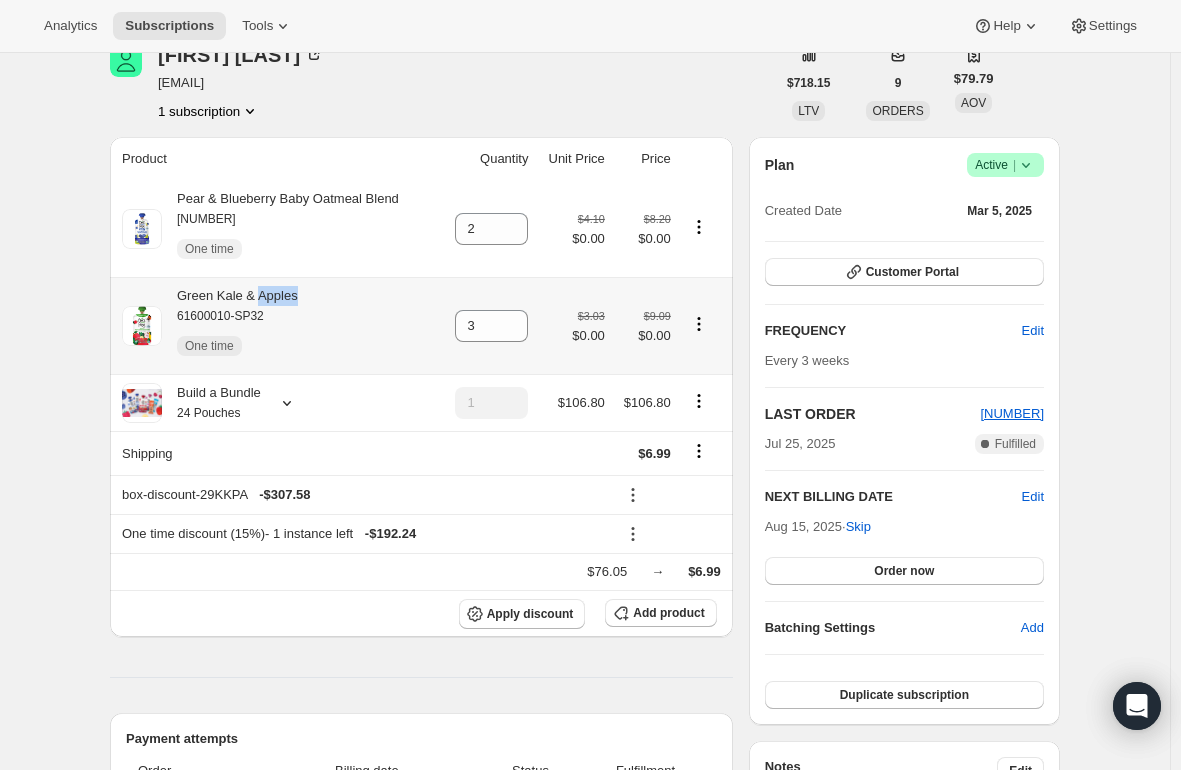 click on "[PRODUCT_NAME] One time" at bounding box center (230, 326) 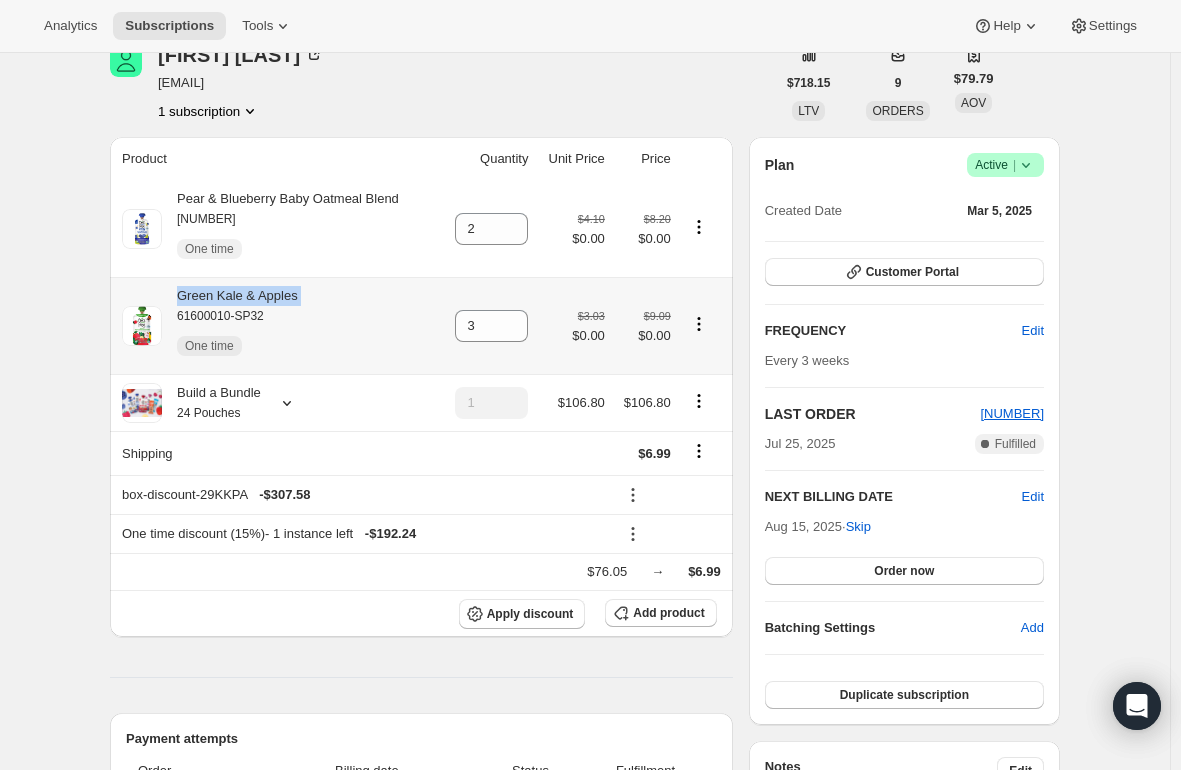 click on "[PRODUCT_NAME] One time" at bounding box center [230, 326] 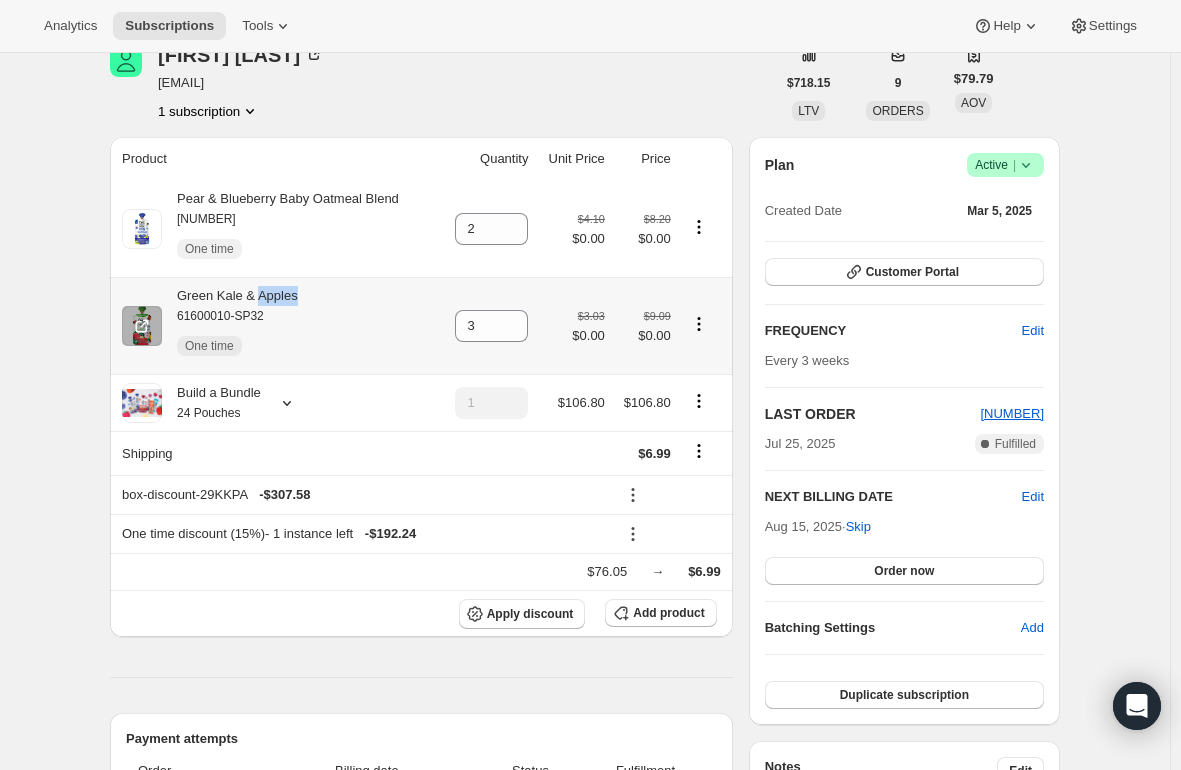 click on "[PRODUCT_NAME] One time" at bounding box center (230, 326) 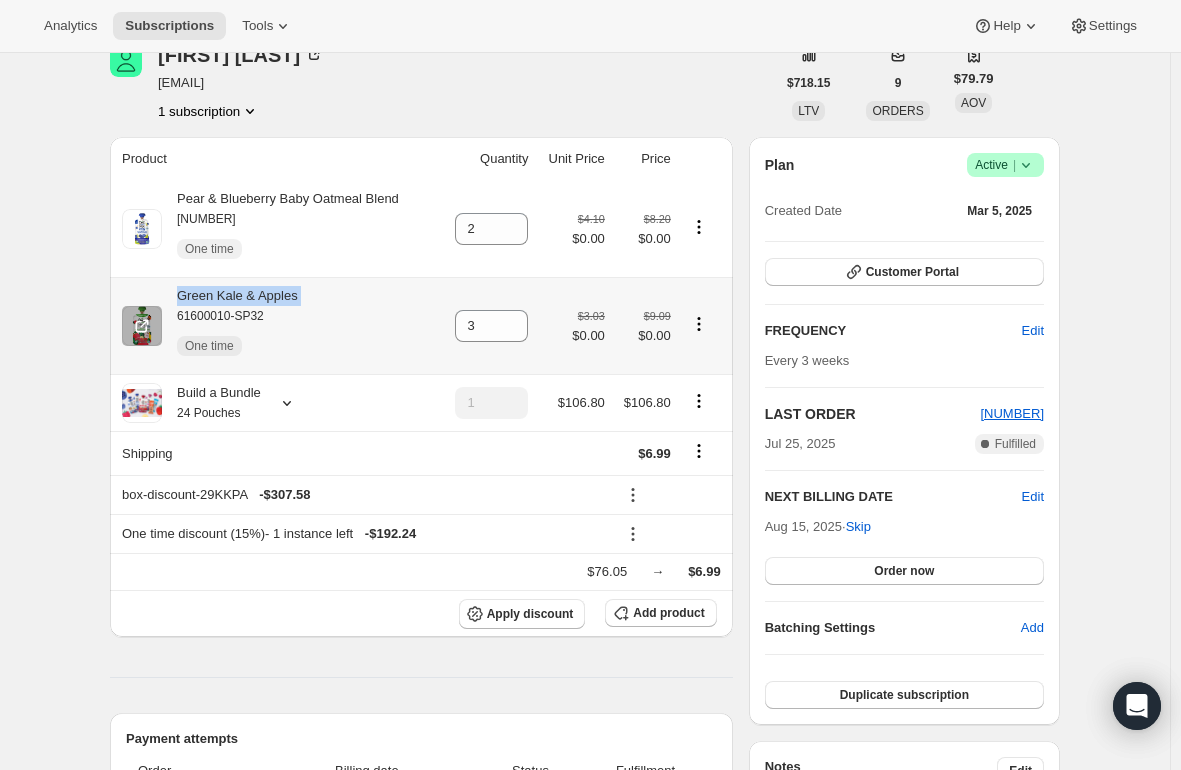 click on "[PRODUCT_NAME] One time" at bounding box center (230, 326) 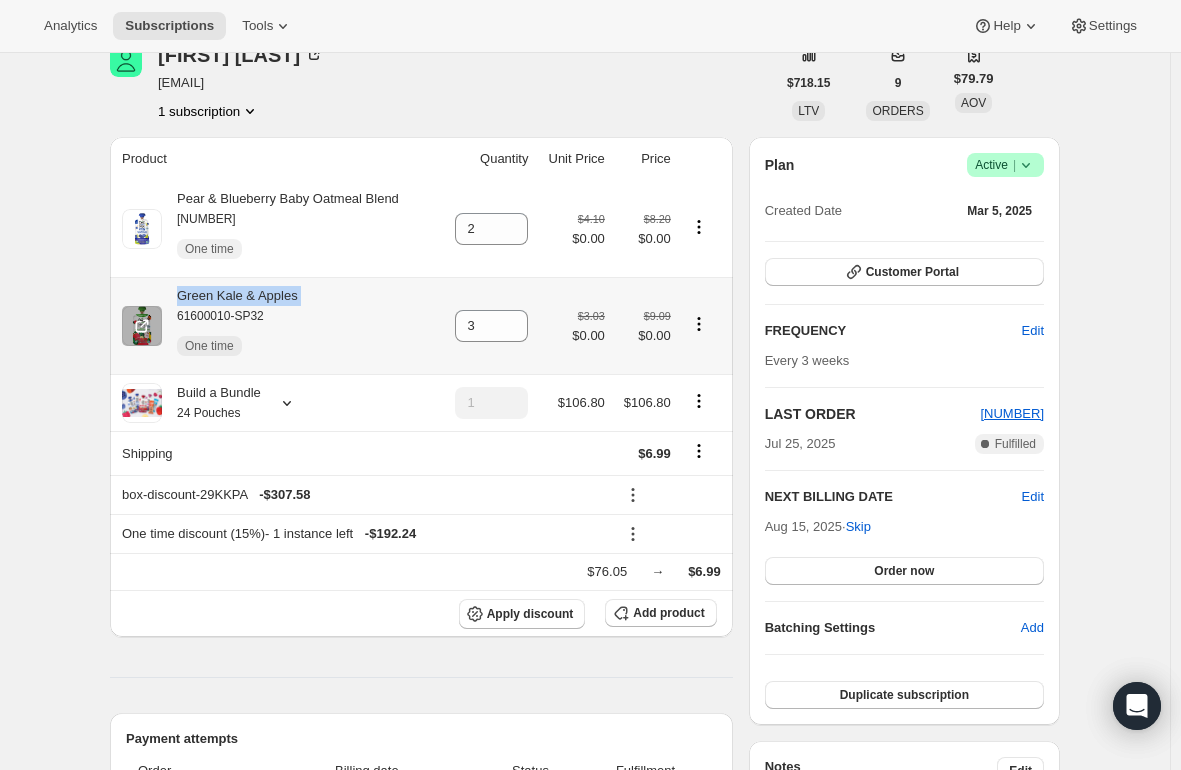 copy on "Green Kale & Apples" 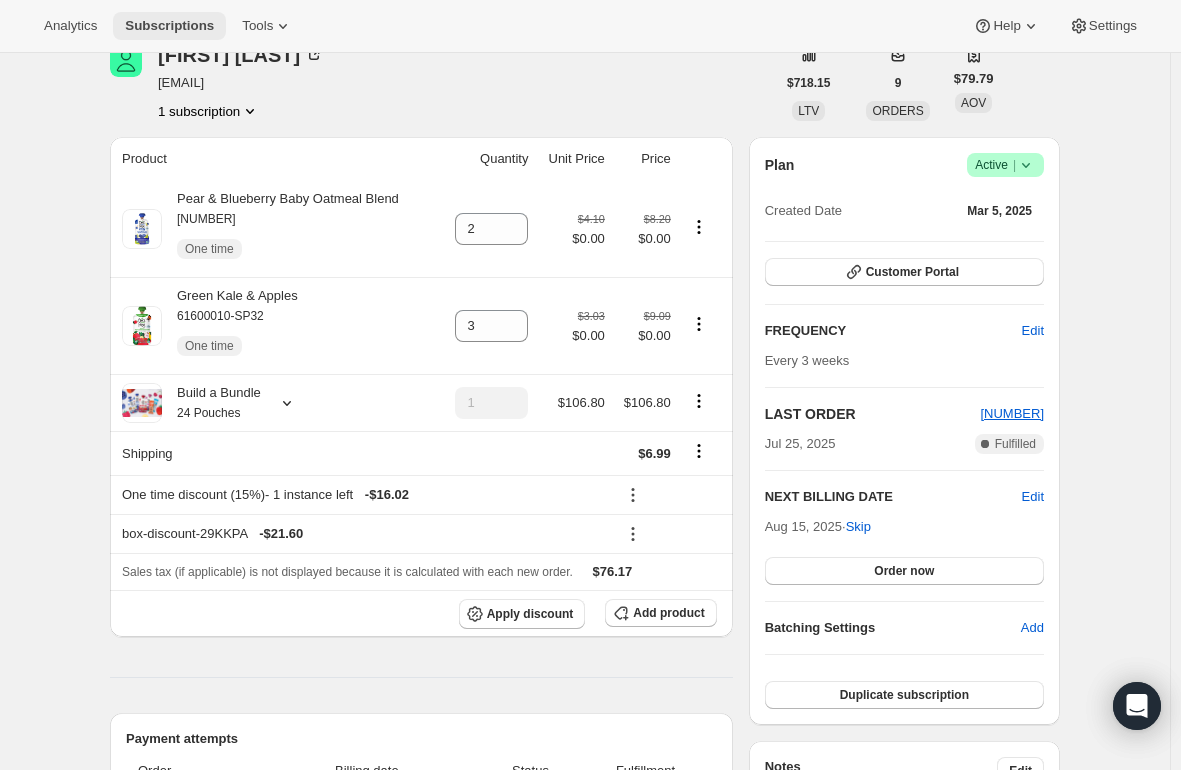 click on "Subscriptions" at bounding box center (169, 26) 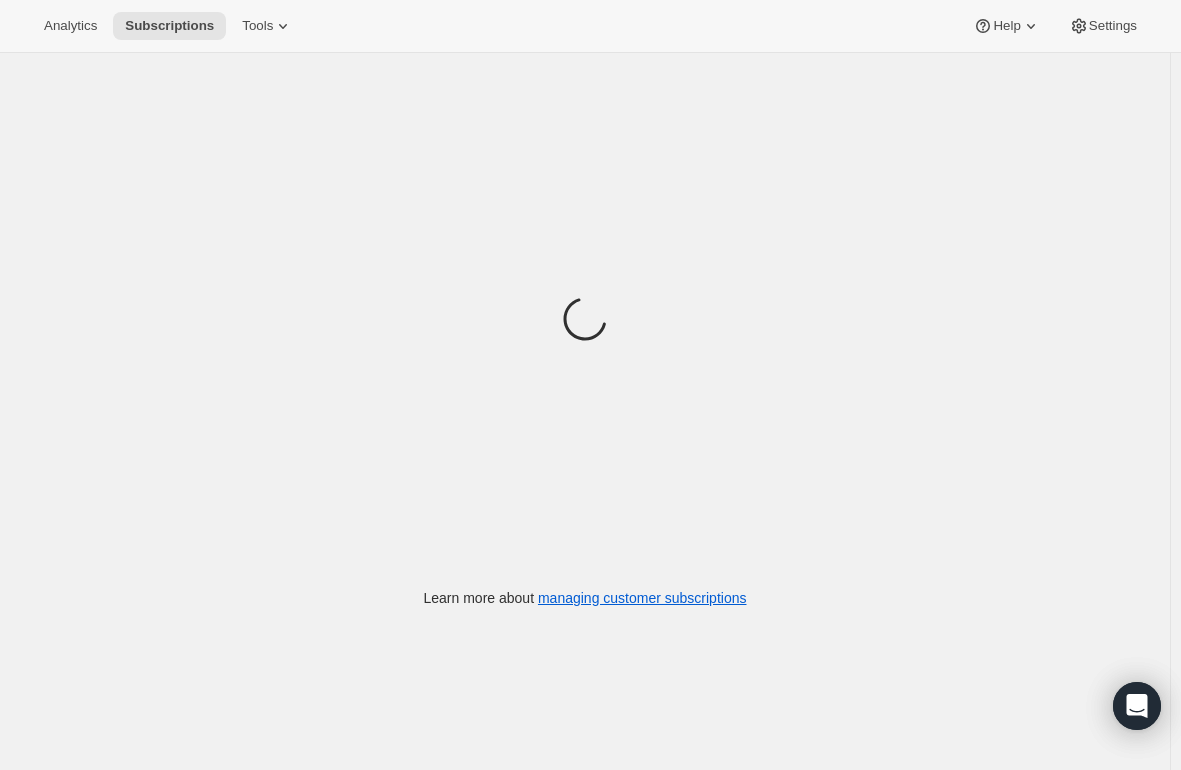 scroll, scrollTop: 0, scrollLeft: 0, axis: both 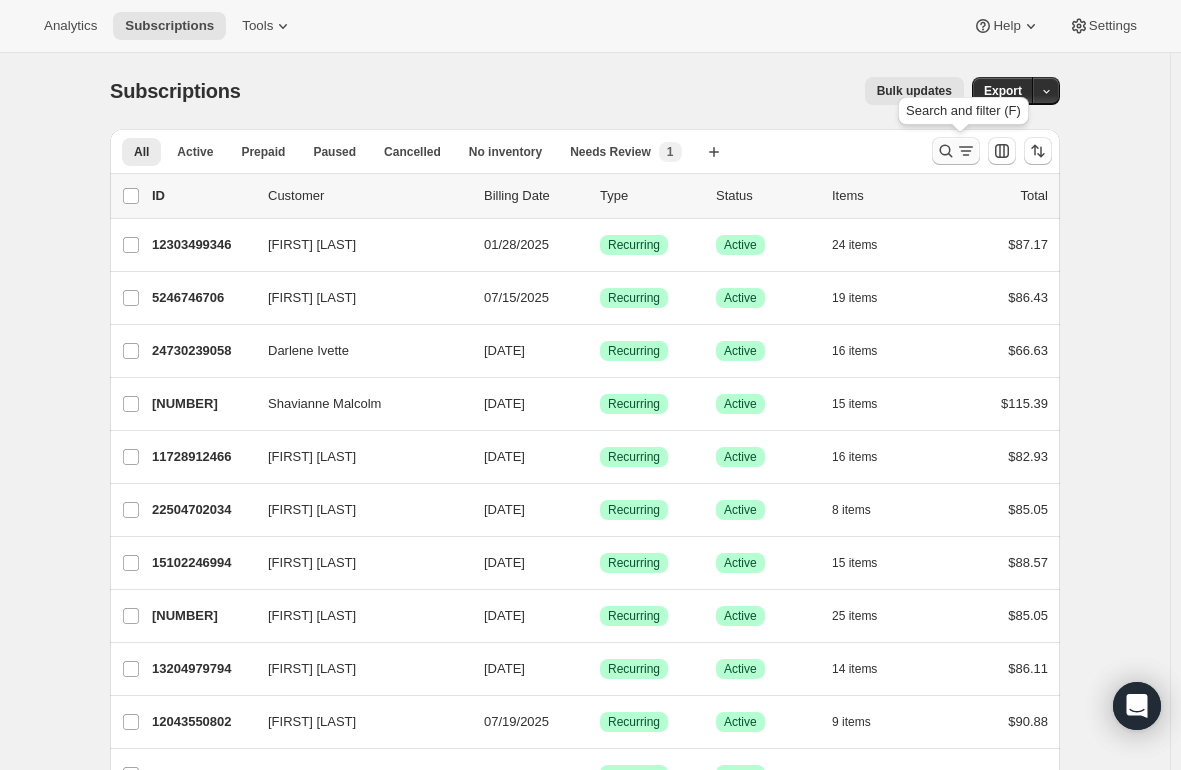 click 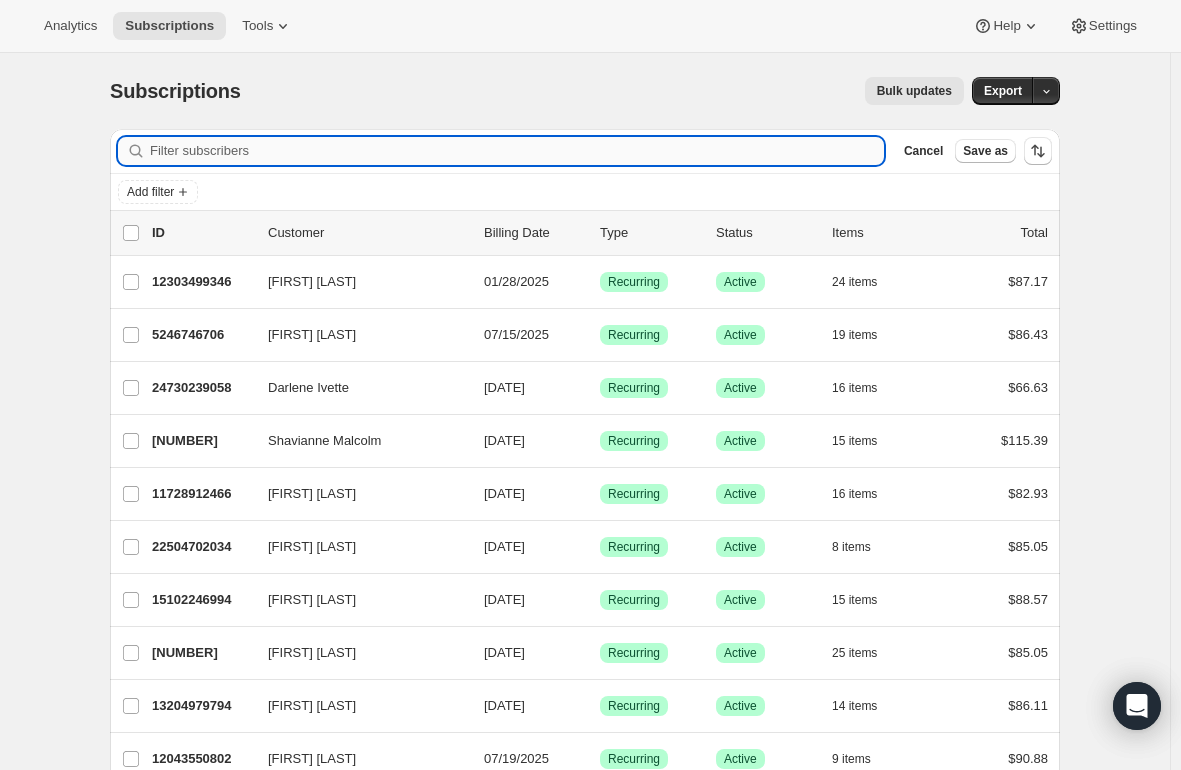 click on "Filter subscribers" at bounding box center [517, 151] 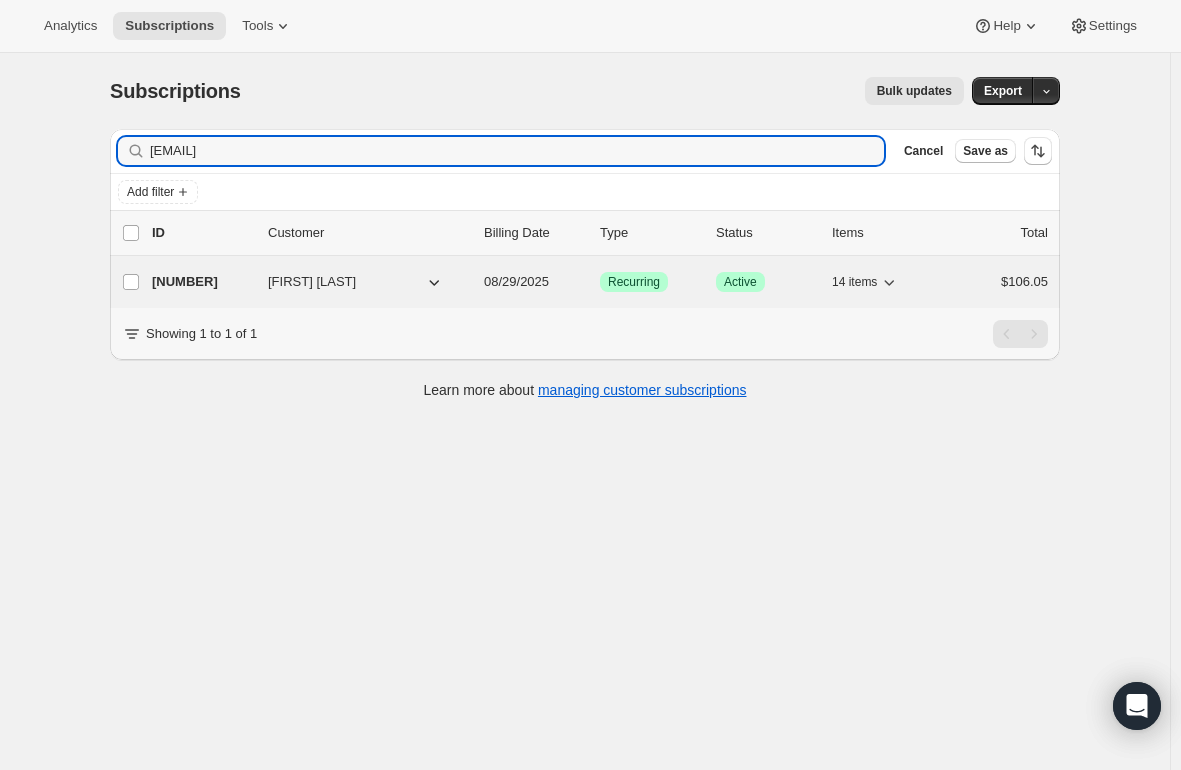 type on "[EMAIL]" 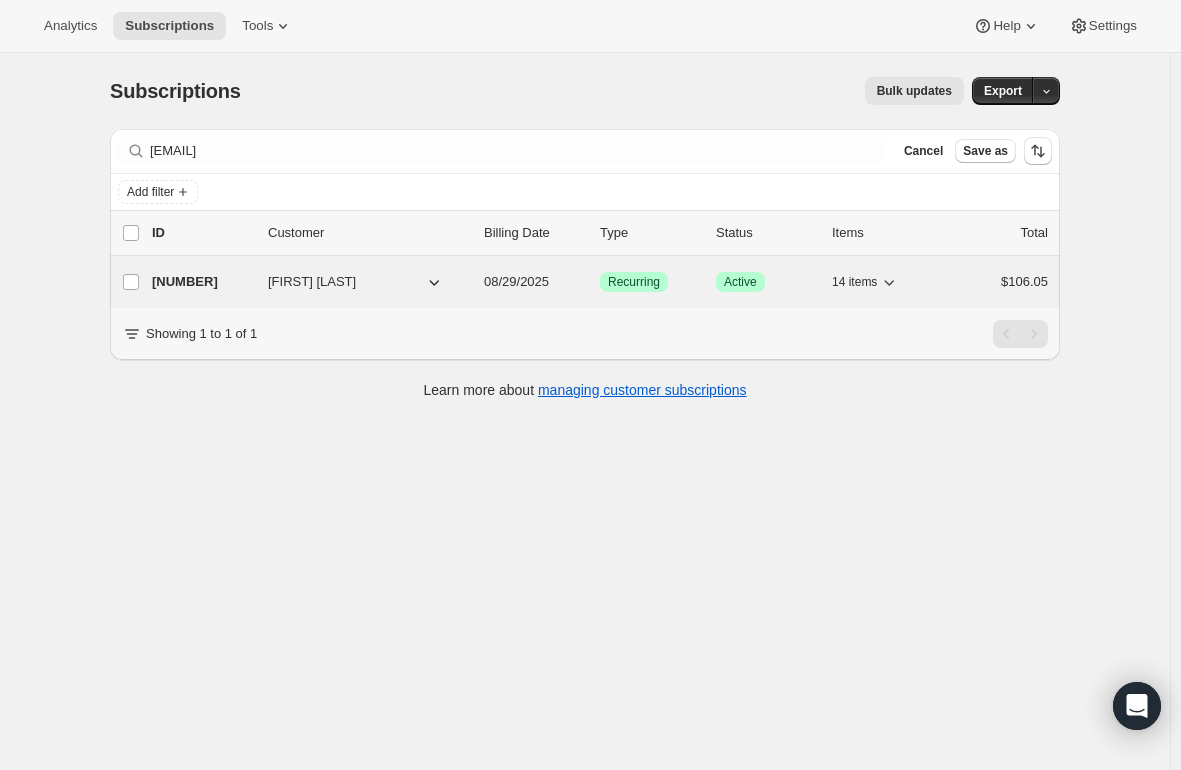 click on "[NUMBER]" at bounding box center [202, 282] 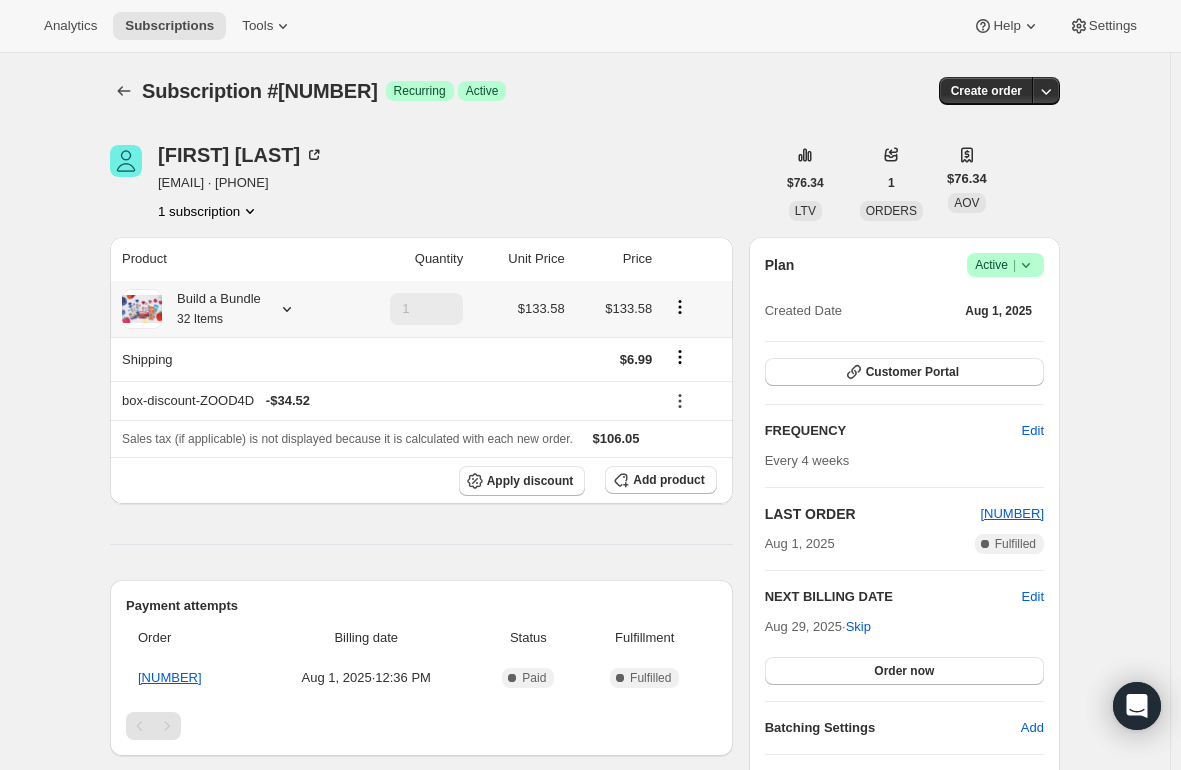 click on "Build a Bundle 32 Items" at bounding box center (211, 309) 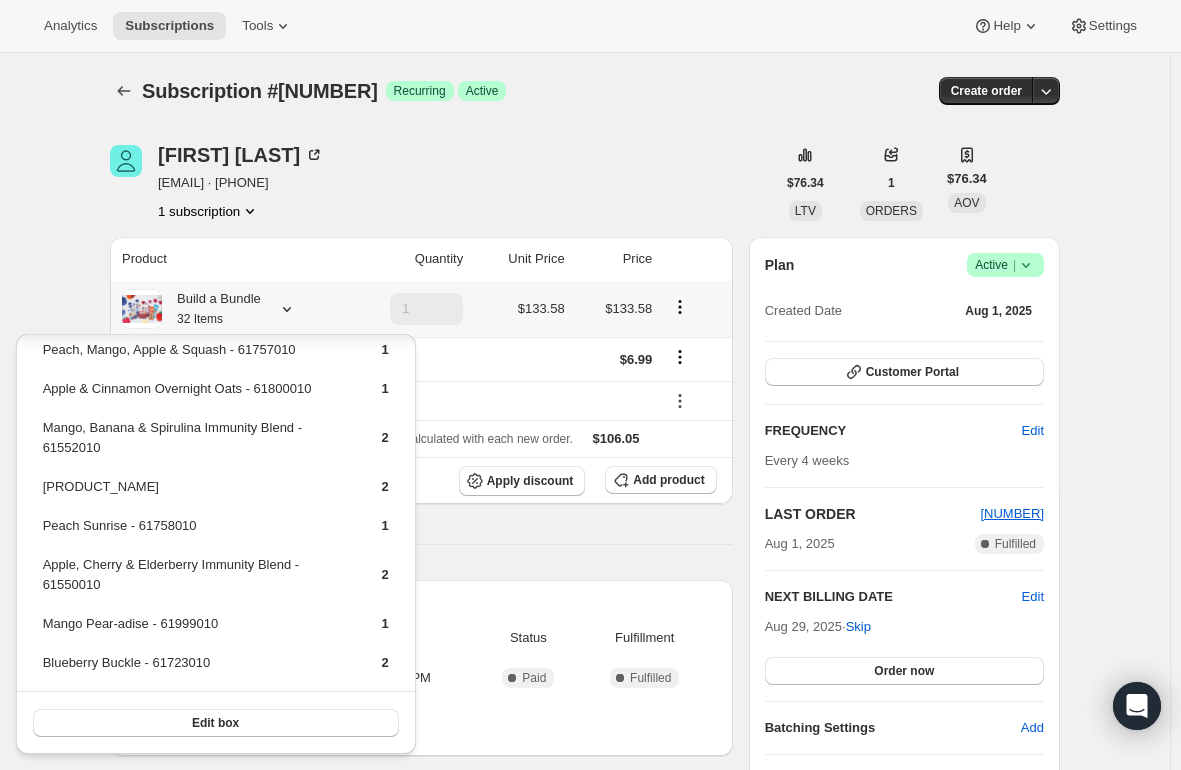 scroll, scrollTop: 0, scrollLeft: 0, axis: both 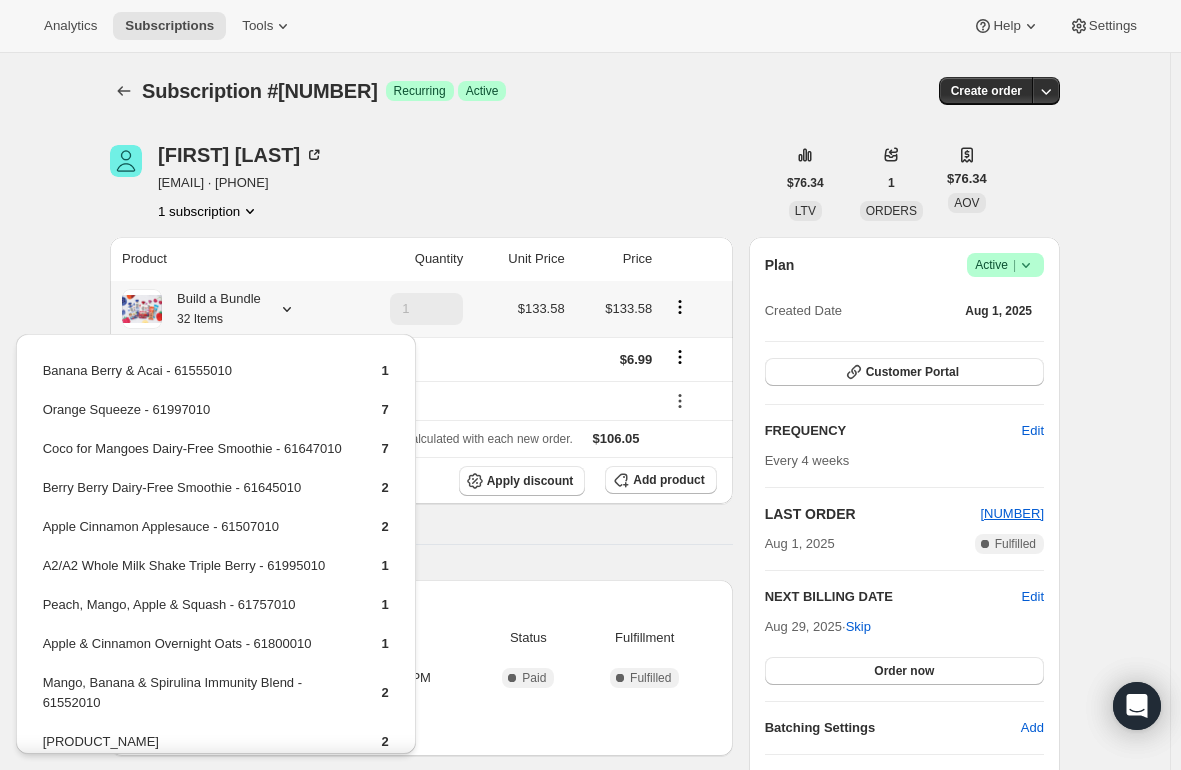 click on "Coco for Mangoes Dairy-Free Smoothie - 61647010" at bounding box center (195, 456) 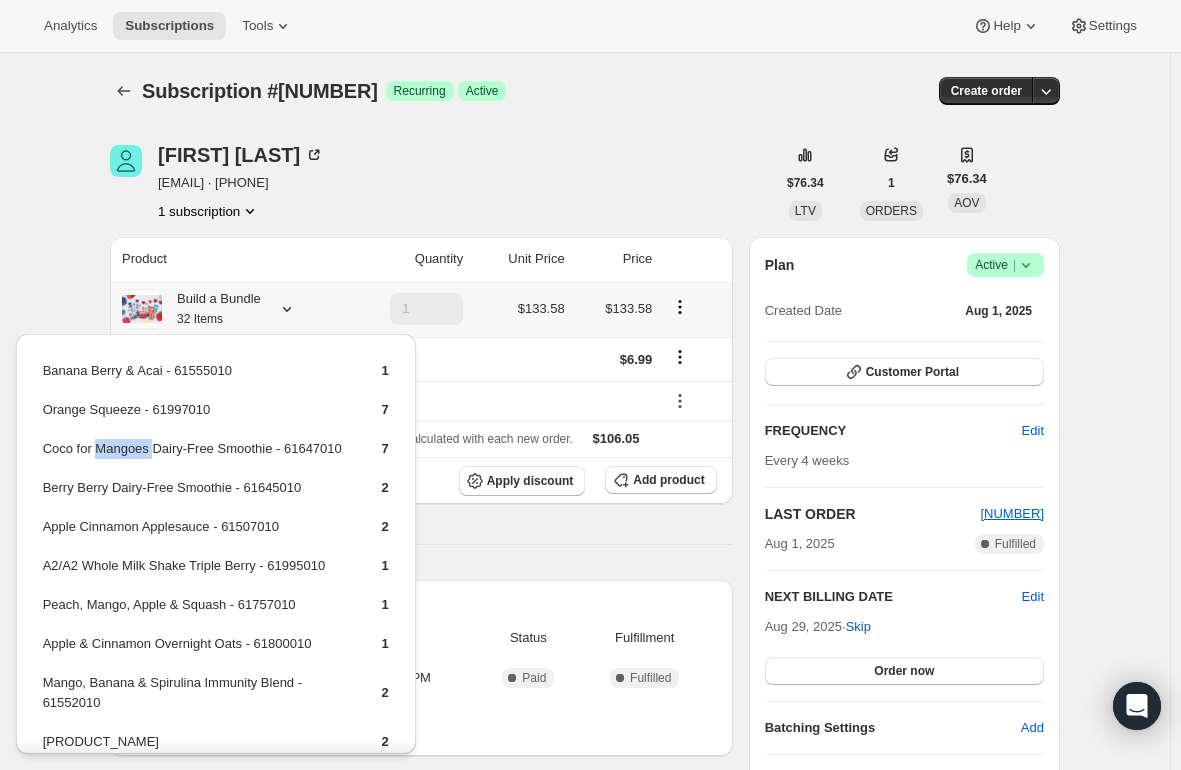 click on "Coco for Mangoes Dairy-Free Smoothie - 61647010" at bounding box center [195, 456] 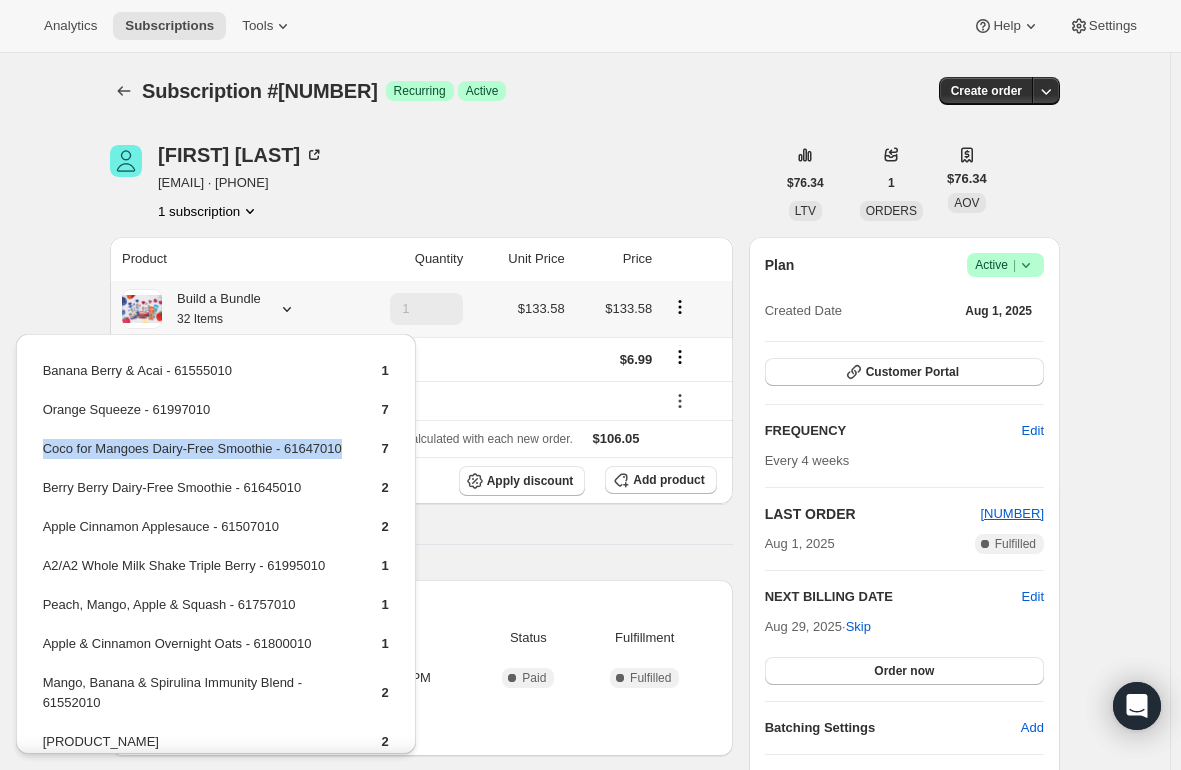 click on "Coco for Mangoes Dairy-Free Smoothie - 61647010" at bounding box center (195, 456) 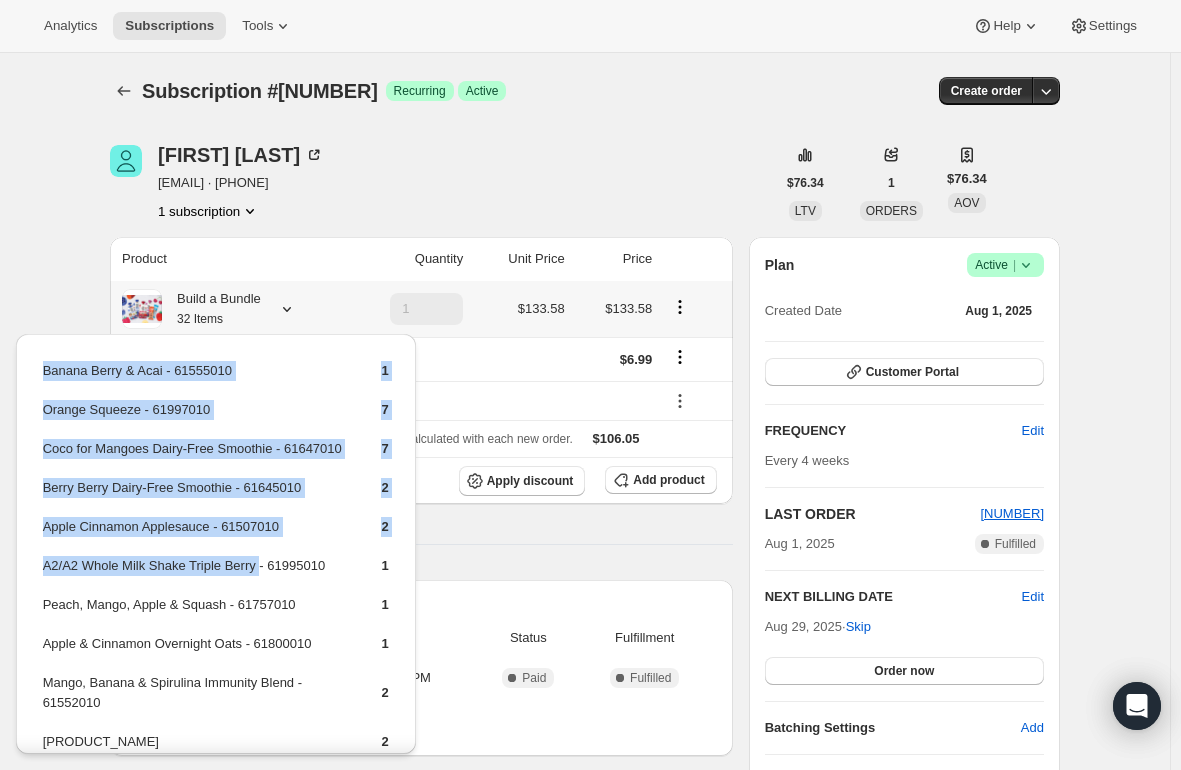 drag, startPoint x: 255, startPoint y: 588, endPoint x: 35, endPoint y: 596, distance: 220.1454 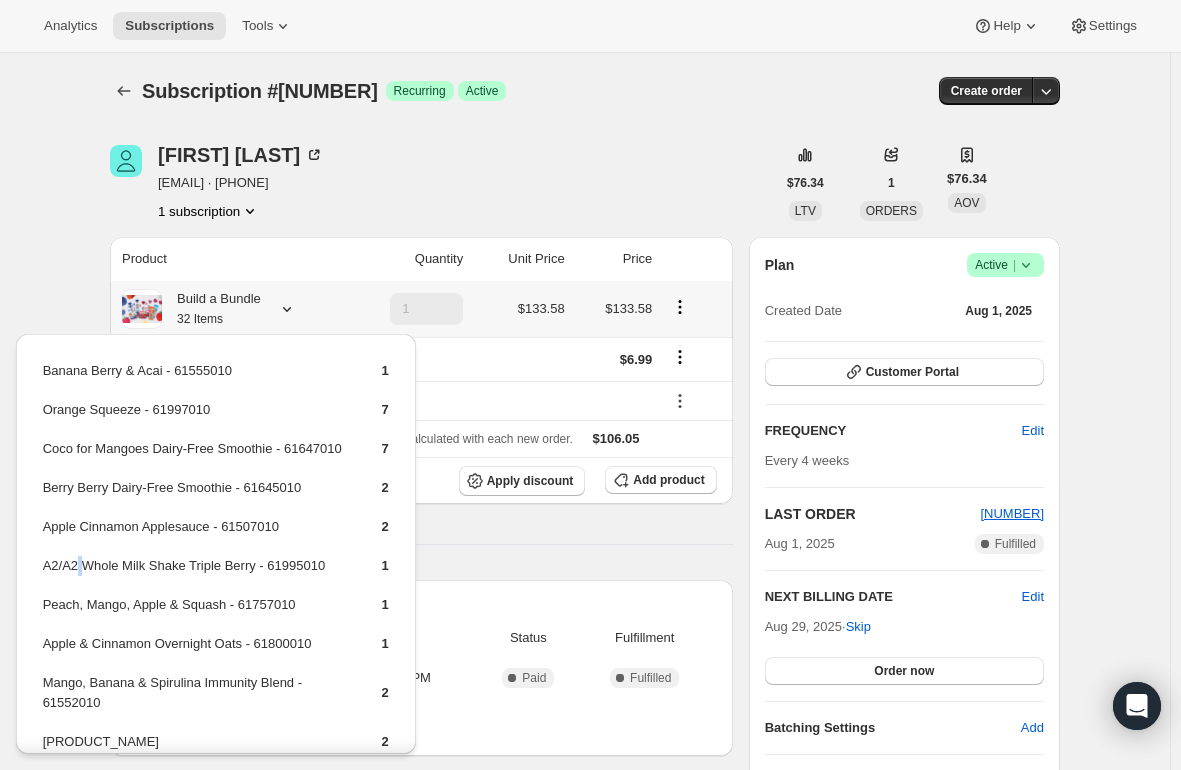 click on "A2/A2 Whole Milk Shake Triple Berry - 61995010" at bounding box center [195, 573] 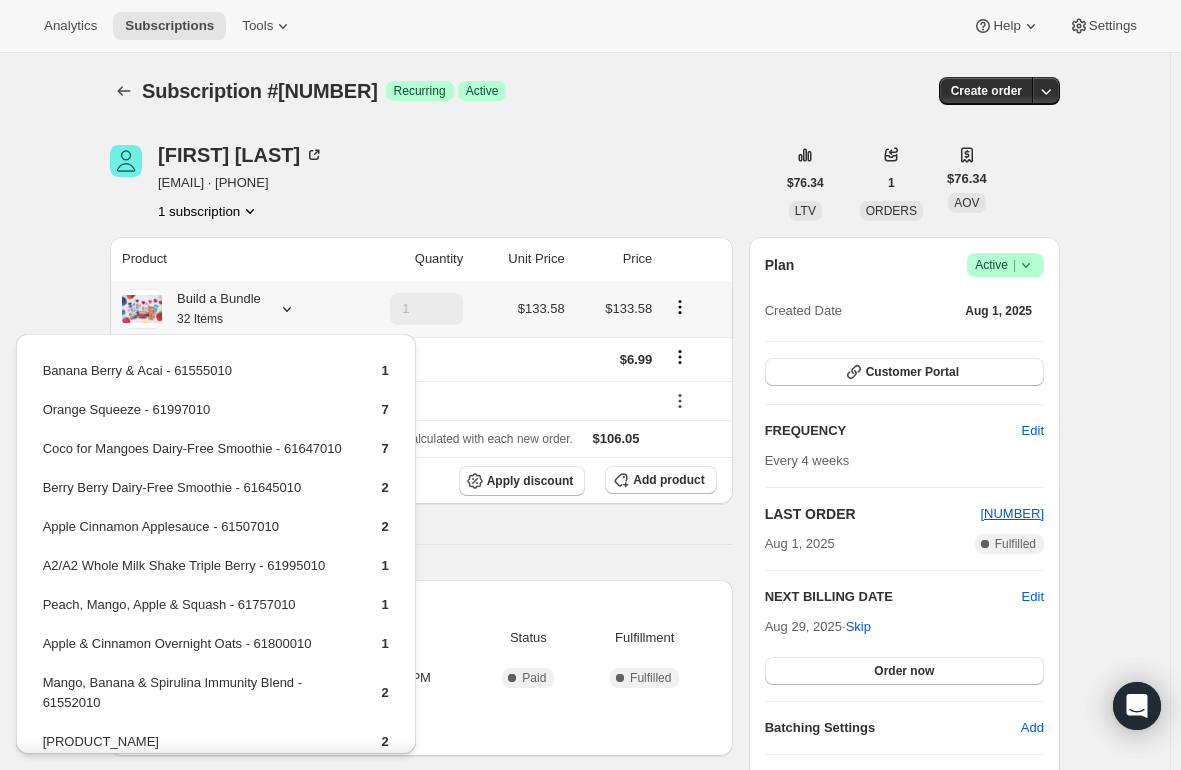 click on "A2/A2 Whole Milk Shake Triple Berry - 61995010" at bounding box center (195, 573) 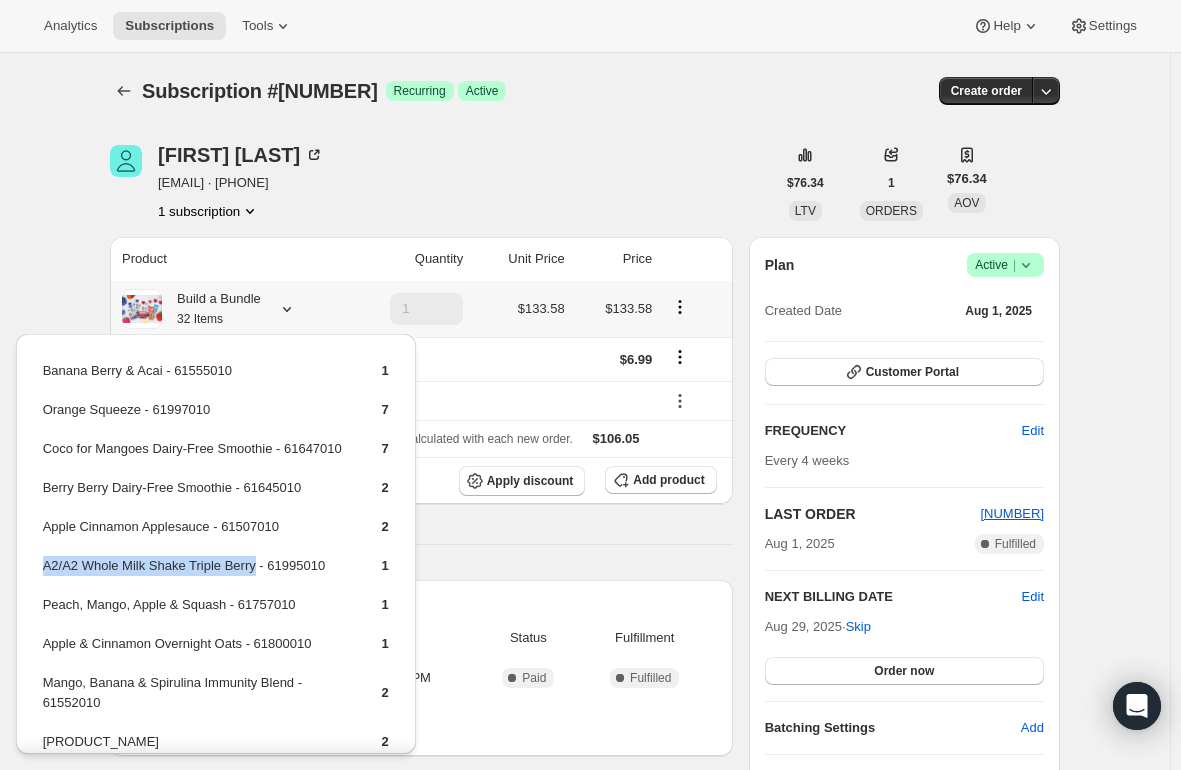 drag, startPoint x: 253, startPoint y: 586, endPoint x: 78, endPoint y: 590, distance: 175.04572 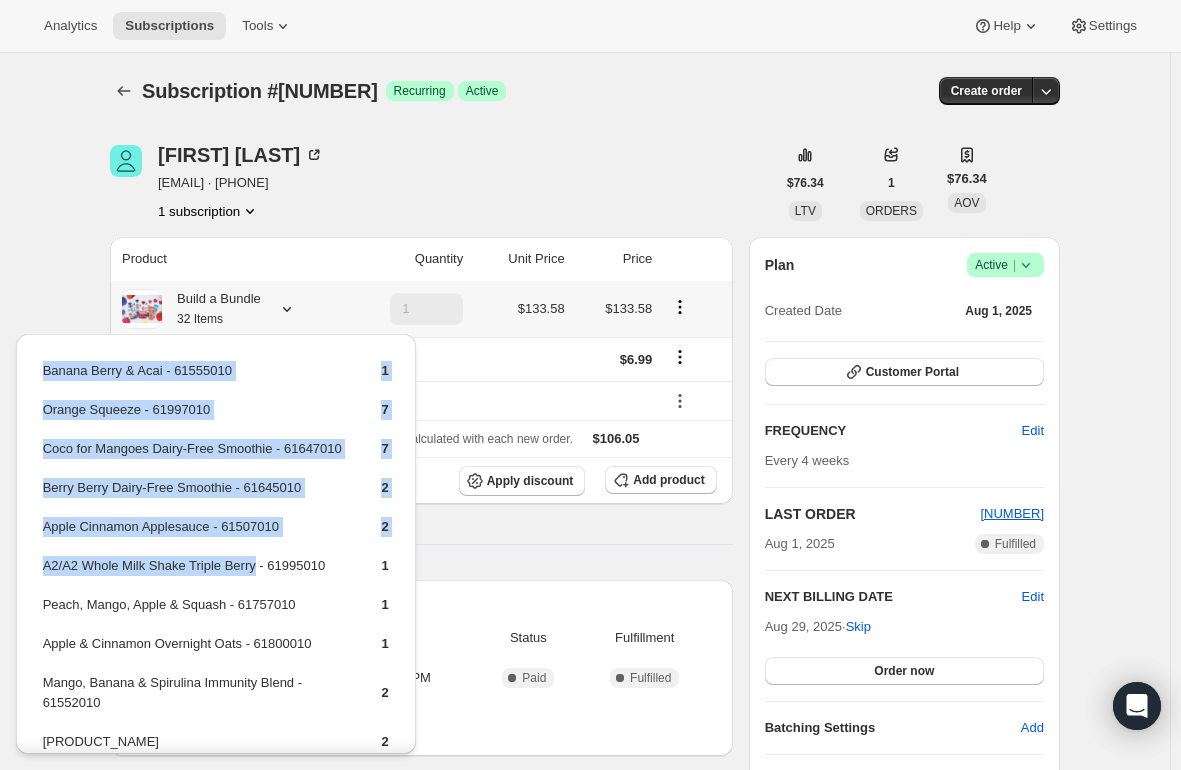 click on "A2/A2 Whole Milk Shake Triple Berry - 61995010" at bounding box center (195, 573) 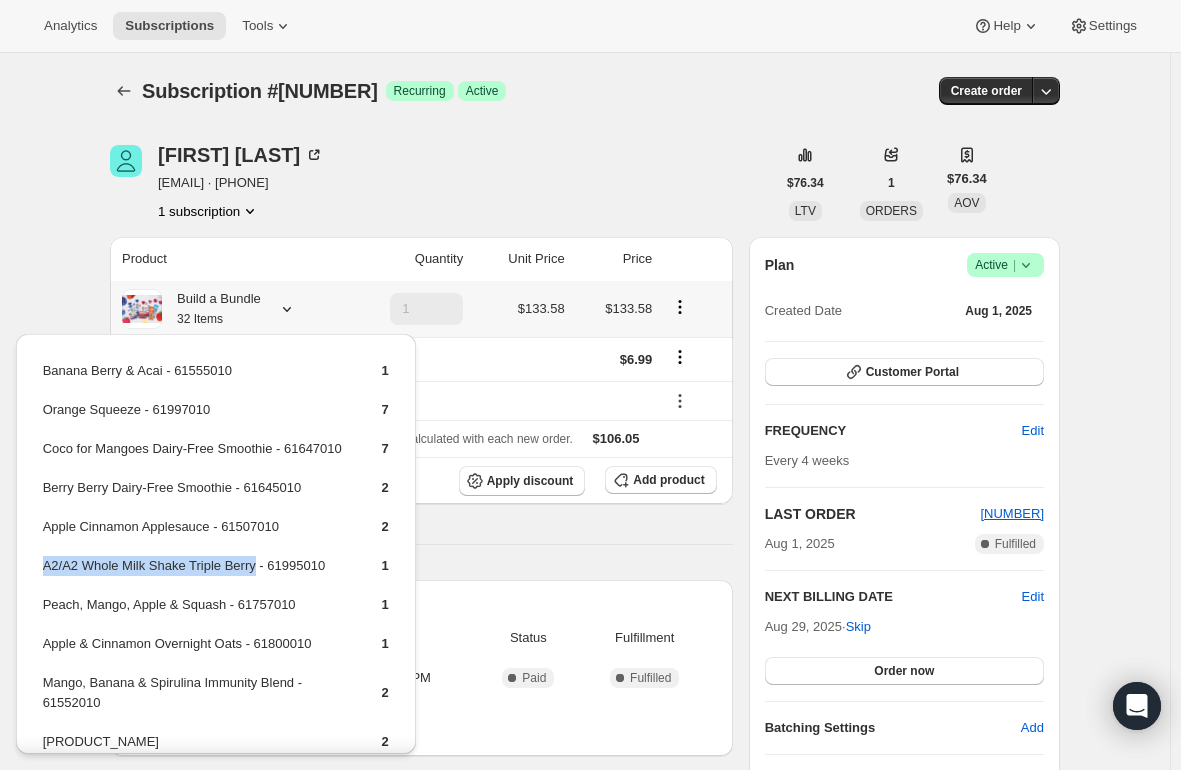 drag, startPoint x: 44, startPoint y: 587, endPoint x: 252, endPoint y: 612, distance: 209.49701 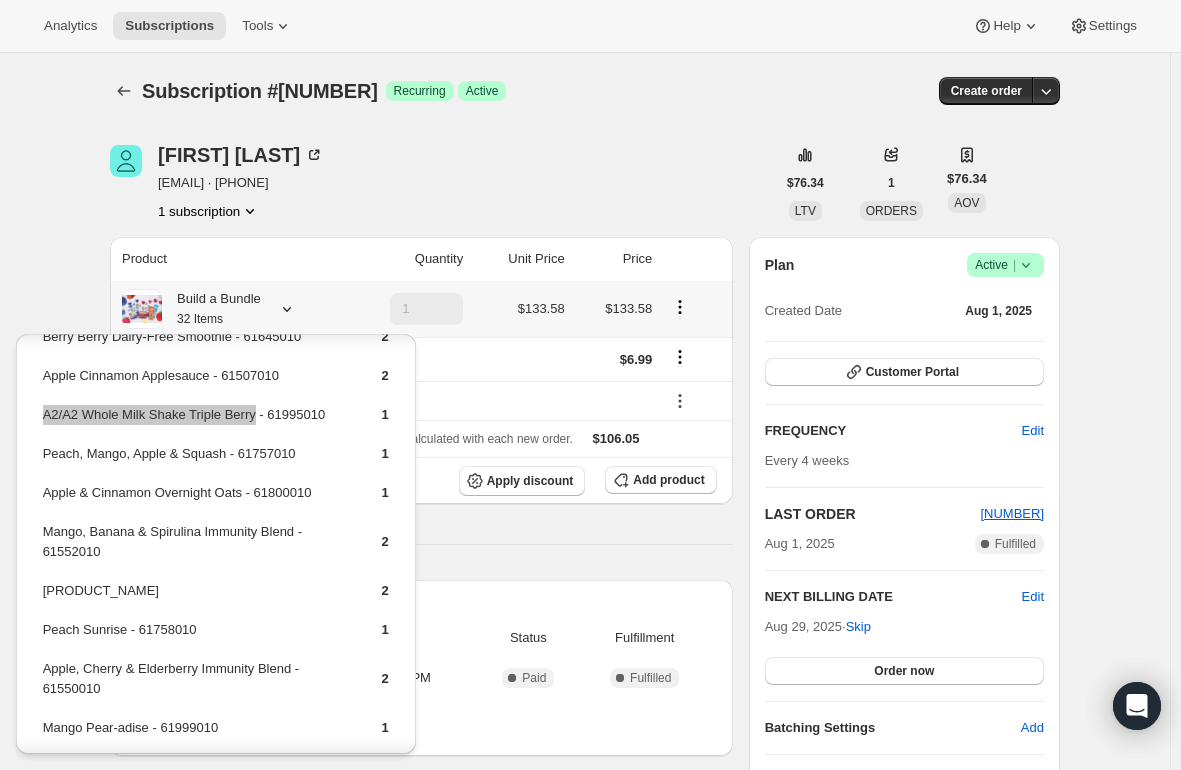 scroll, scrollTop: 200, scrollLeft: 0, axis: vertical 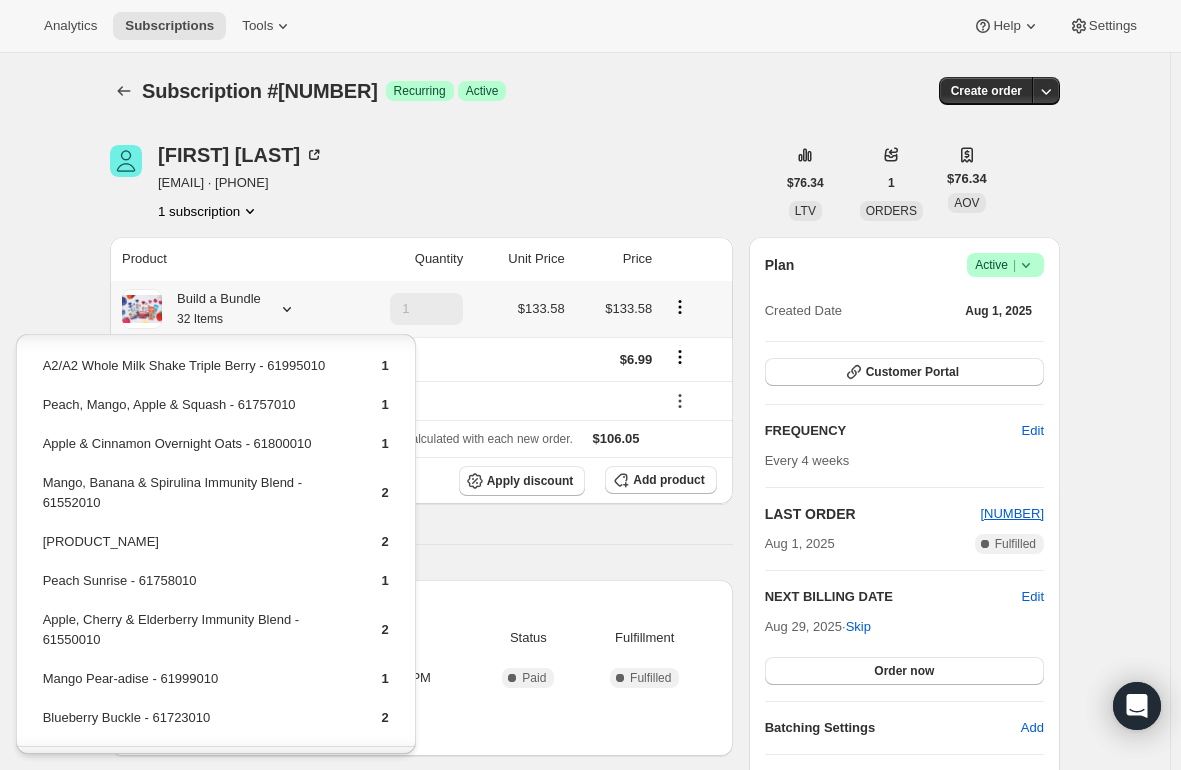 click on "Mango, Banana & Spirulina Immunity Blend - 61552010" at bounding box center [195, 500] 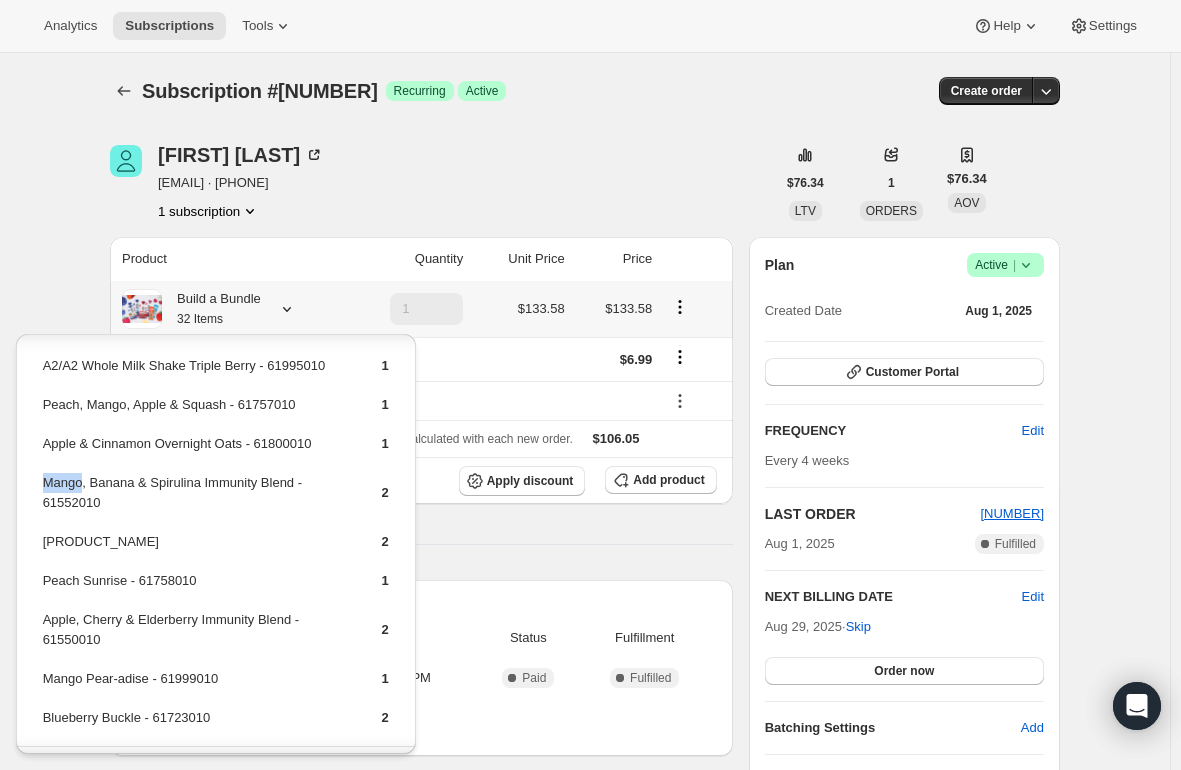 click on "Mango, Banana & Spirulina Immunity Blend - 61552010" at bounding box center (195, 500) 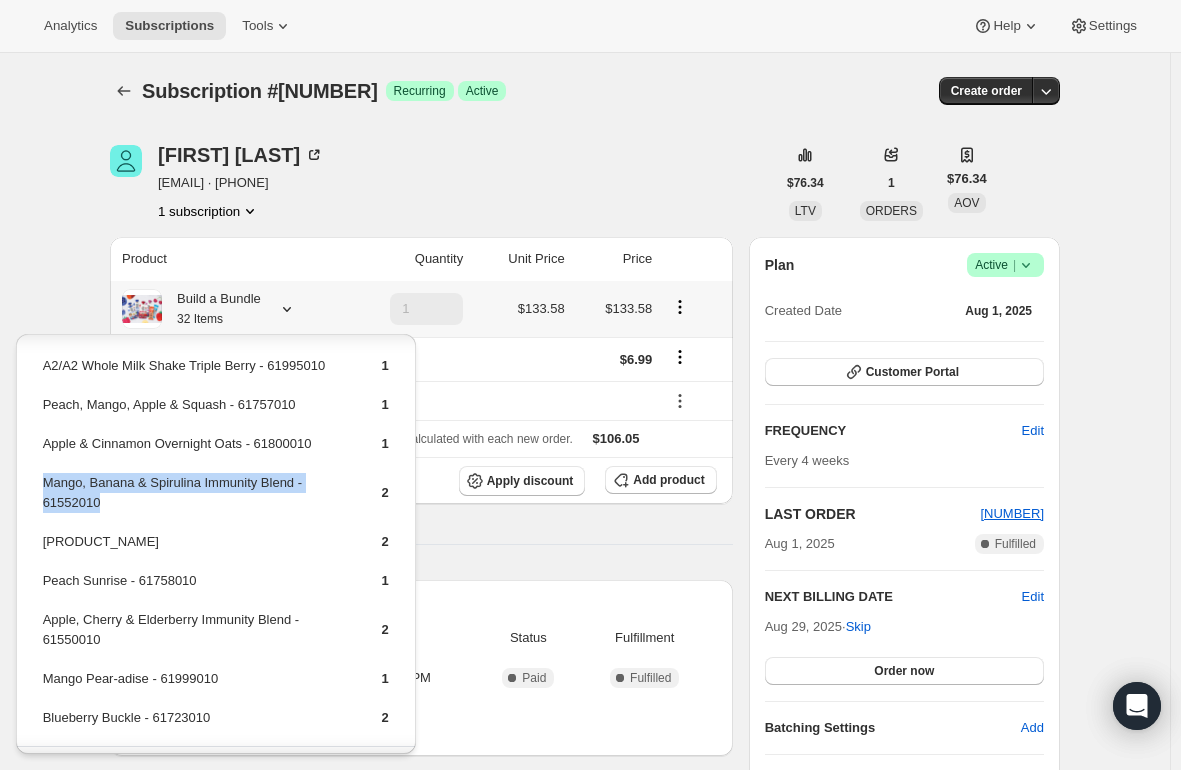 click on "Mango, Banana & Spirulina Immunity Blend - 61552010" at bounding box center [195, 500] 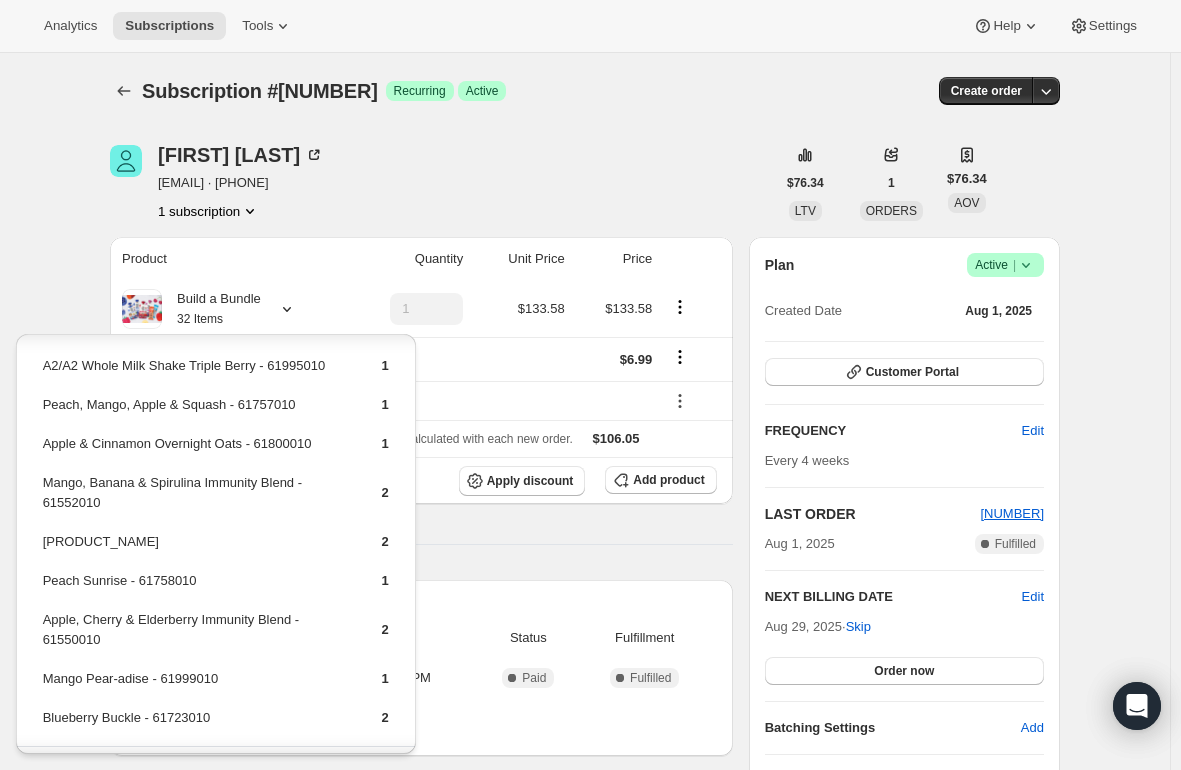 click on "Product Quantity Unit Price Price Build a Bundle 32 Items 1 $[PRICE] $[PRICE] Shipping $[PRICE] box-discount-ZOOD4D   - $[PRICE] Sales tax (if applicable) is not displayed because it is calculated with each new order.   $[PRICE] Apply discount Add product Payment attempts Order Billing date Status Fulfillment [NUMBER] [MONTH] [DAY], [YEAR]  ·  [TIME]  Complete Paid  Complete Fulfilled Timeline [MONTH] [DAY], [YEAR] Klaviyo notification sent via Awtomic Moments. [TIME] Earned moment Free Product With 2nd Pouch Subscription Box  via Awtomic Moments. [TIME] [FIRST] [LAST]  created the subscription order.  View order [TIME]" at bounding box center (421, 651) 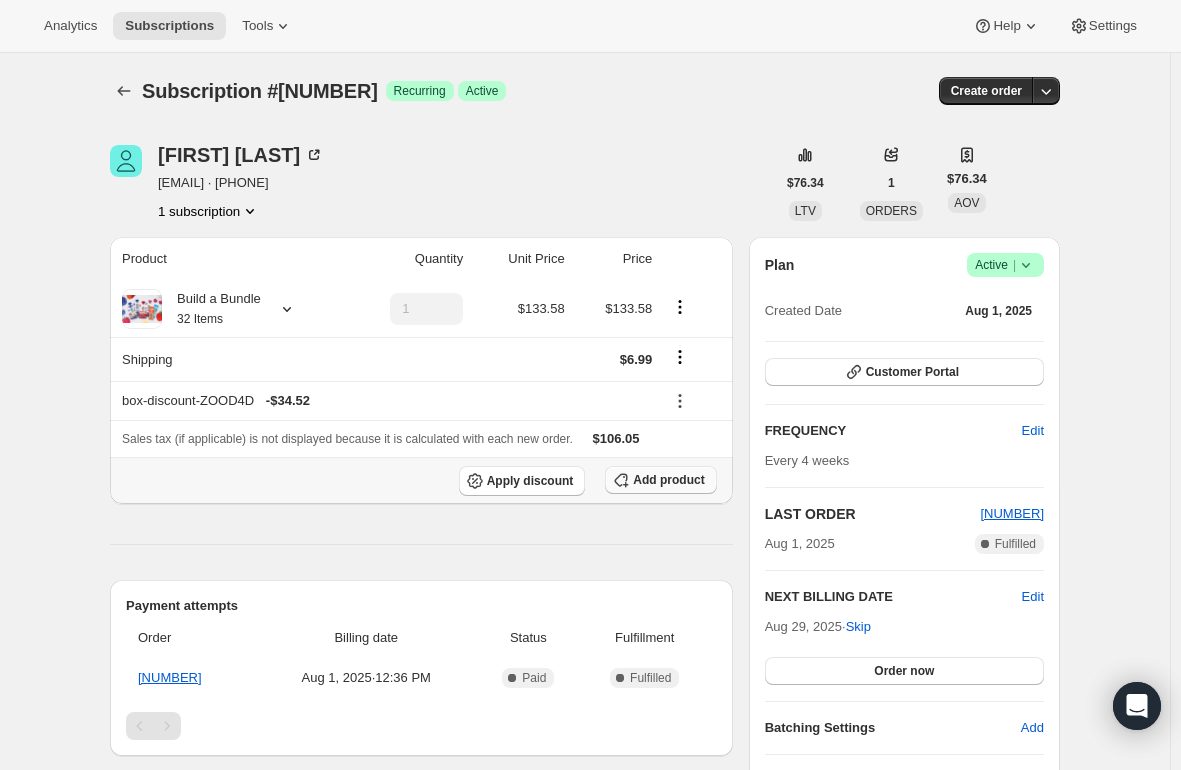 click on "Add product" at bounding box center (668, 480) 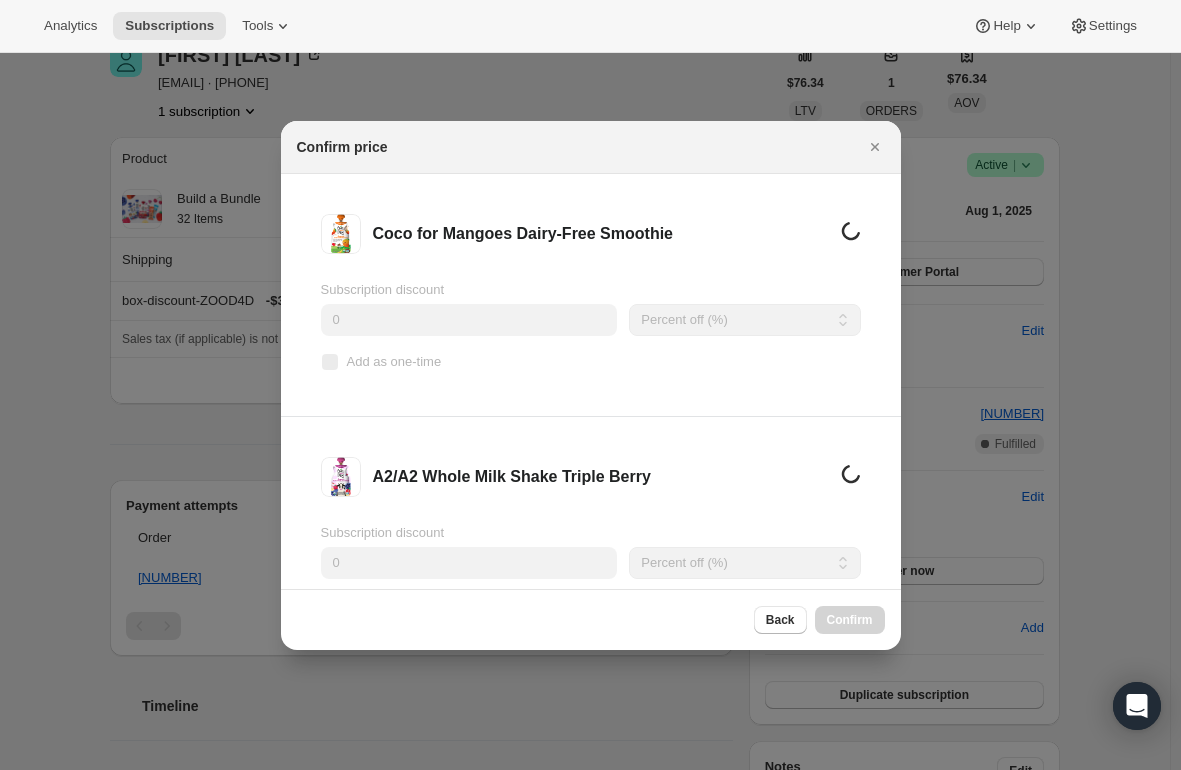 scroll, scrollTop: 0, scrollLeft: 0, axis: both 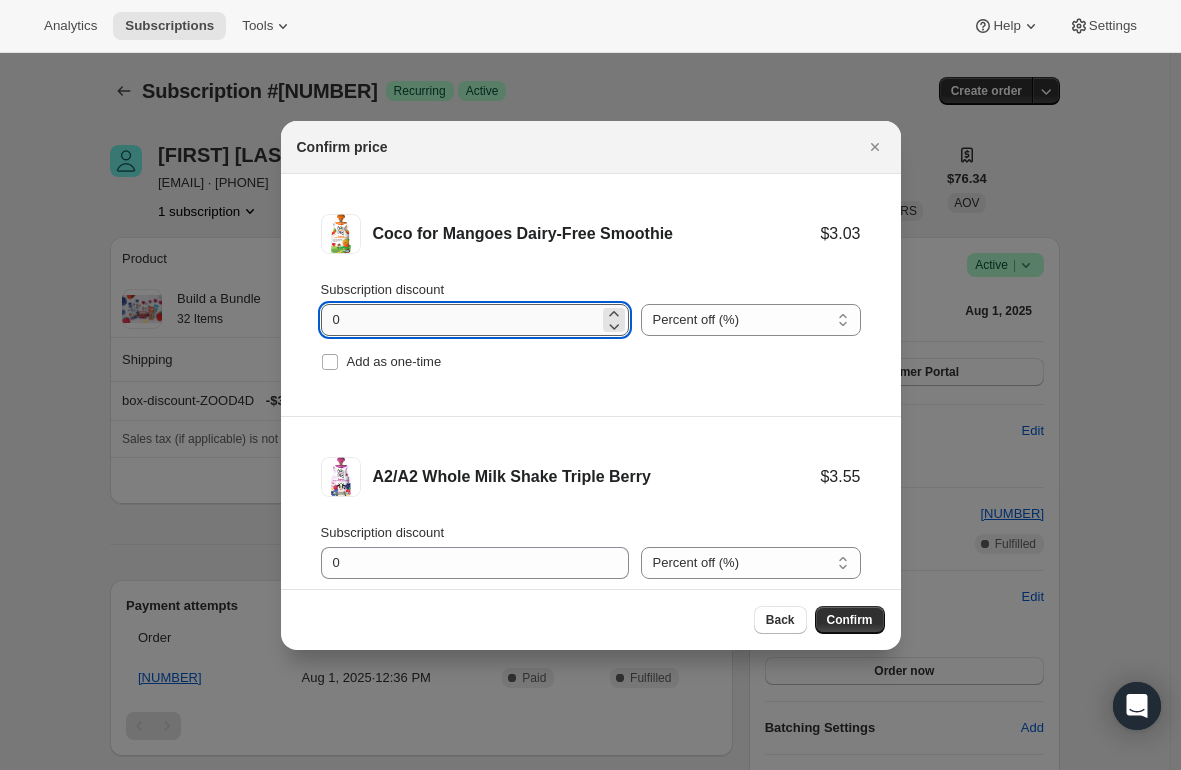click on "0" at bounding box center [460, 320] 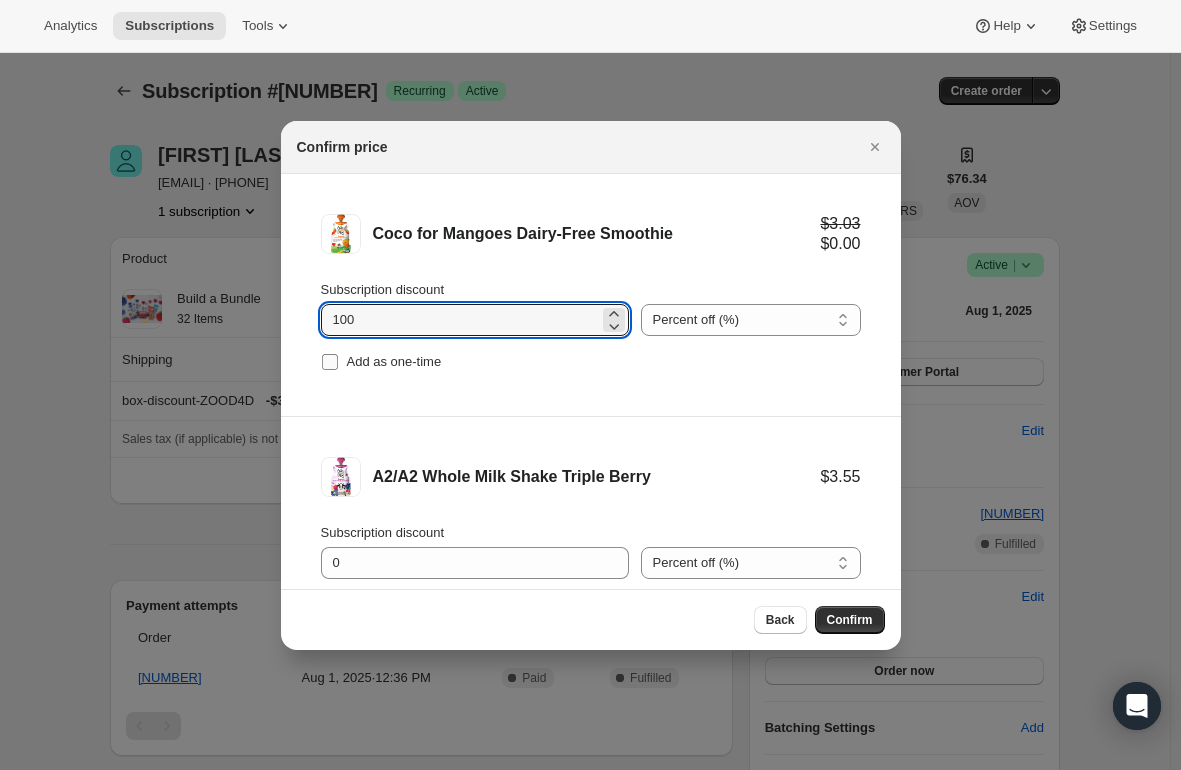 type on "100" 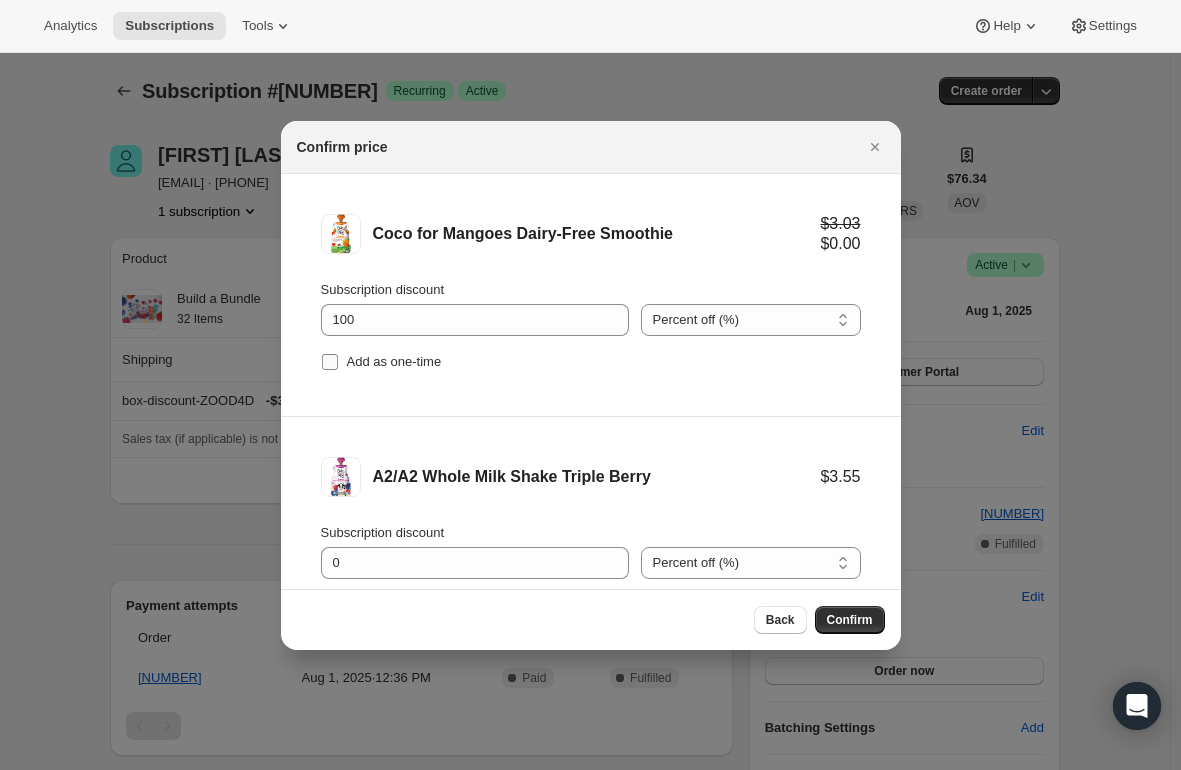 click on "Add as one-time" at bounding box center (330, 362) 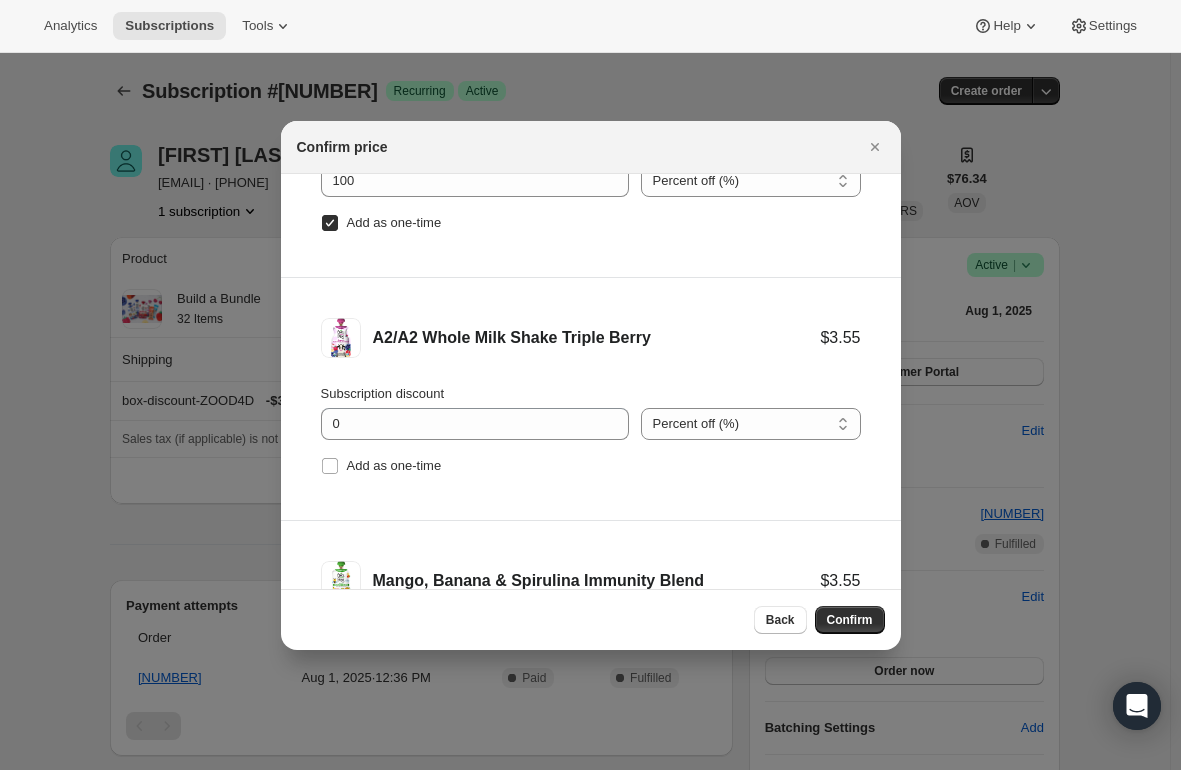 scroll, scrollTop: 200, scrollLeft: 0, axis: vertical 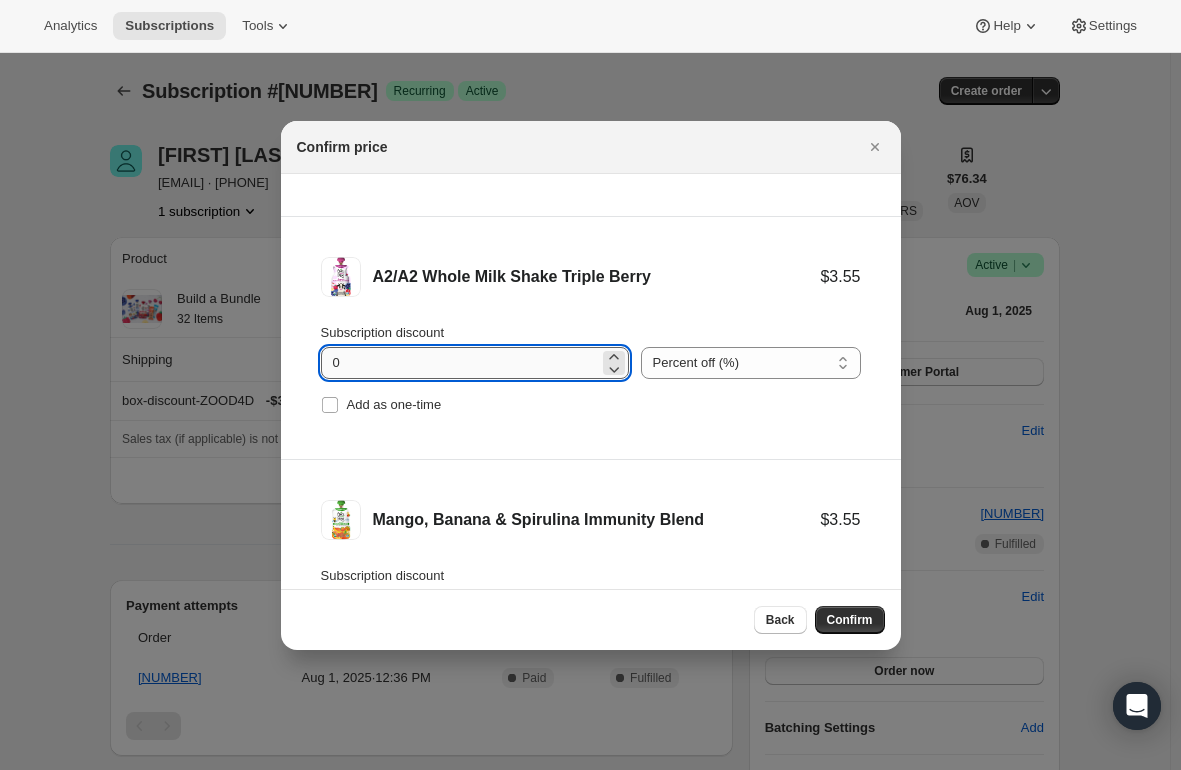 click on "0" at bounding box center (460, 363) 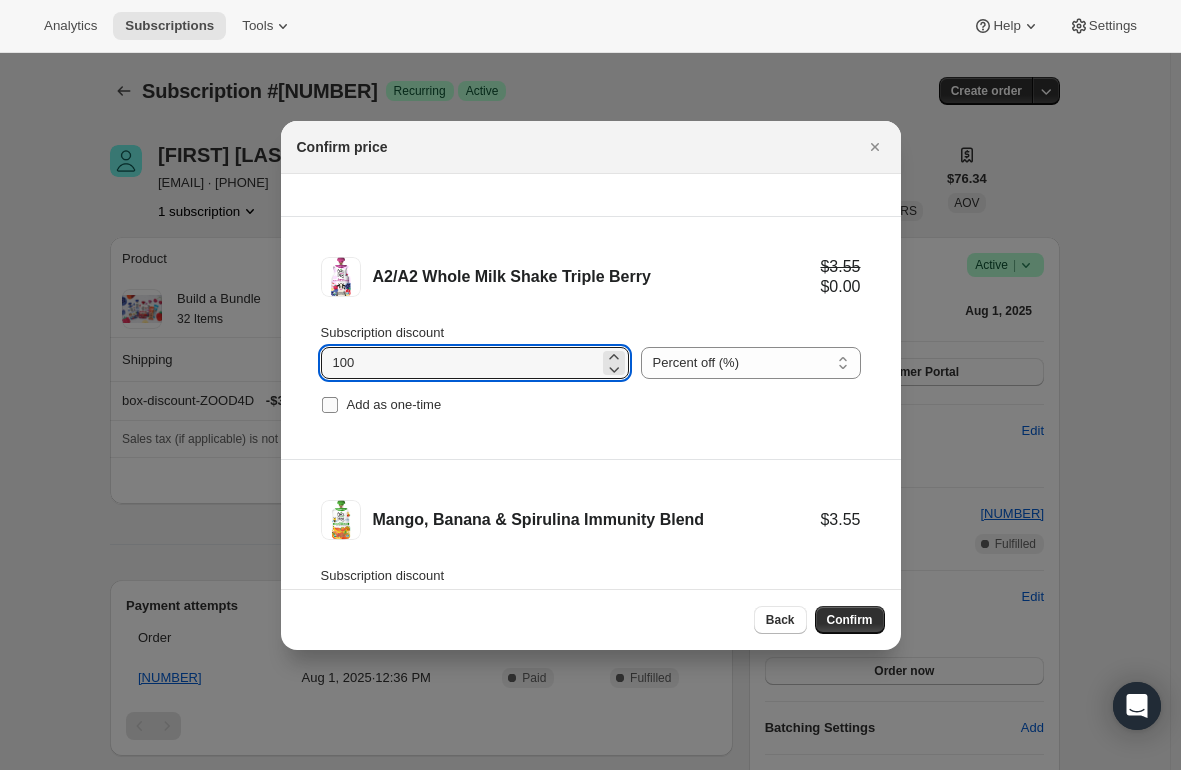 type on "100" 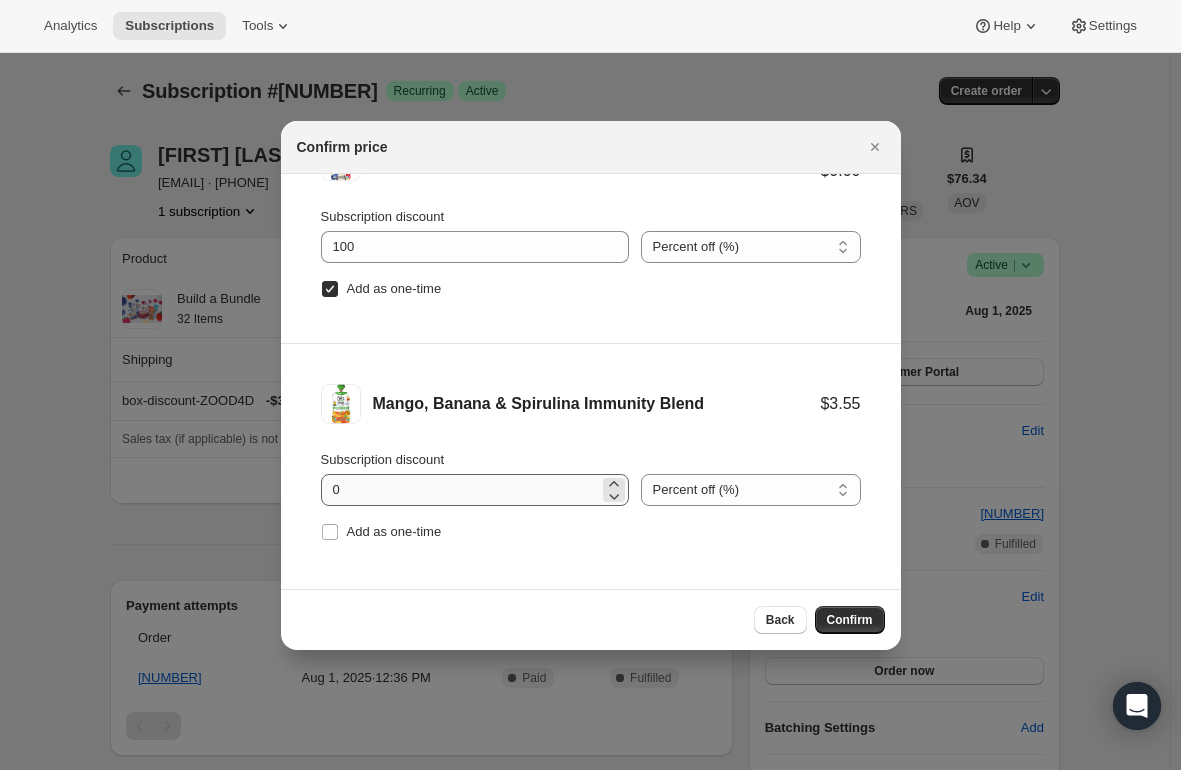 scroll, scrollTop: 326, scrollLeft: 0, axis: vertical 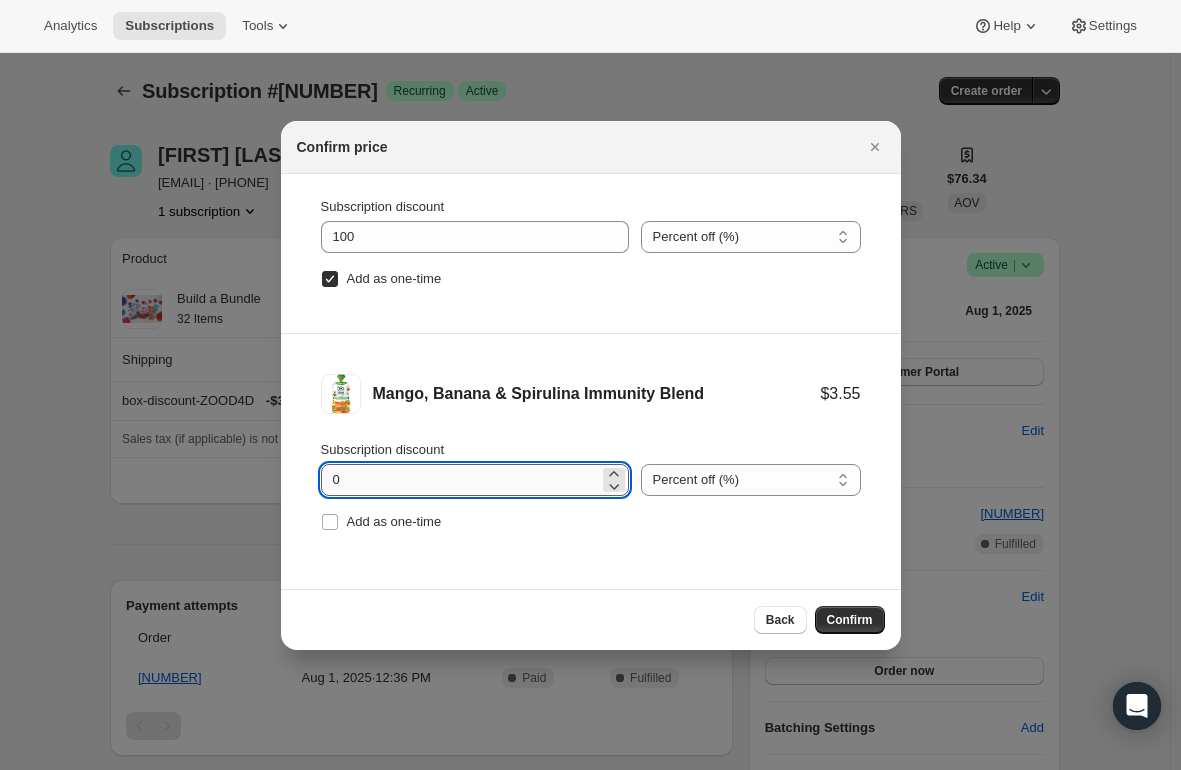 click on "0" at bounding box center (460, 480) 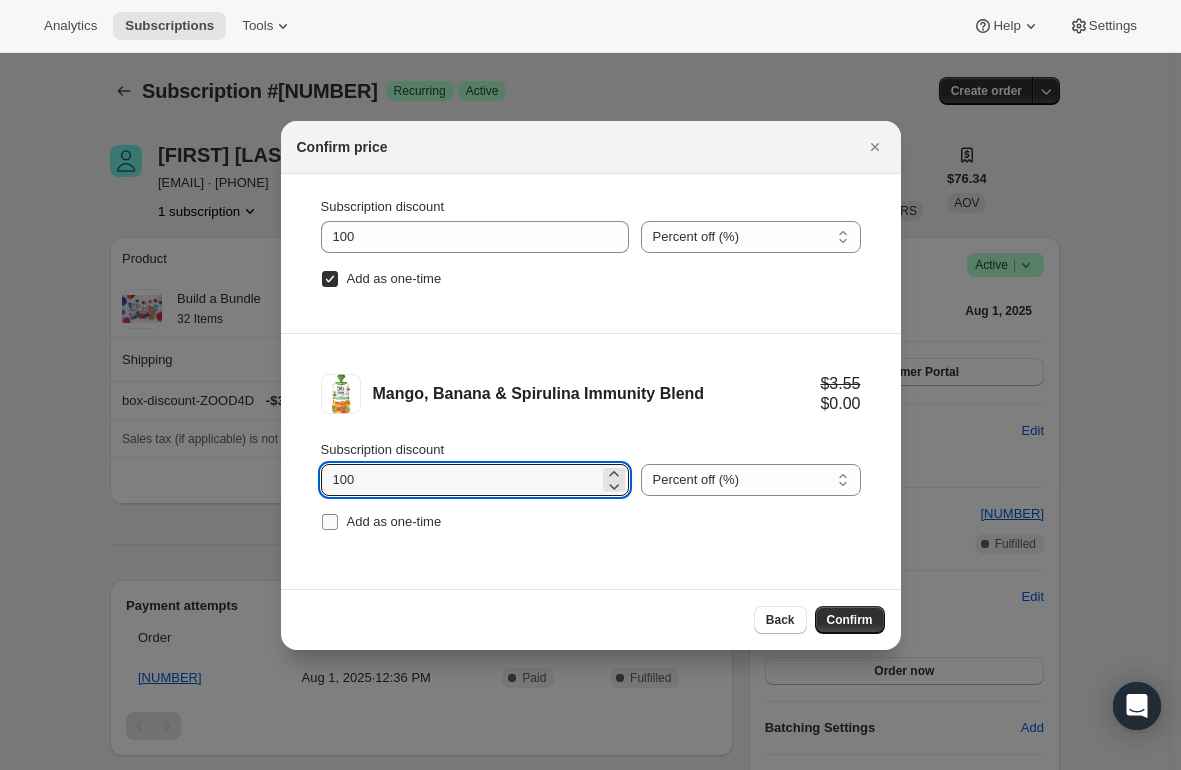 type on "100" 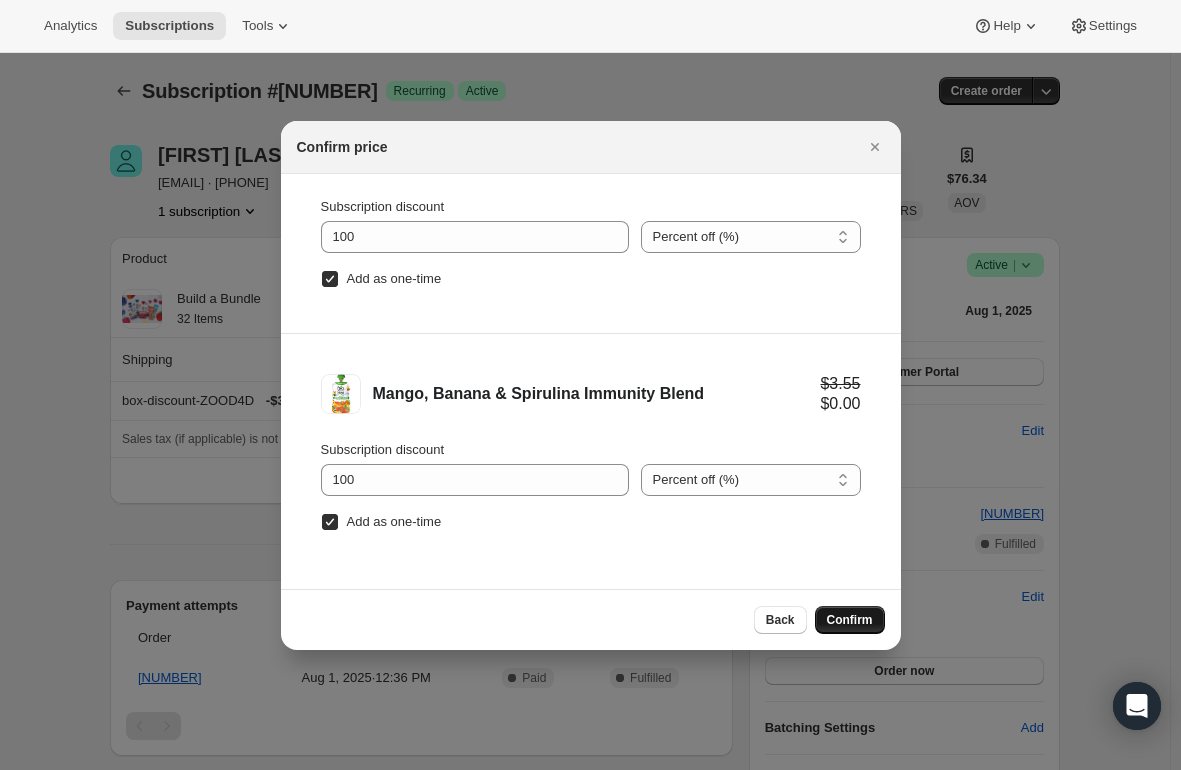 click on "Confirm" at bounding box center [850, 620] 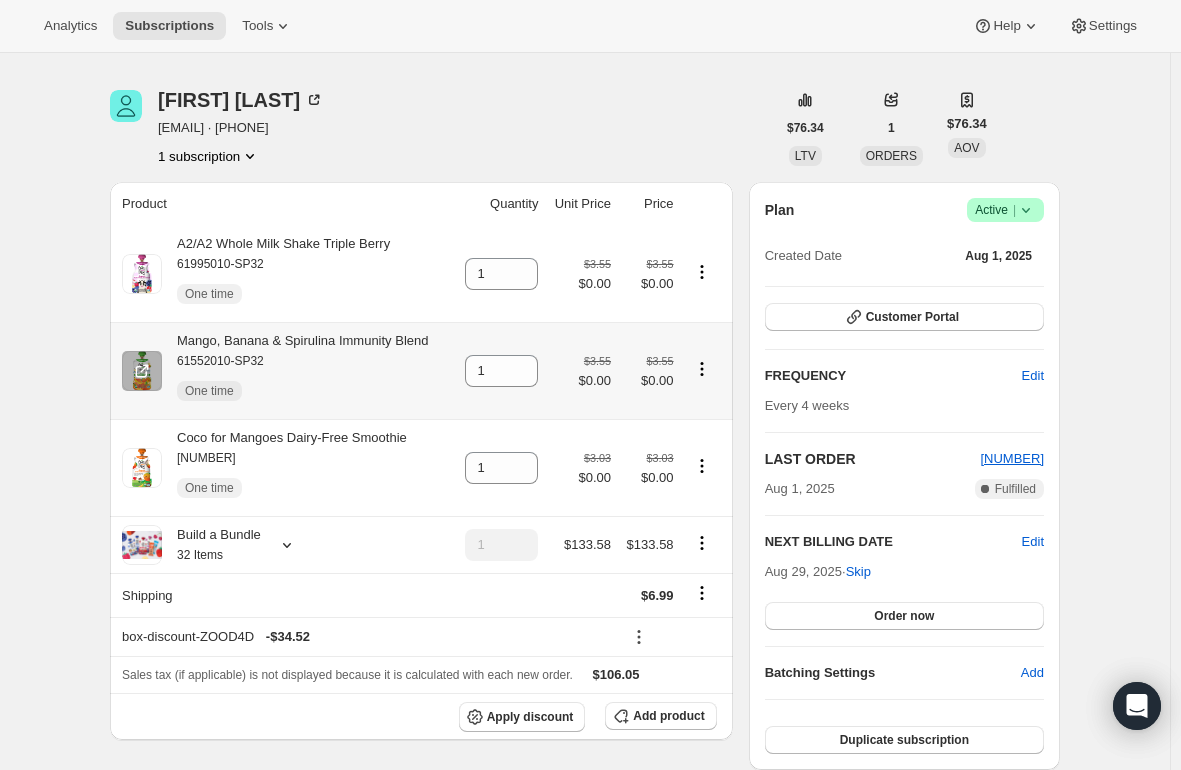 scroll, scrollTop: 100, scrollLeft: 0, axis: vertical 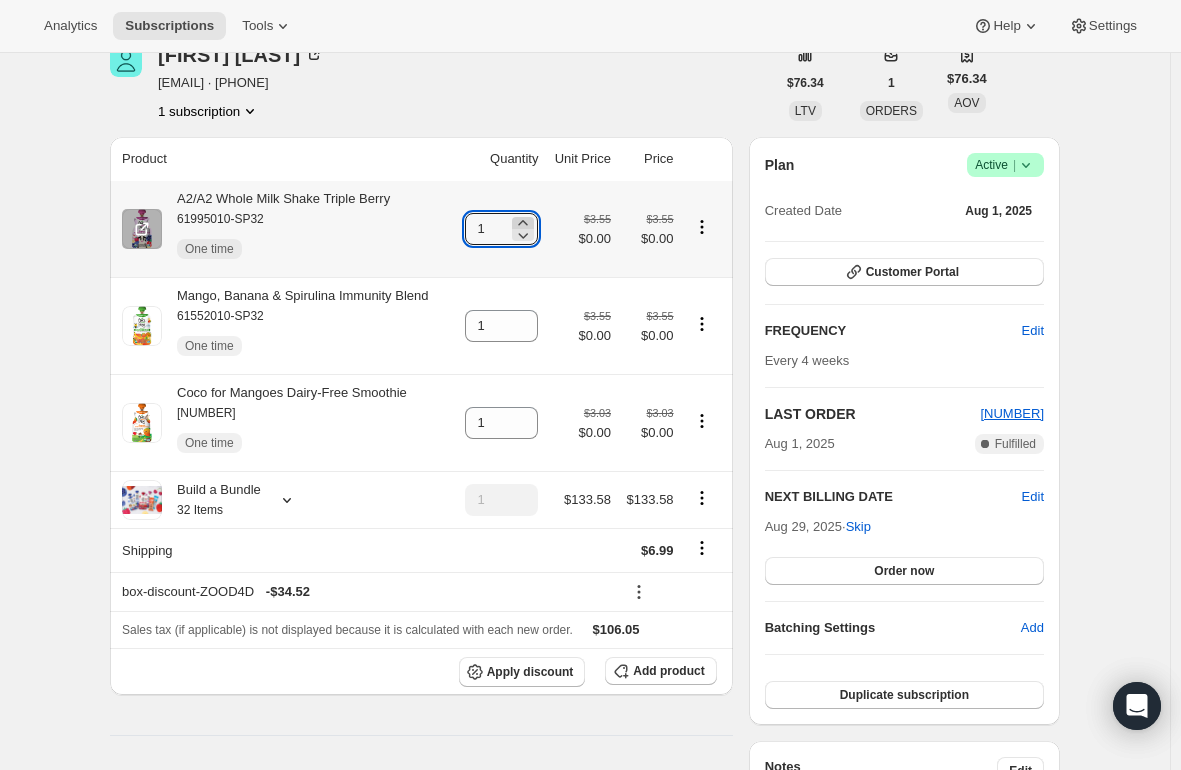 click 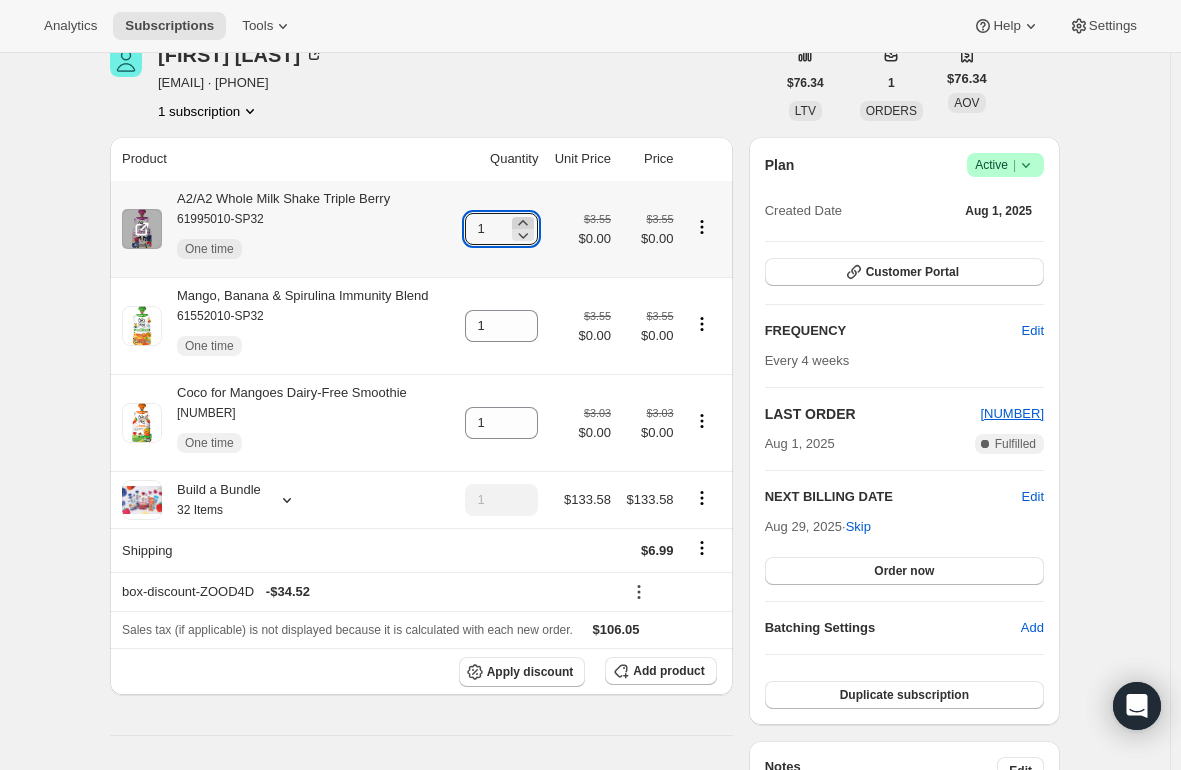 type on "2" 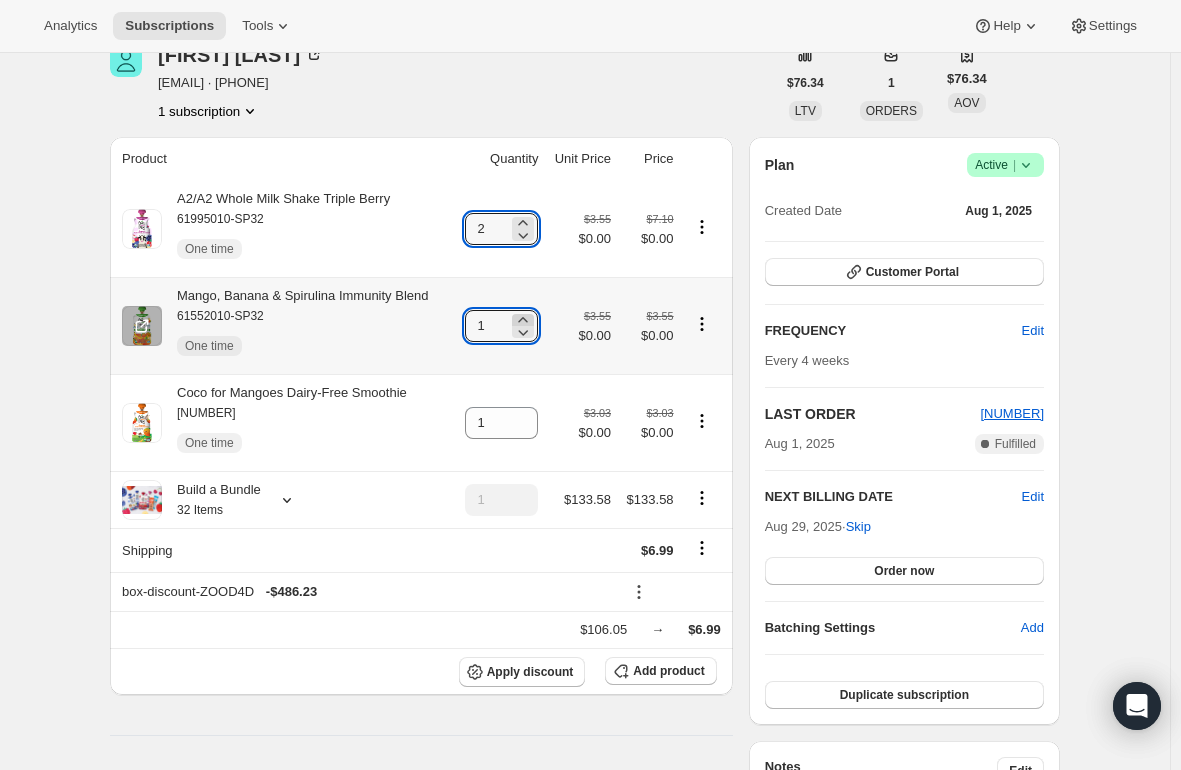 click 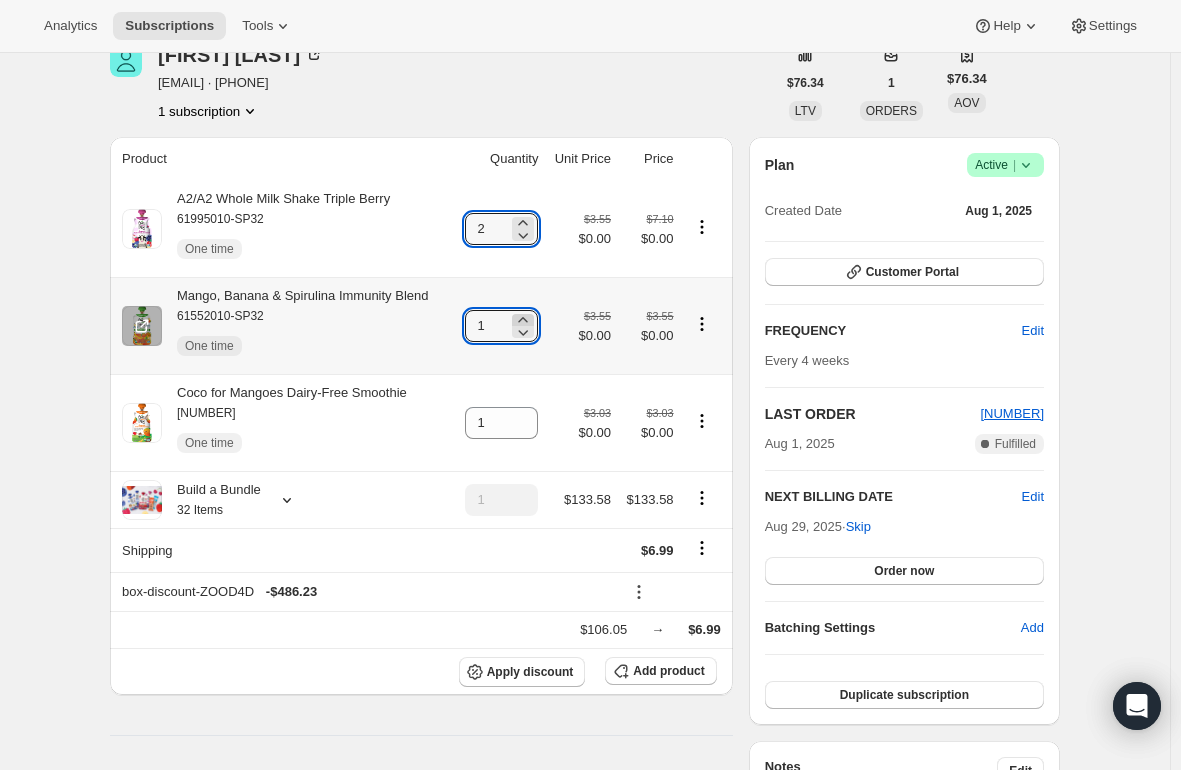 type on "2" 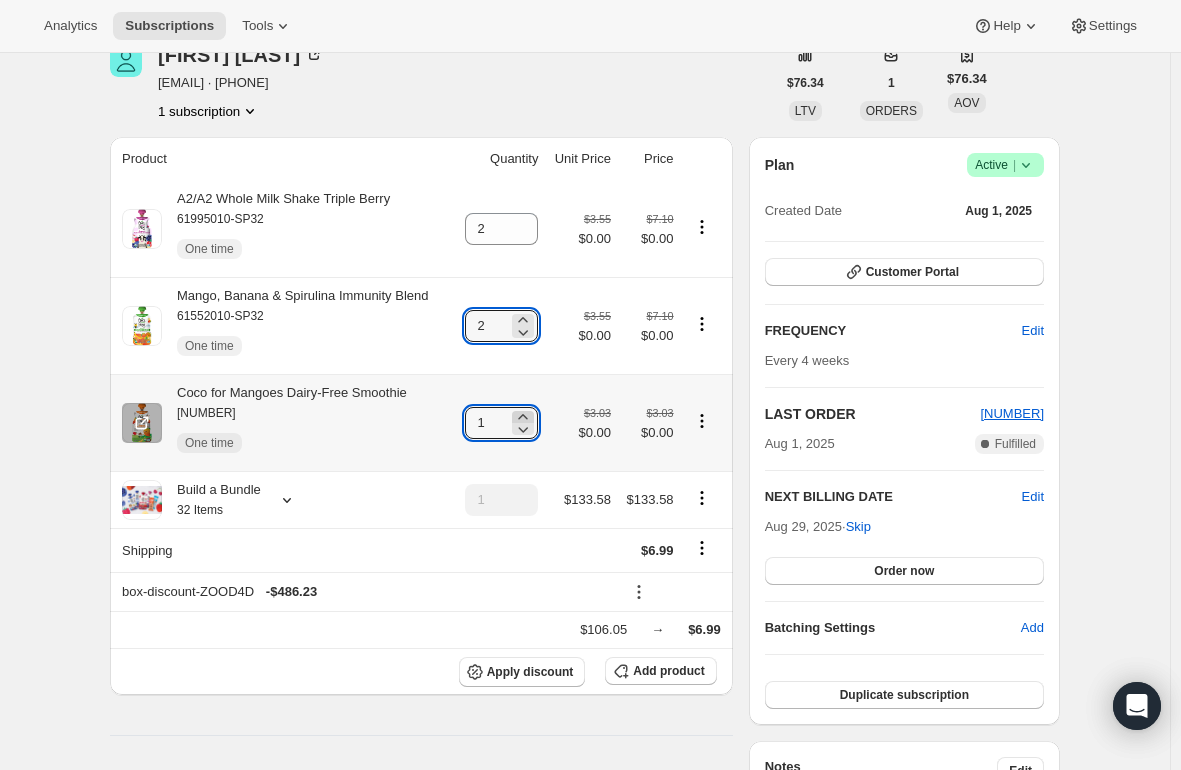 click 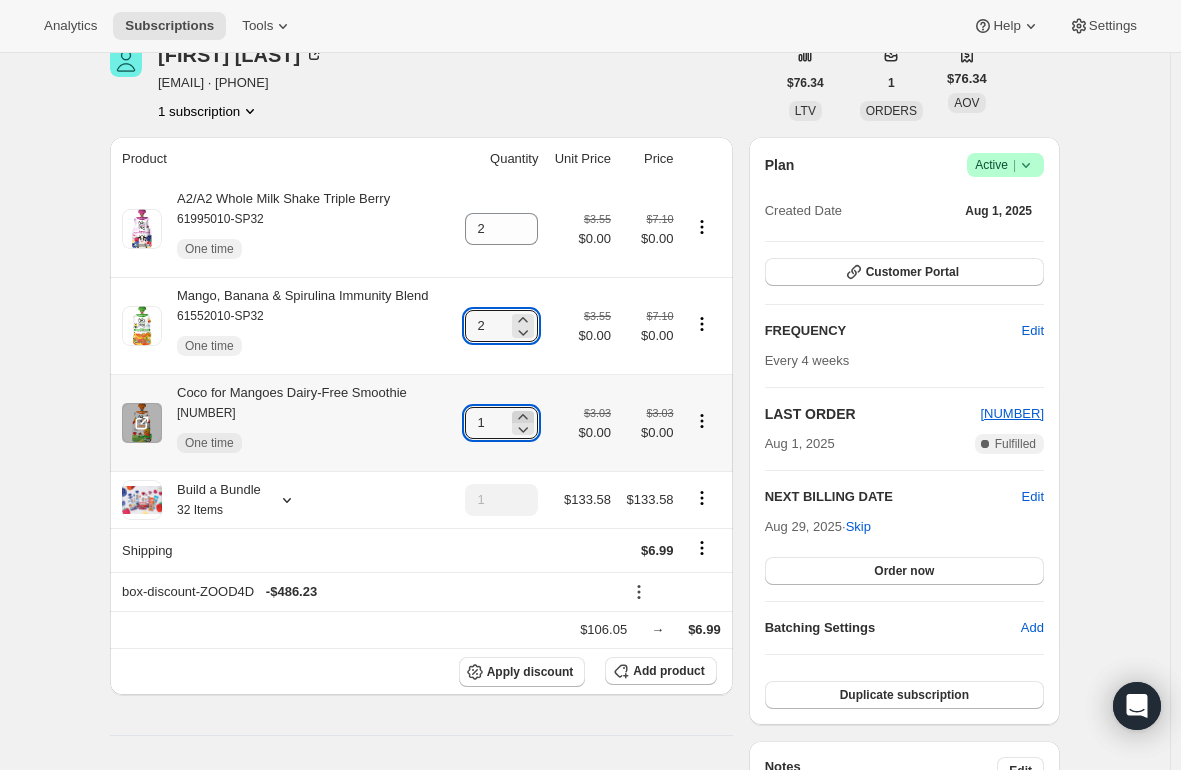 type on "2" 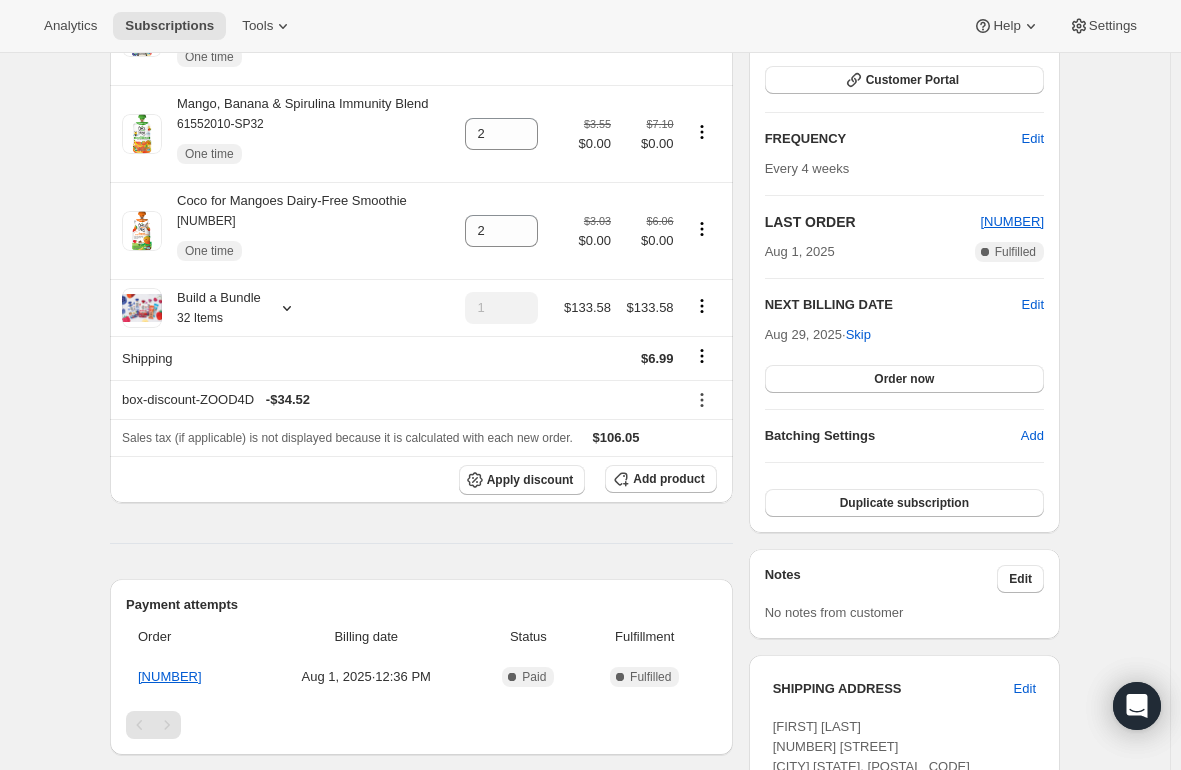 scroll, scrollTop: 300, scrollLeft: 0, axis: vertical 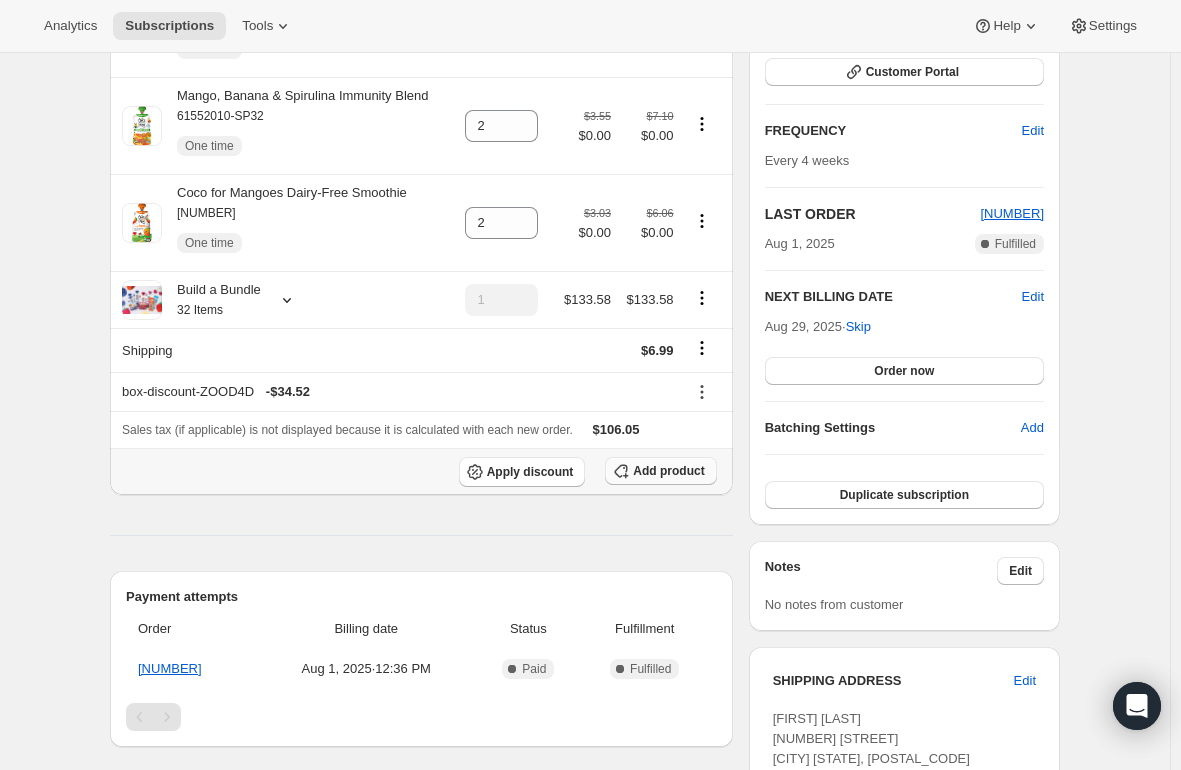 click on "Add product" at bounding box center [668, 471] 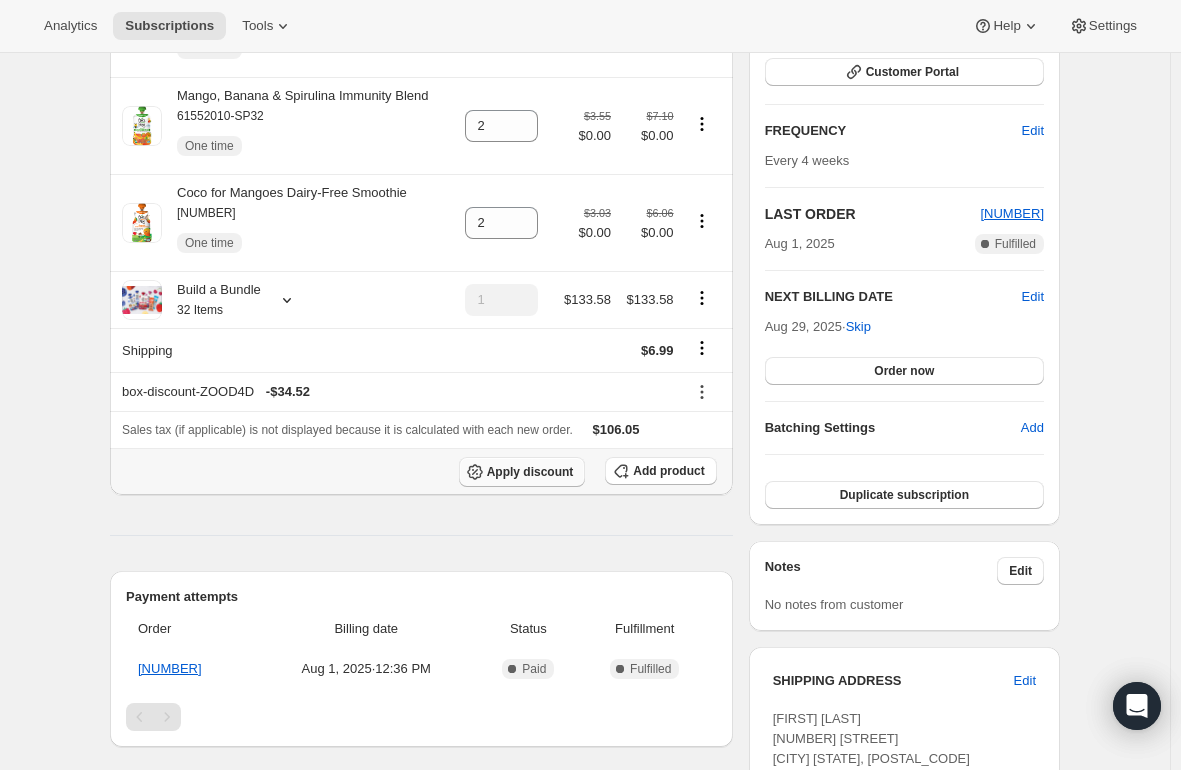 click on "Apply discount" at bounding box center (530, 472) 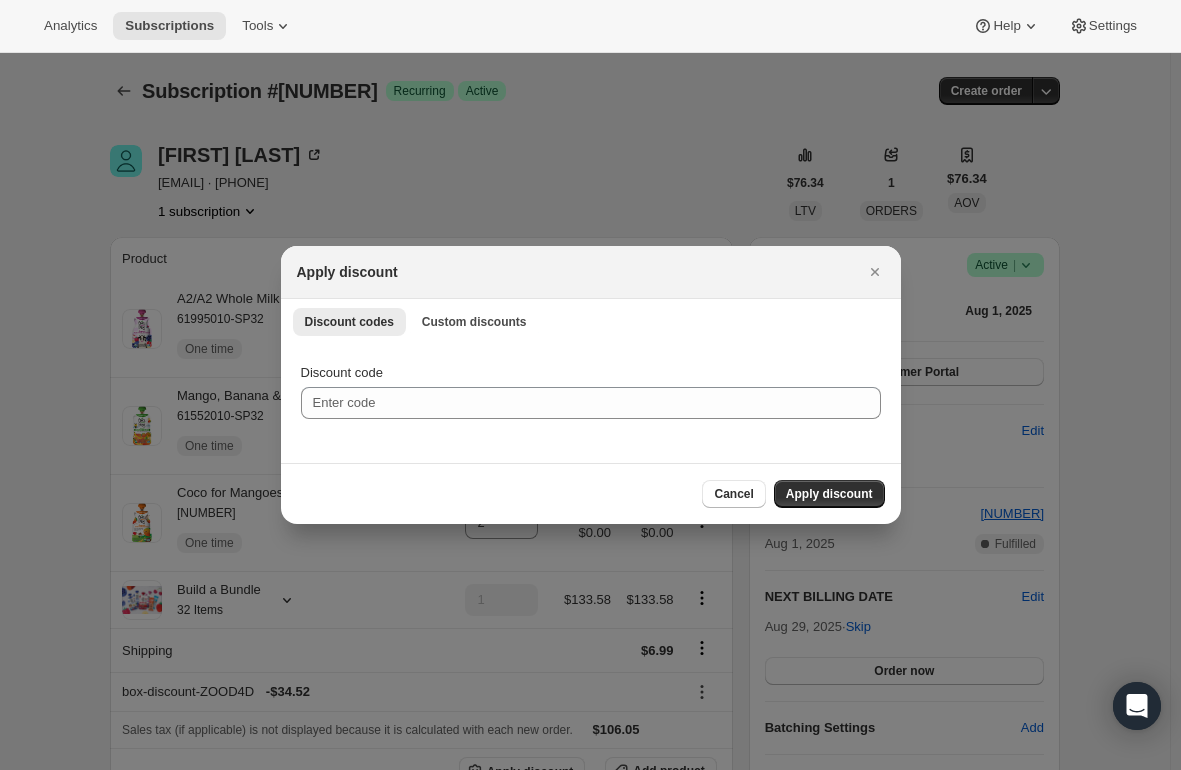 scroll, scrollTop: 300, scrollLeft: 0, axis: vertical 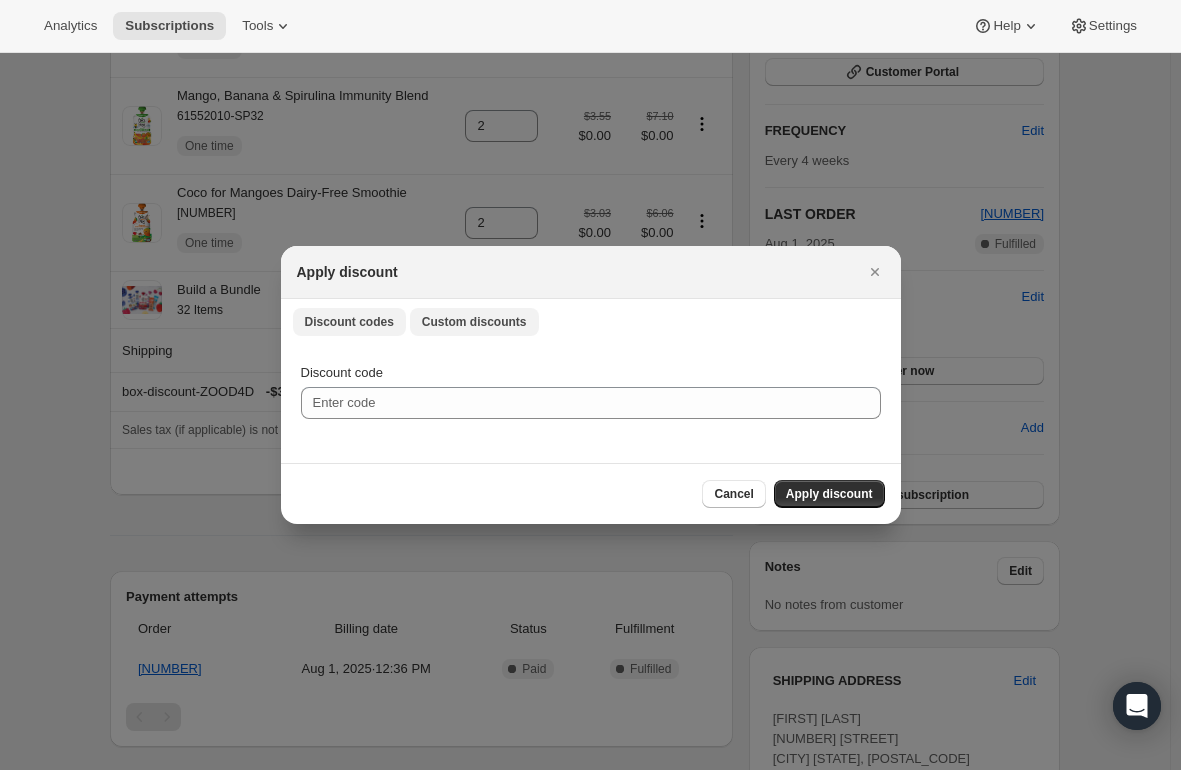 click on "Custom discounts" at bounding box center (474, 322) 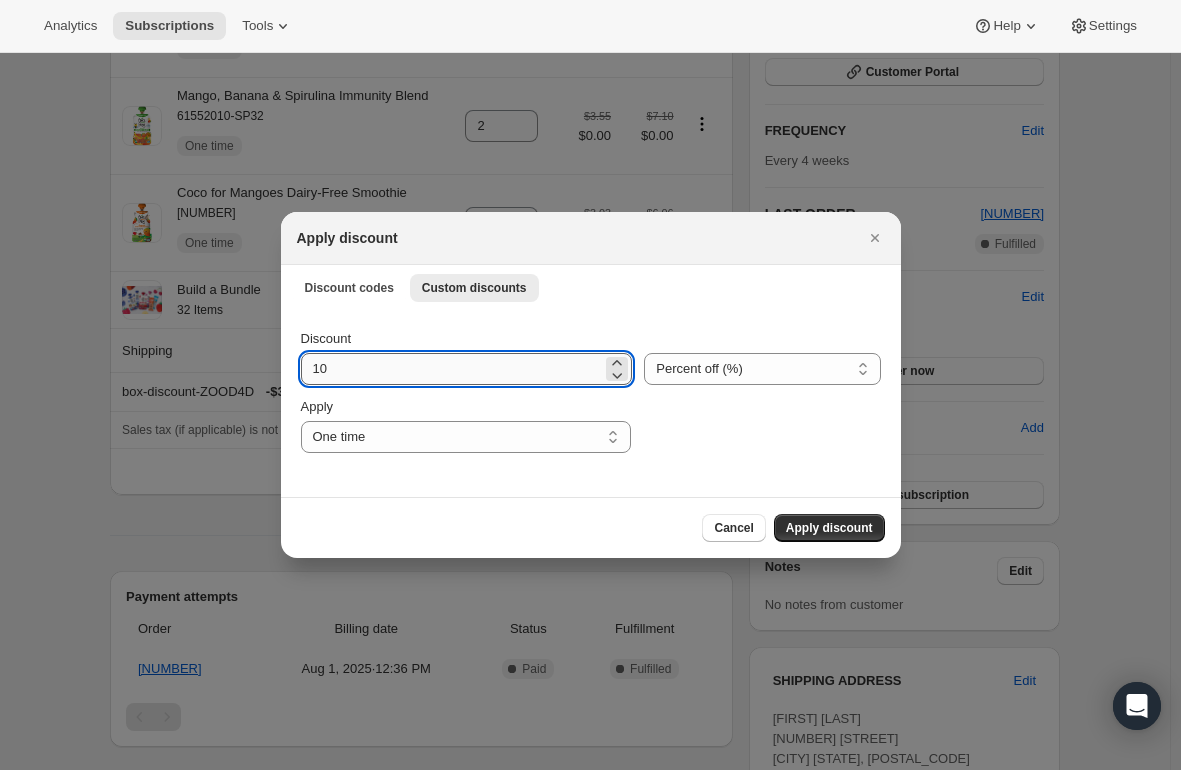 click on "10" at bounding box center [452, 369] 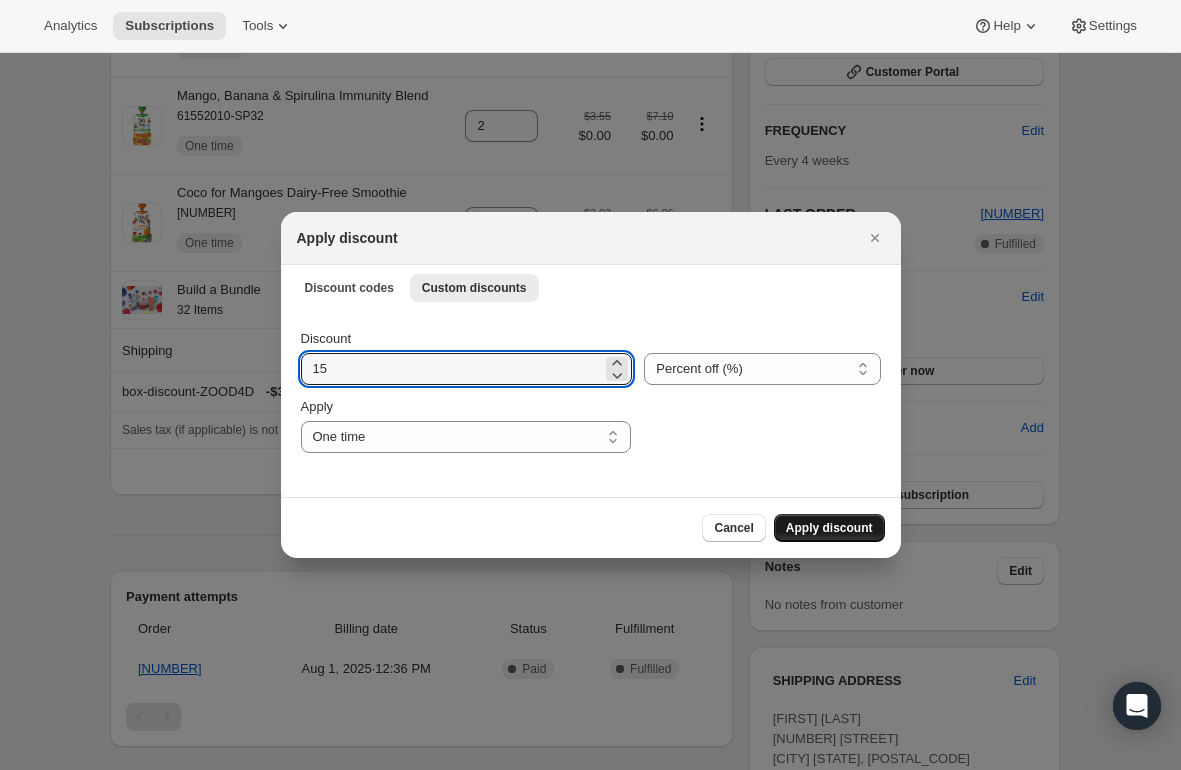 type on "15" 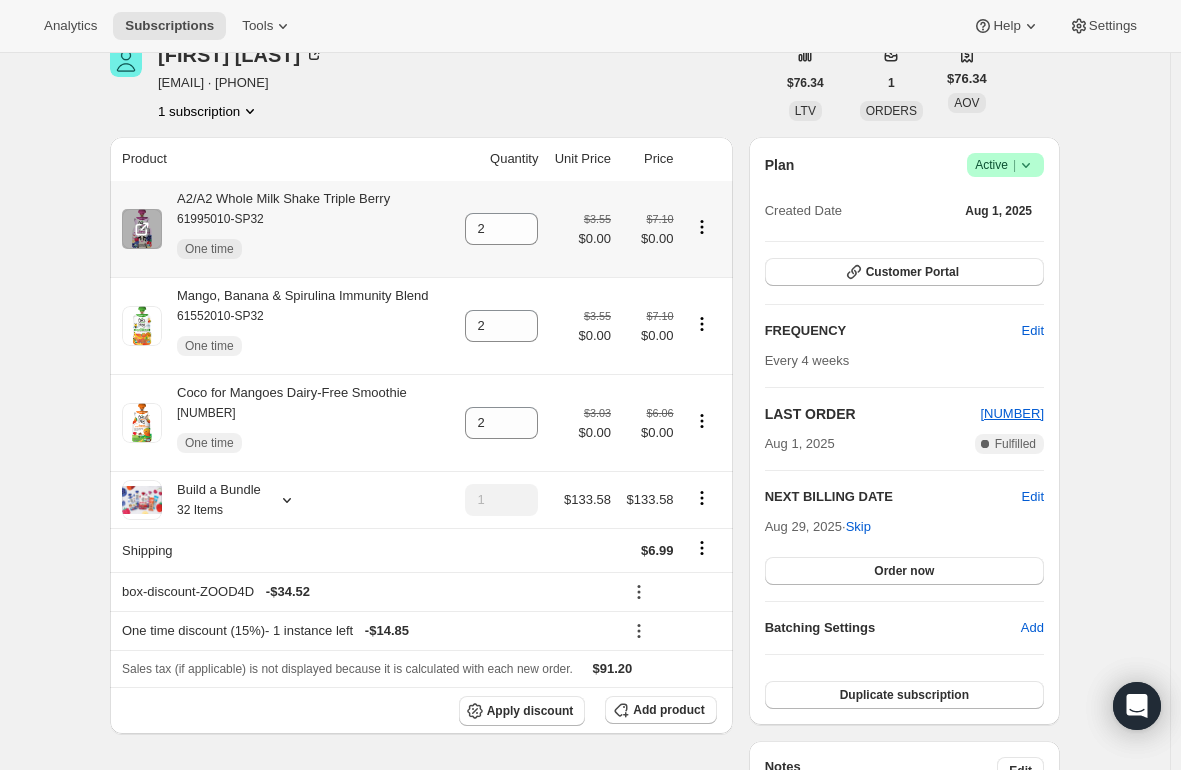 scroll, scrollTop: 0, scrollLeft: 0, axis: both 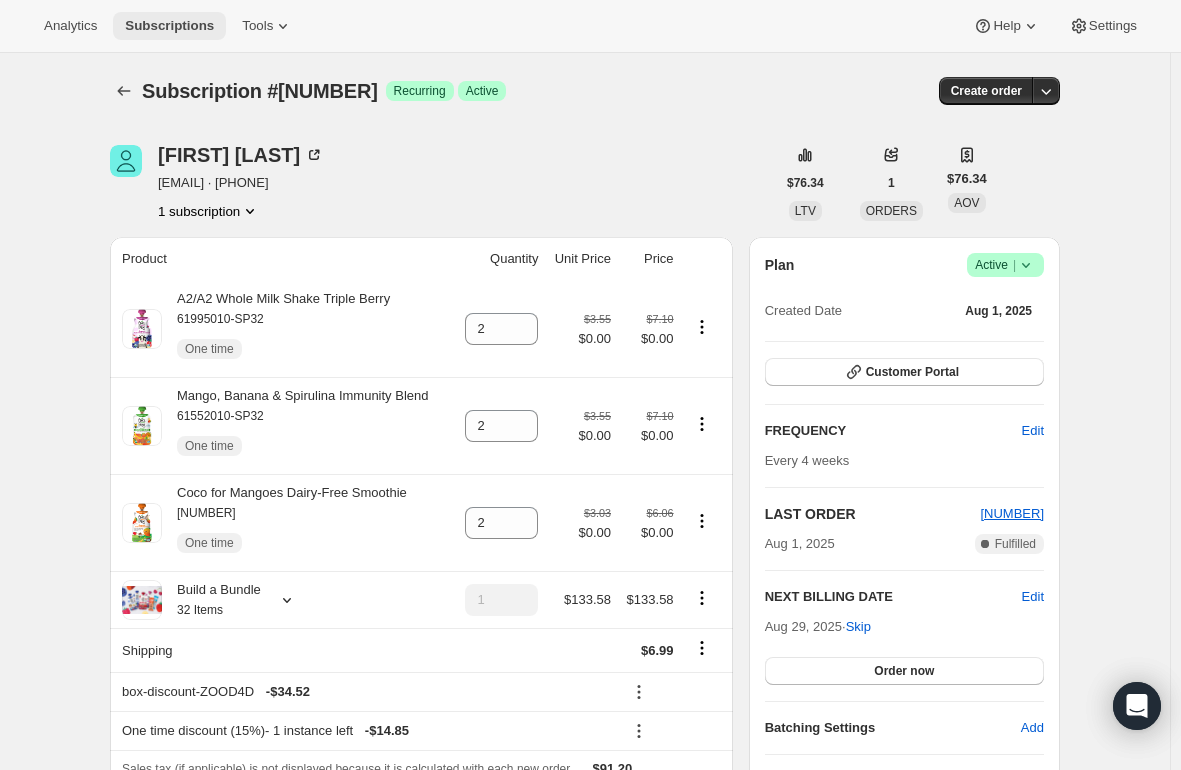 click on "Subscriptions" at bounding box center (169, 26) 